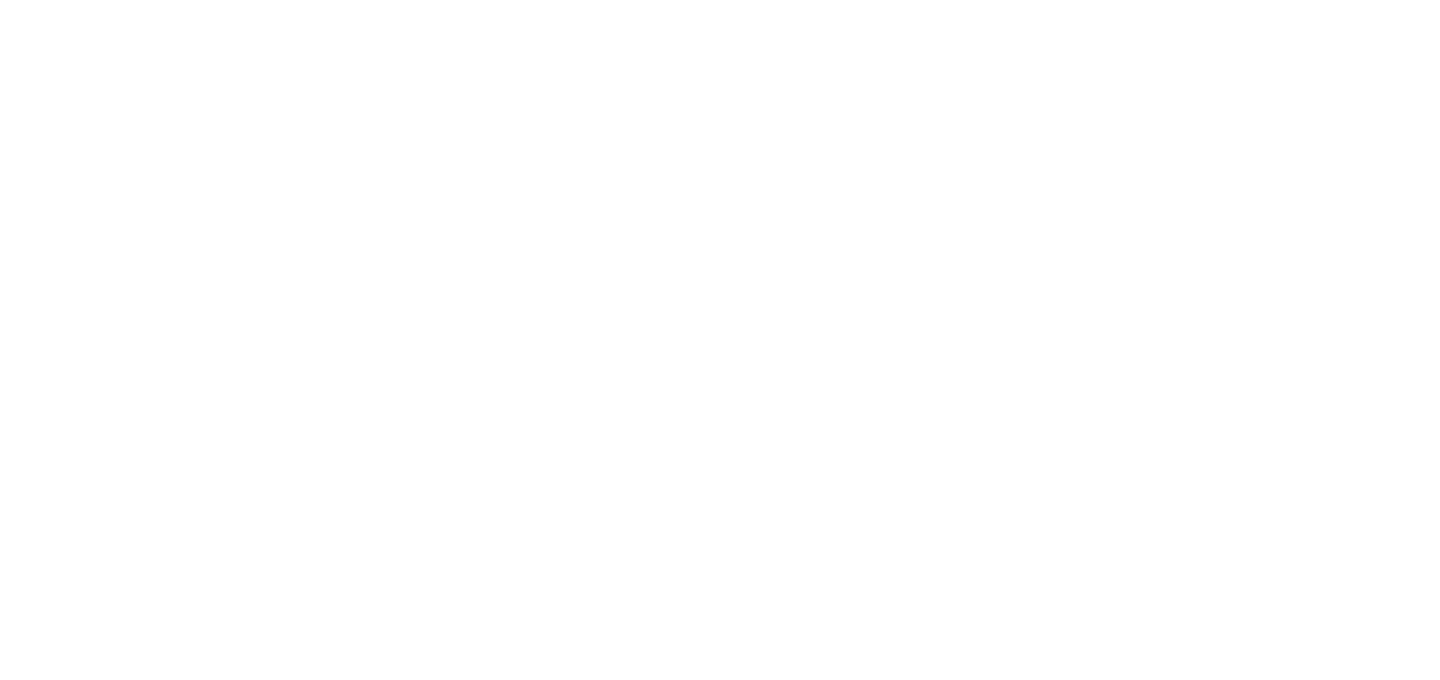 scroll, scrollTop: 0, scrollLeft: 0, axis: both 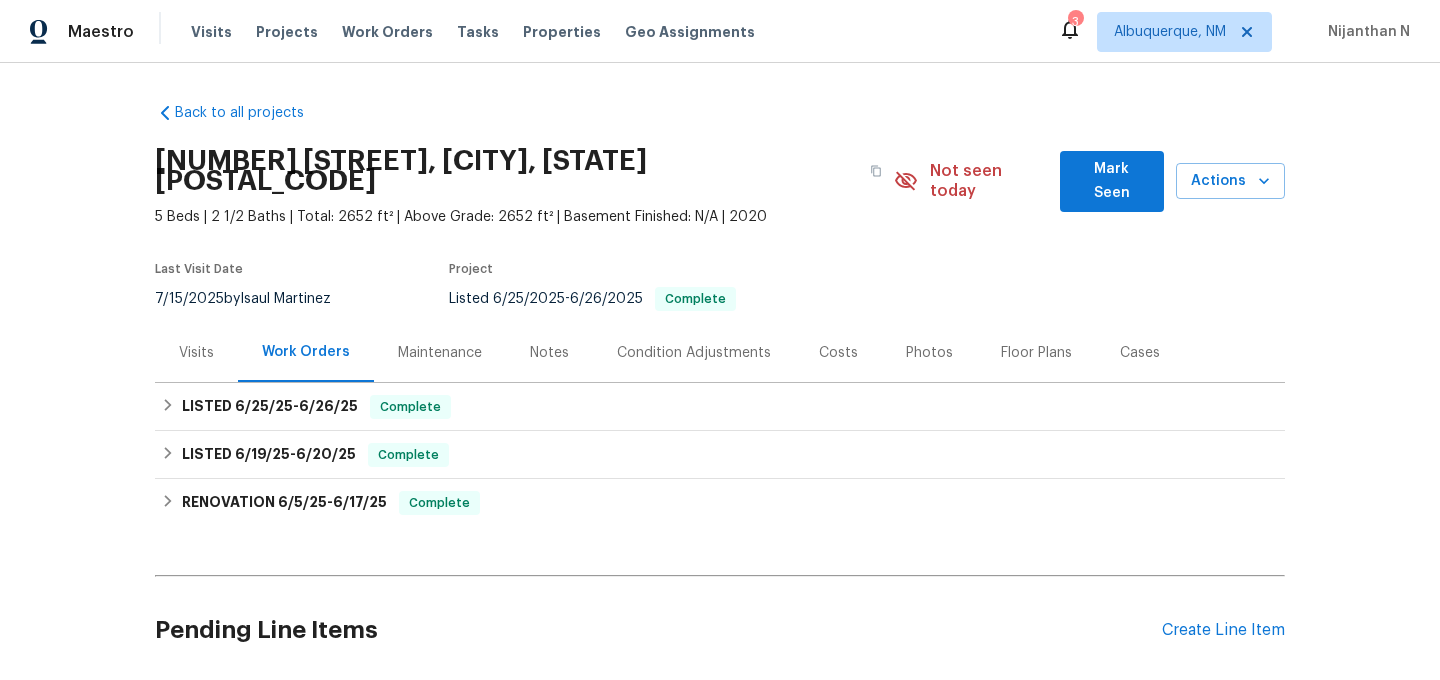 click on "Maintenance" at bounding box center (440, 353) 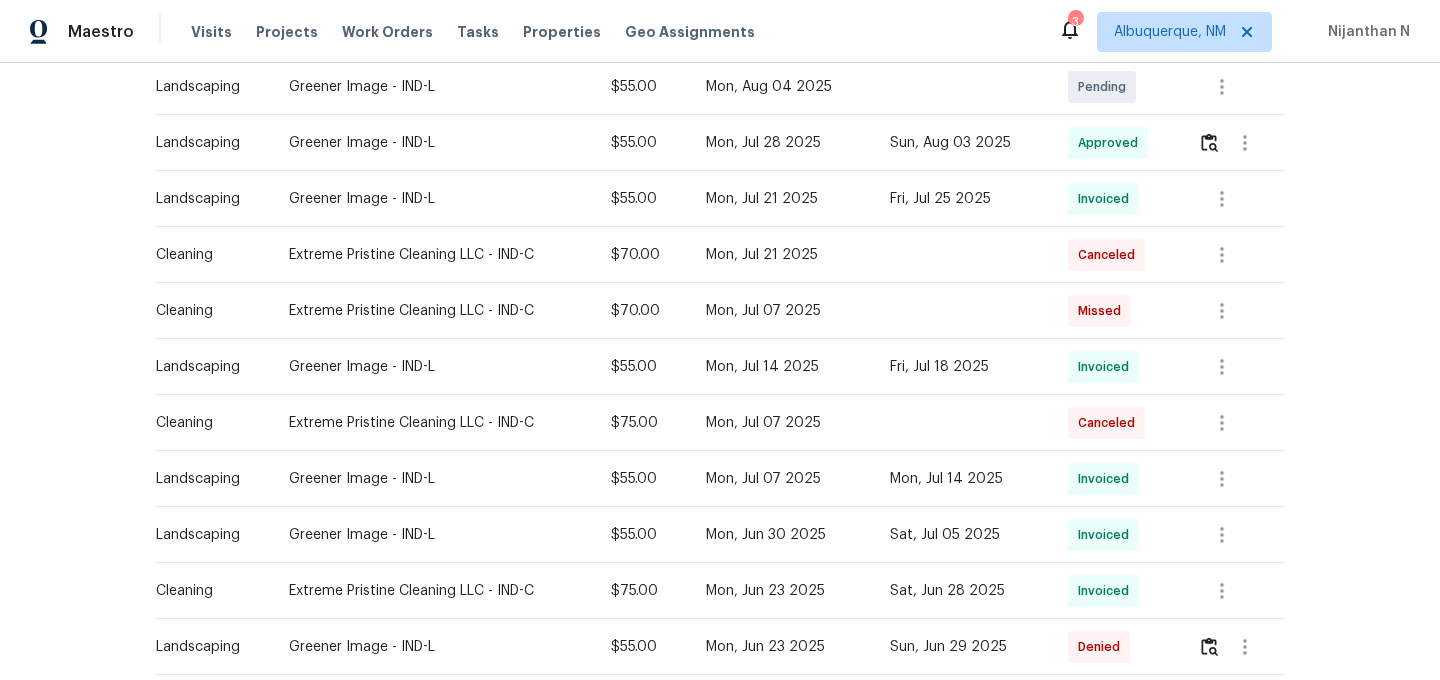 scroll, scrollTop: 713, scrollLeft: 0, axis: vertical 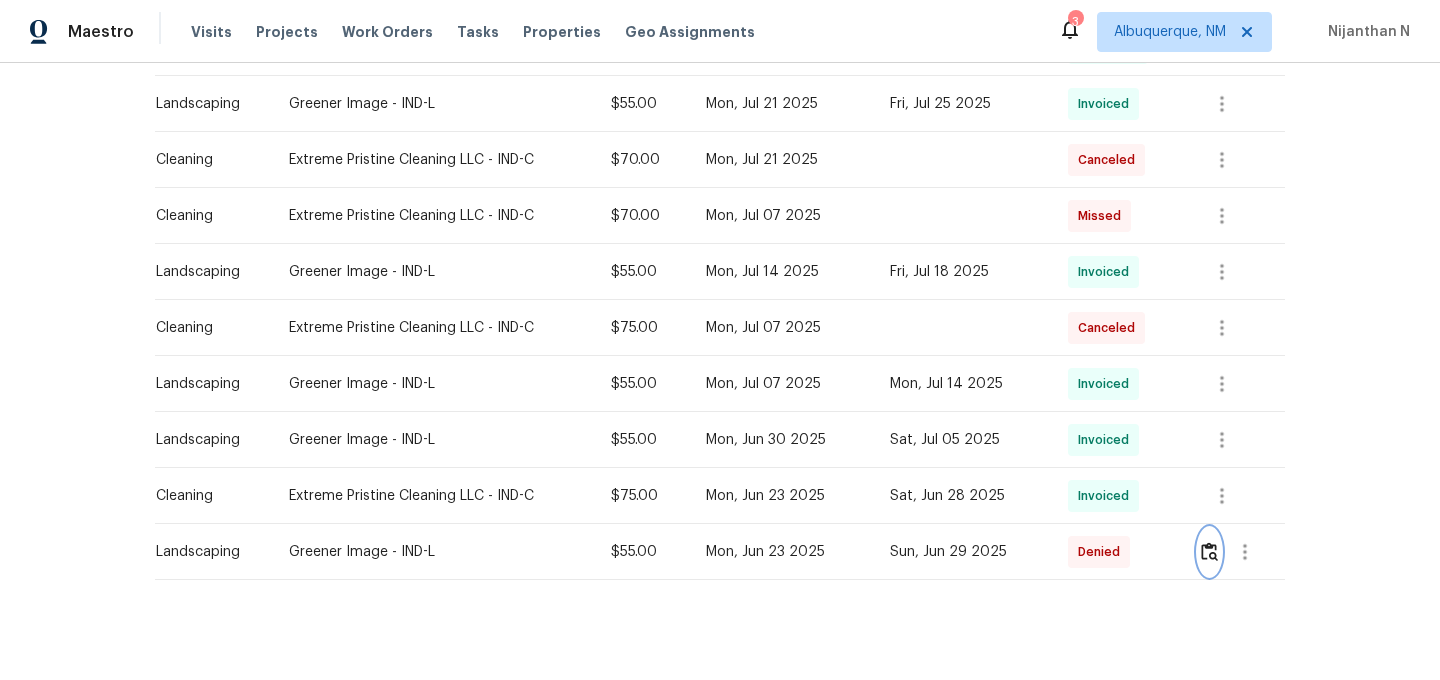 click at bounding box center [1209, 551] 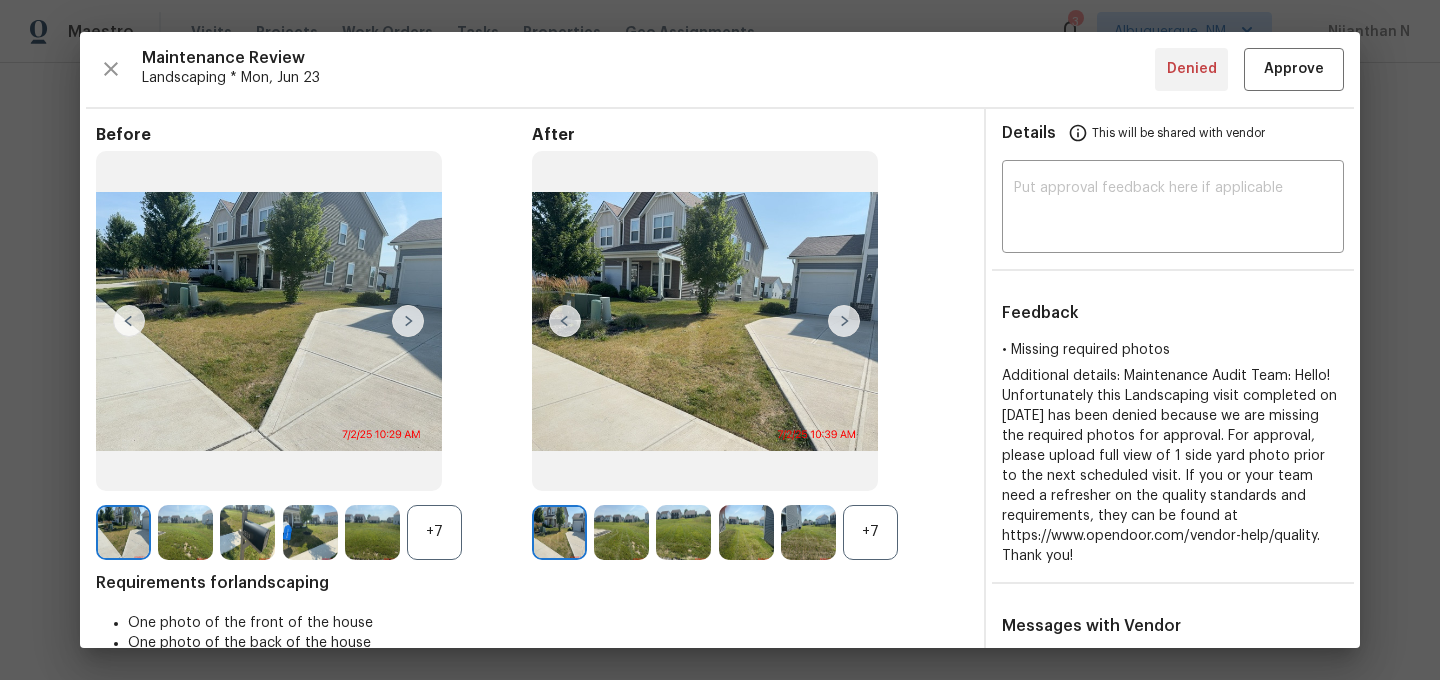 click on "+7" at bounding box center [870, 532] 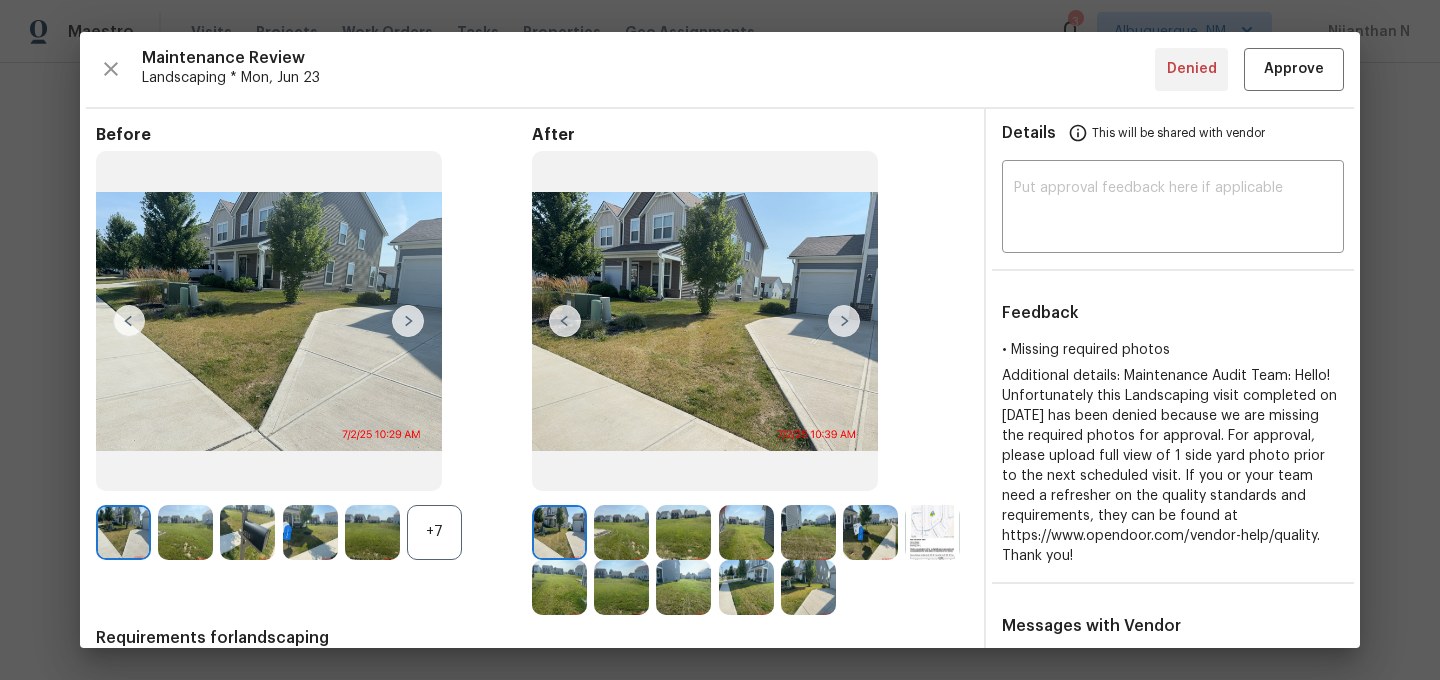 click on "+7" at bounding box center [434, 532] 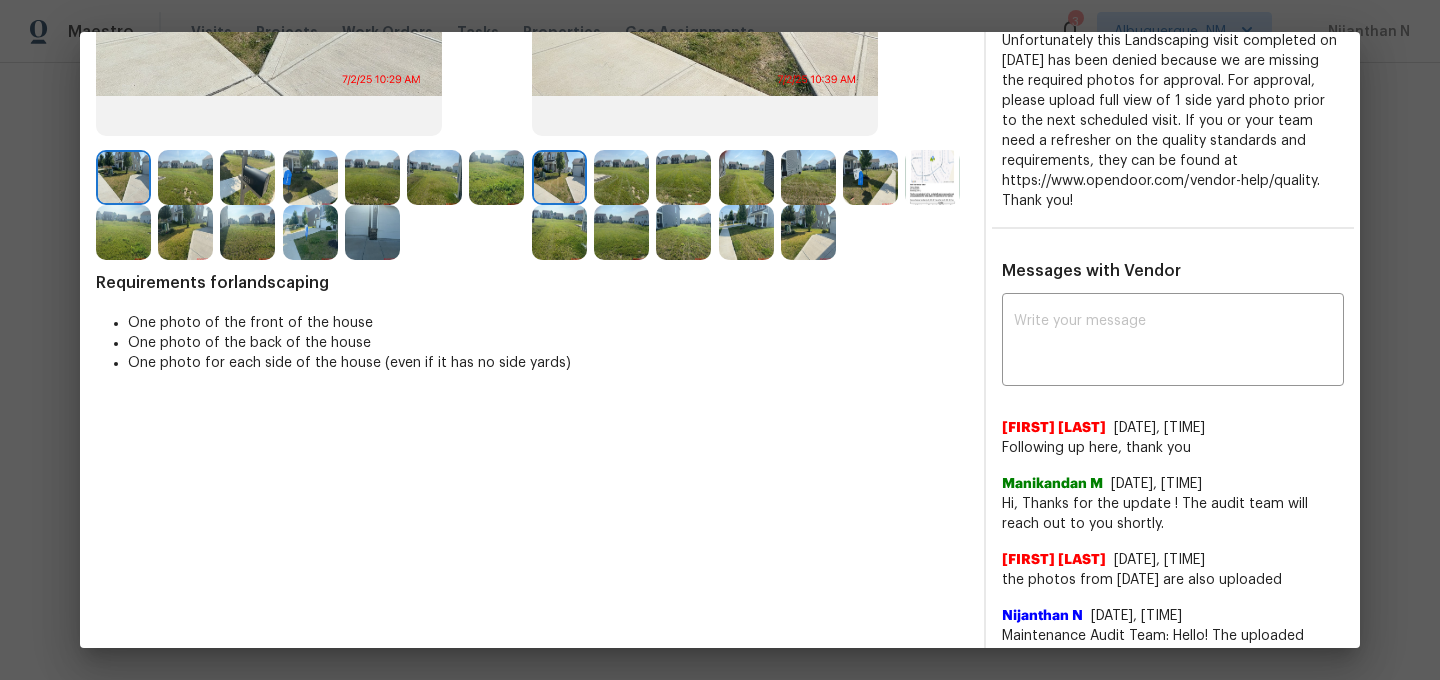 scroll, scrollTop: 447, scrollLeft: 0, axis: vertical 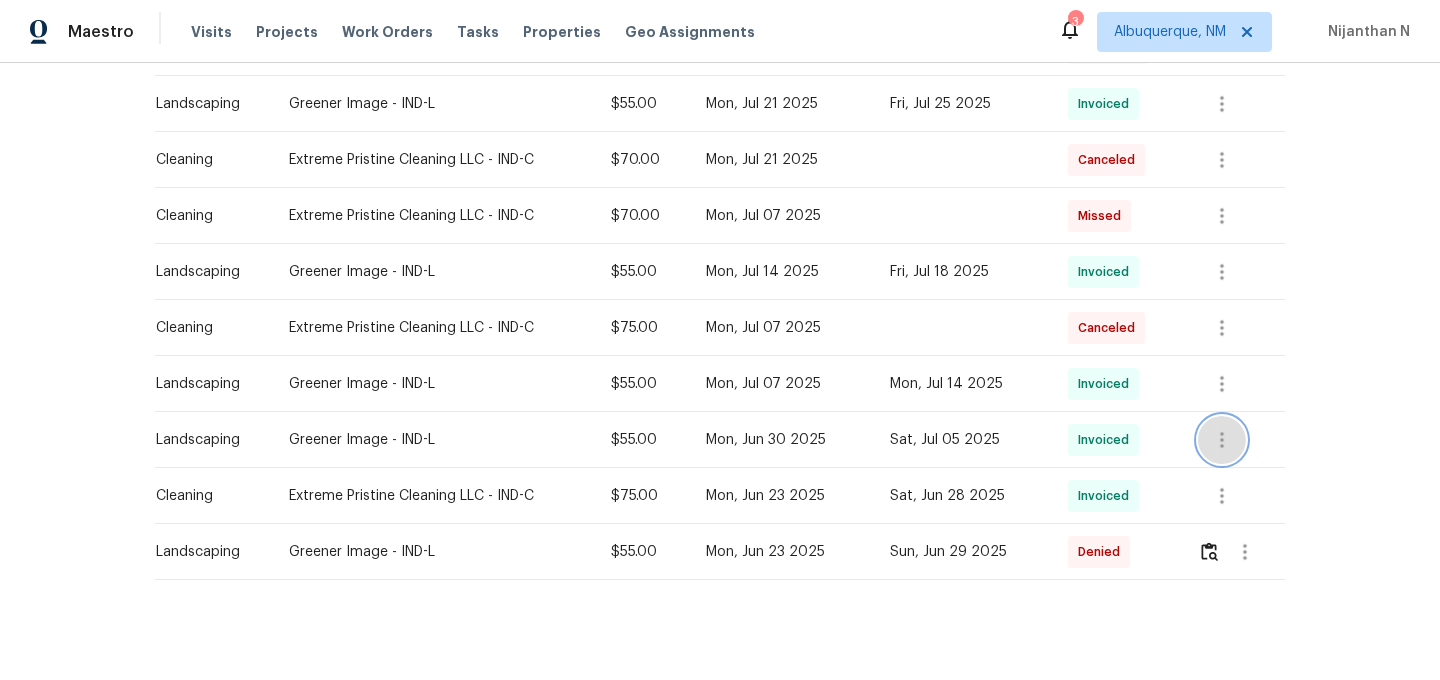click 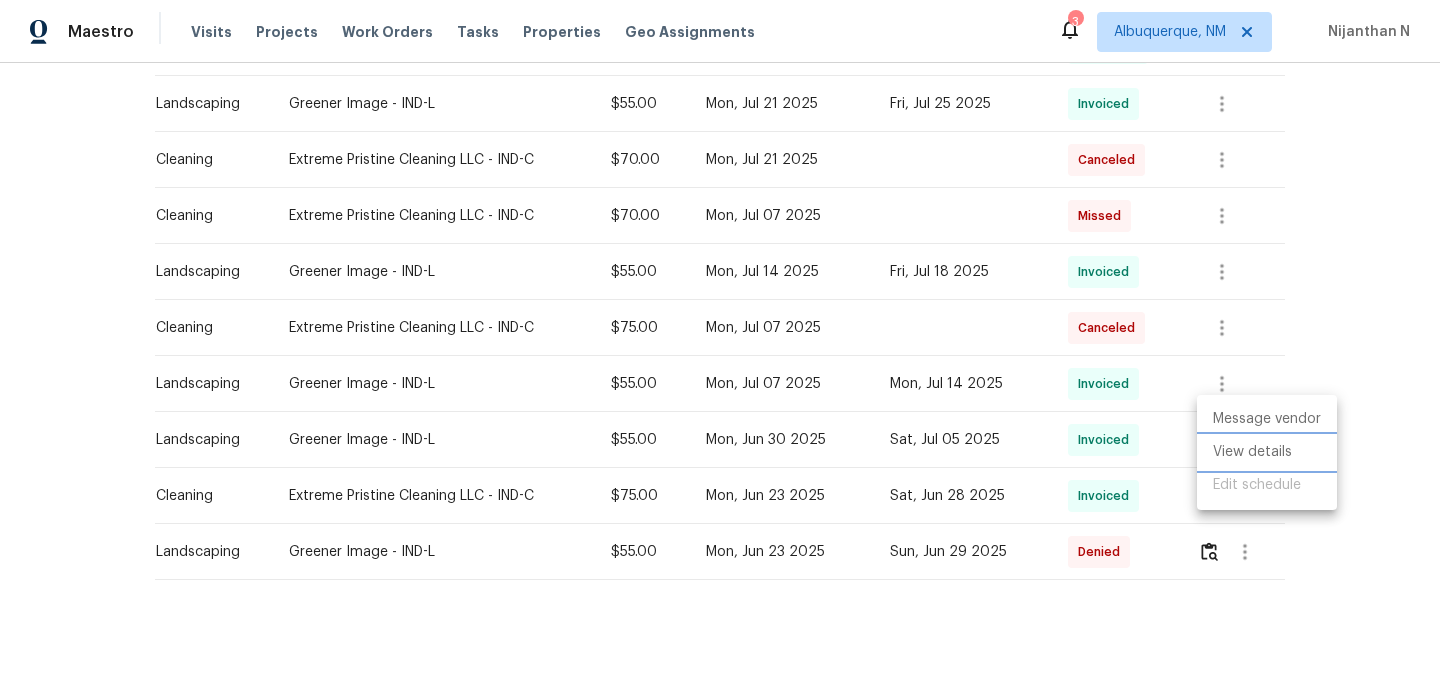 click on "View details" at bounding box center (1267, 452) 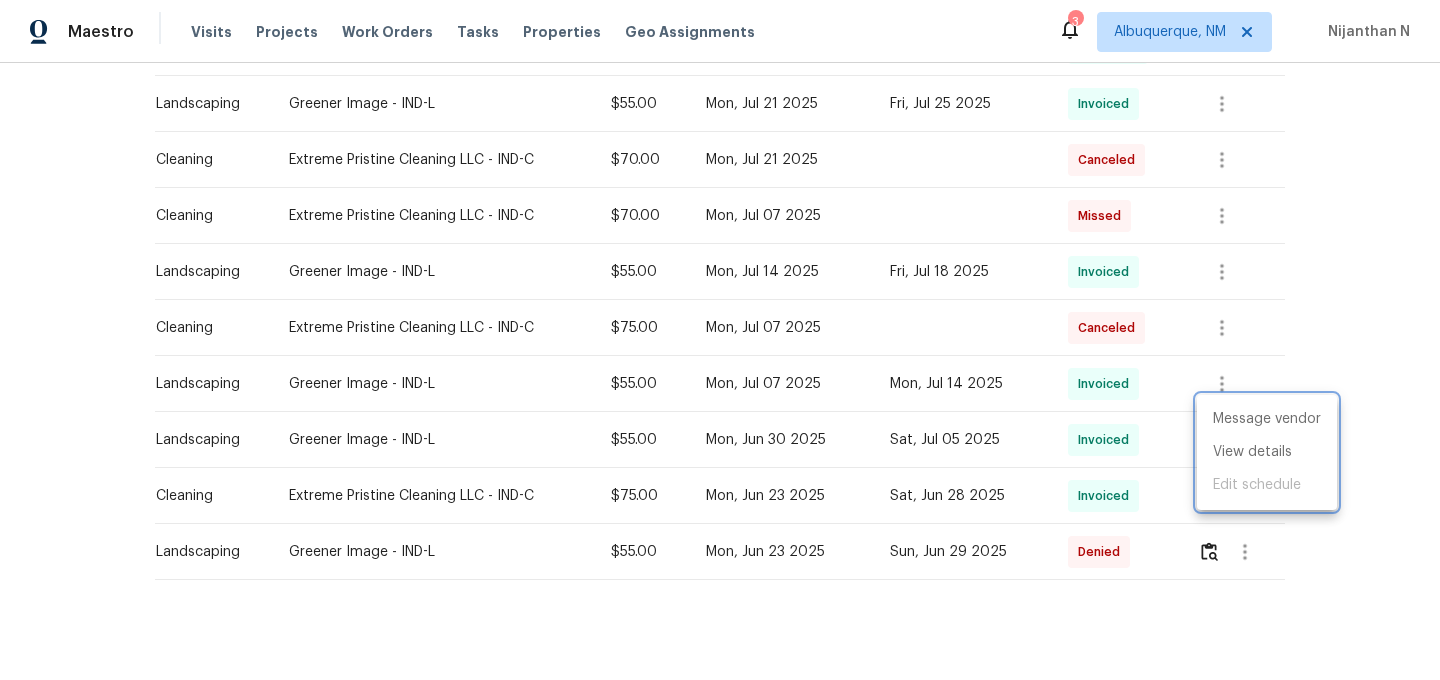 click at bounding box center (720, 340) 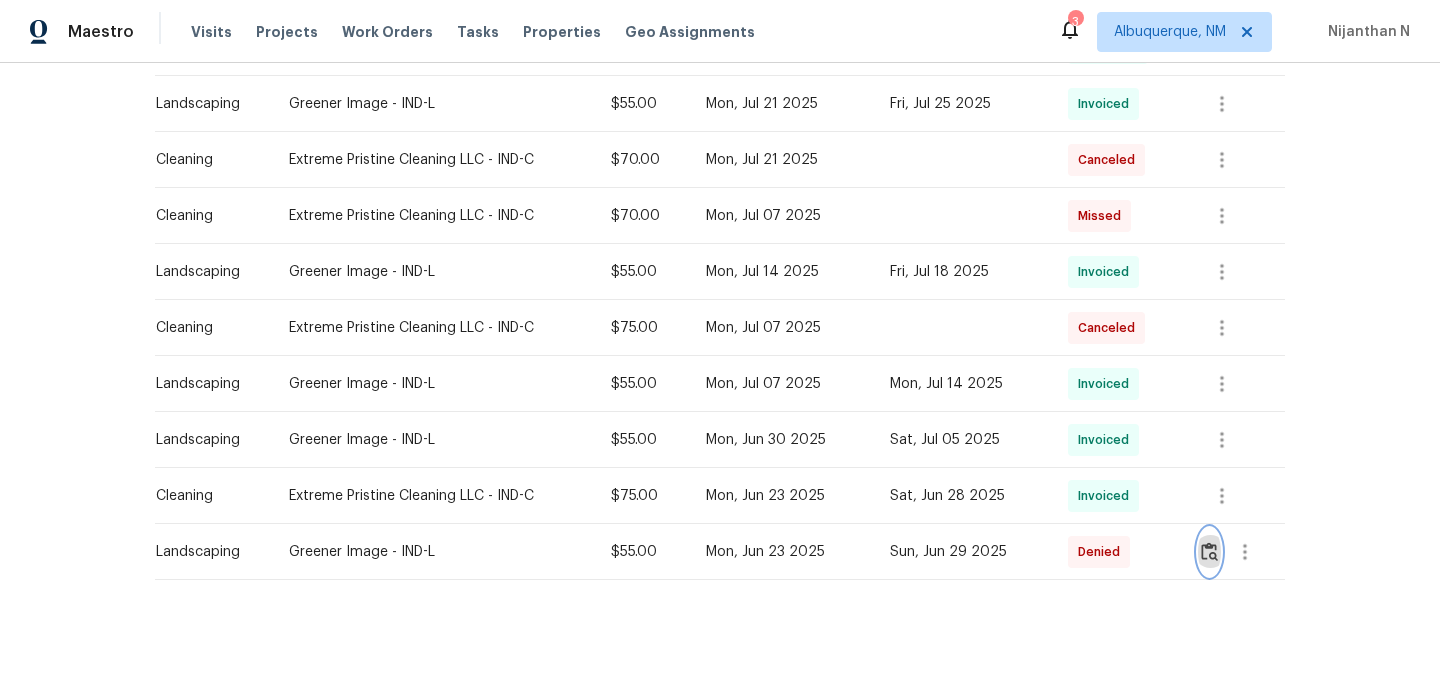 click at bounding box center (1209, 551) 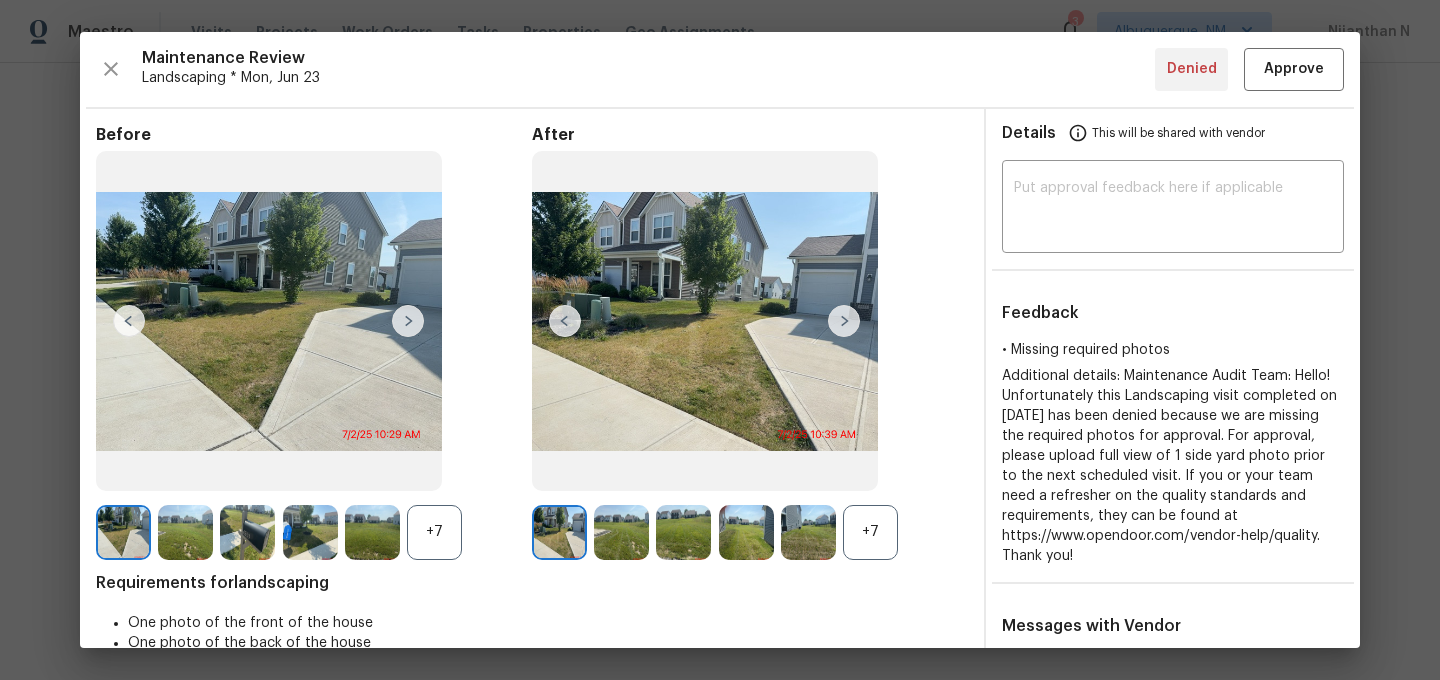 click on "+7" at bounding box center (870, 532) 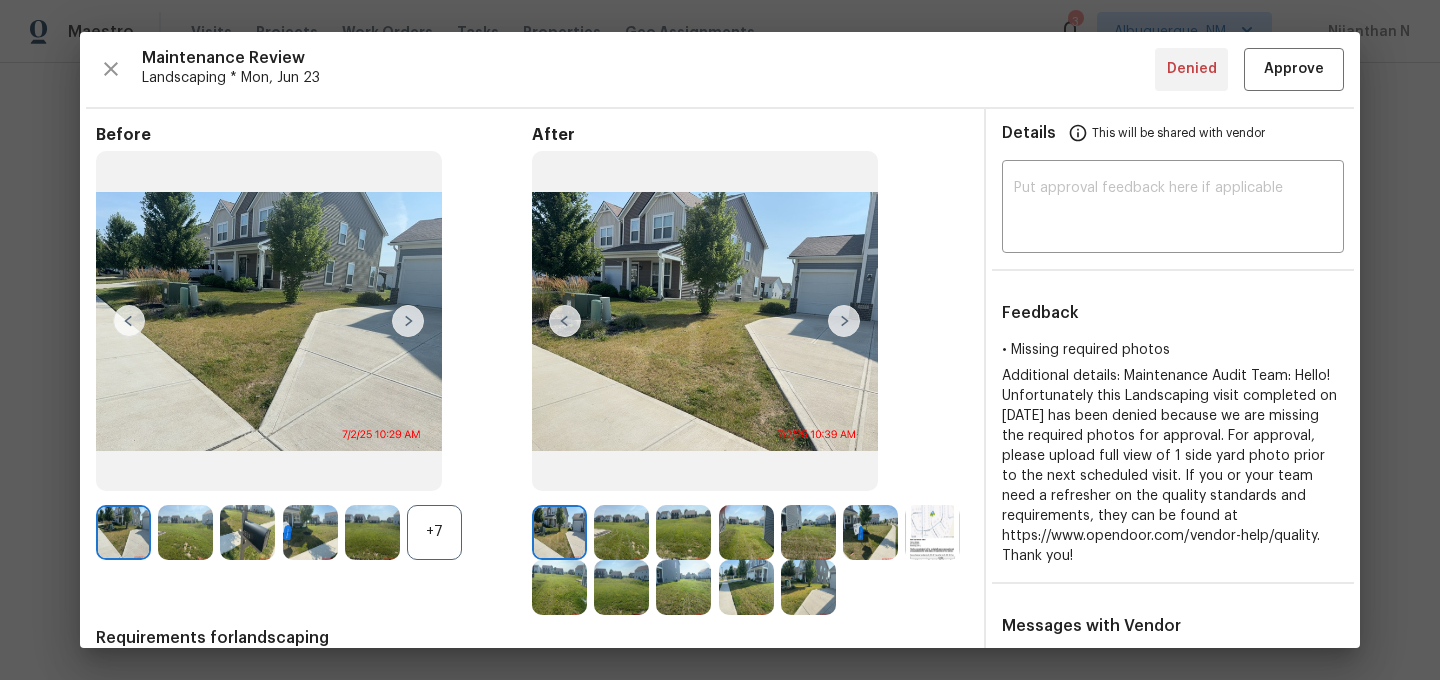 click on "+7" at bounding box center (434, 532) 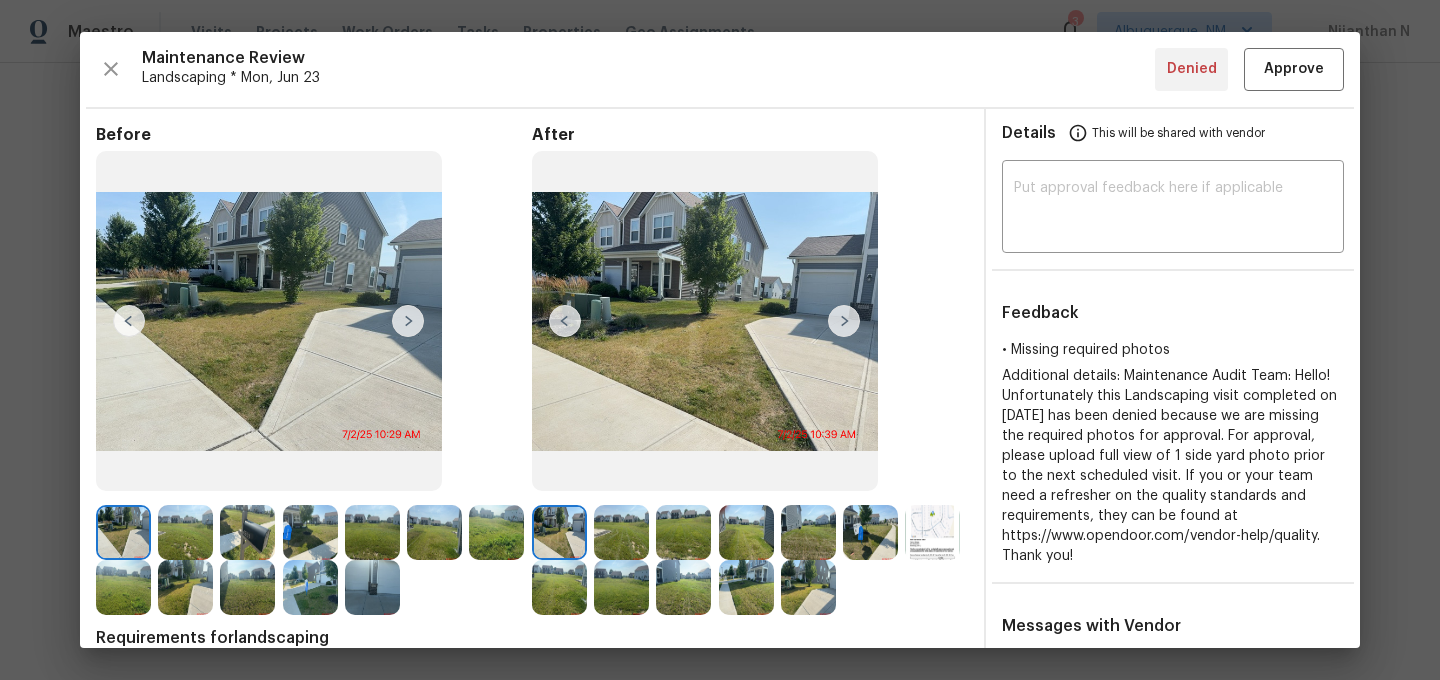 click at bounding box center (559, 587) 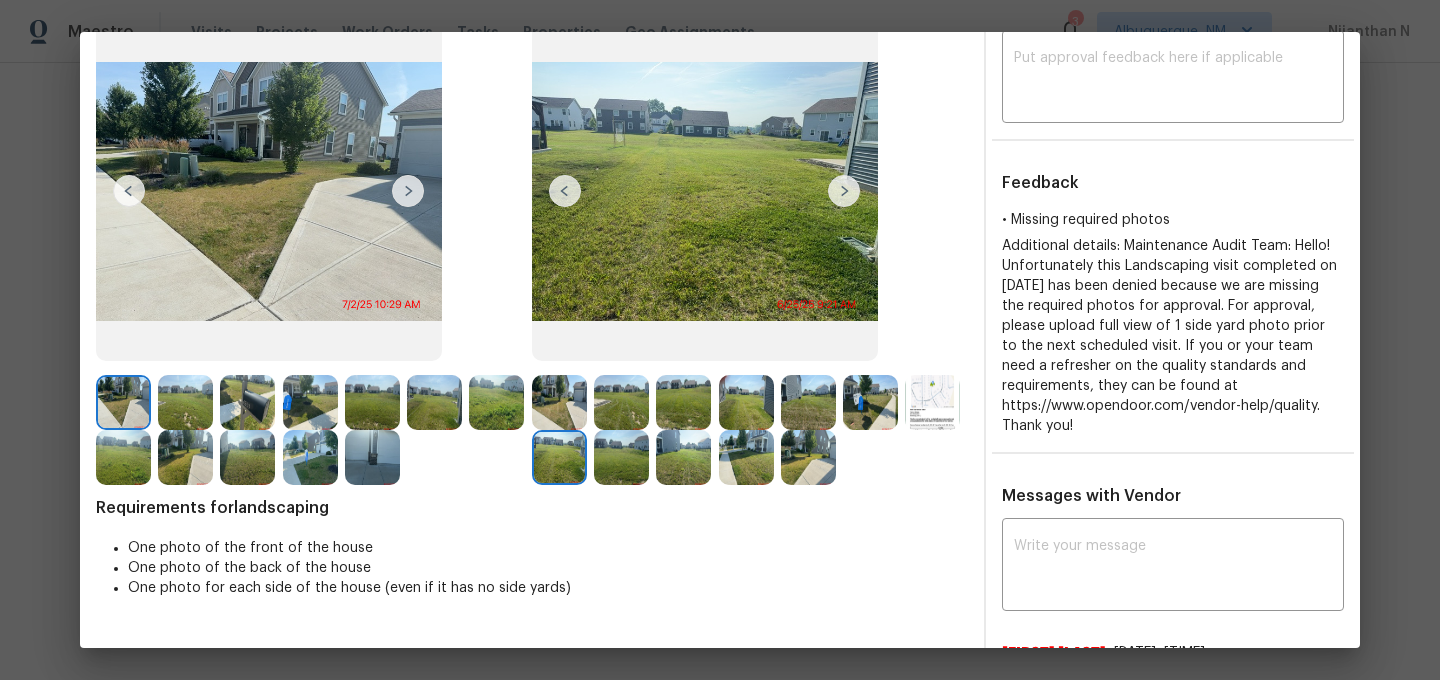 scroll, scrollTop: 137, scrollLeft: 0, axis: vertical 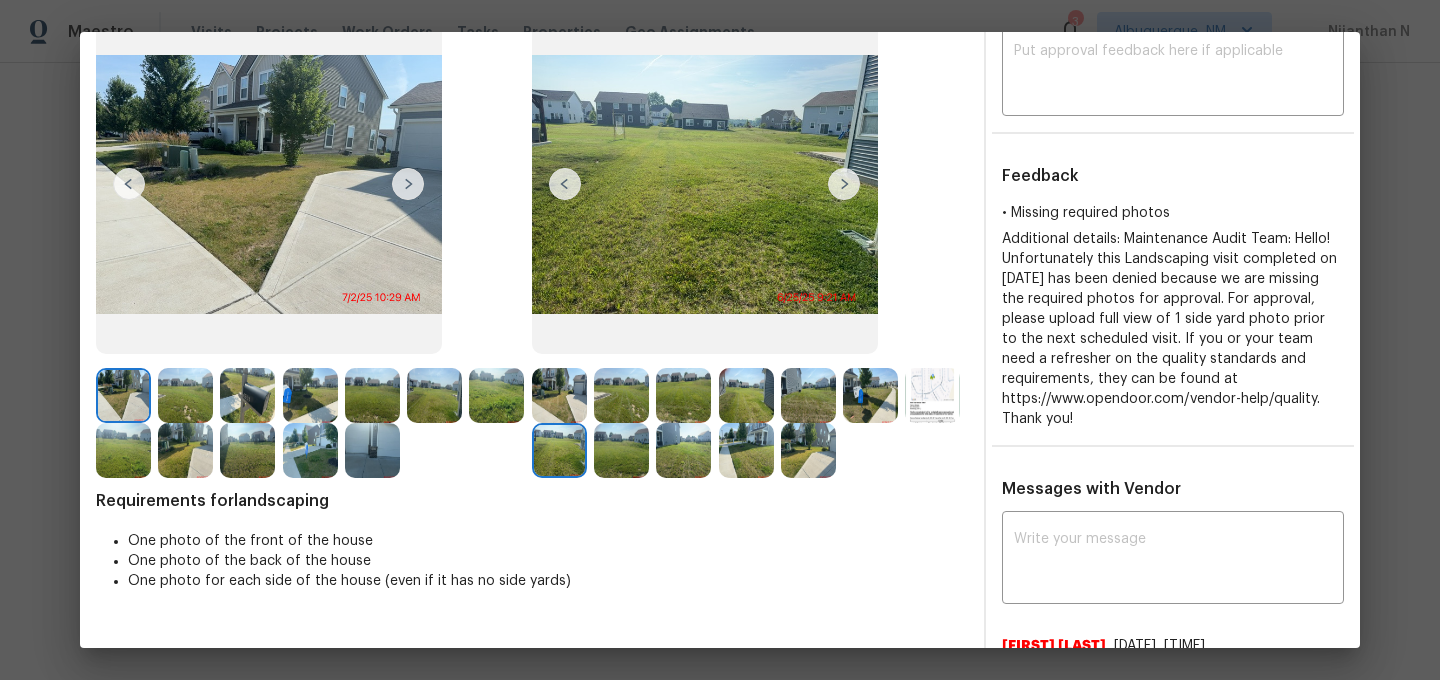 click at bounding box center [372, 450] 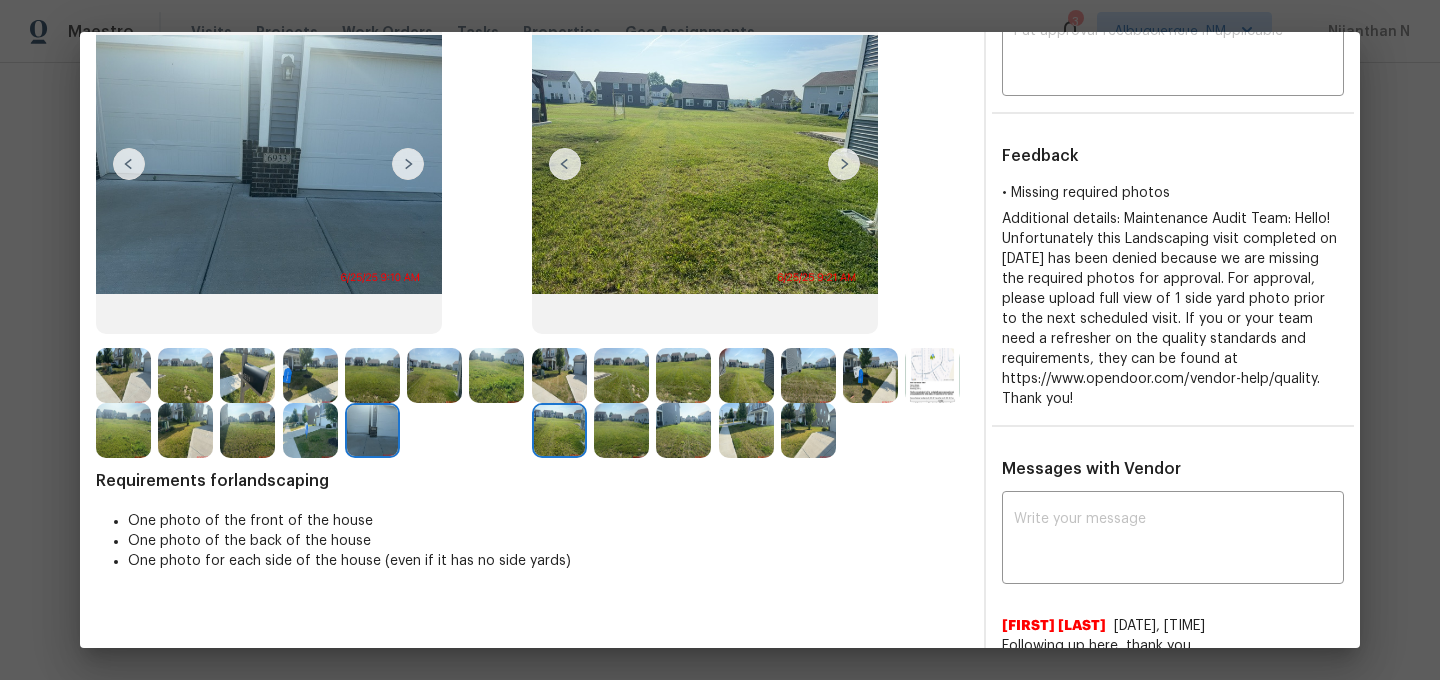 scroll, scrollTop: 151, scrollLeft: 0, axis: vertical 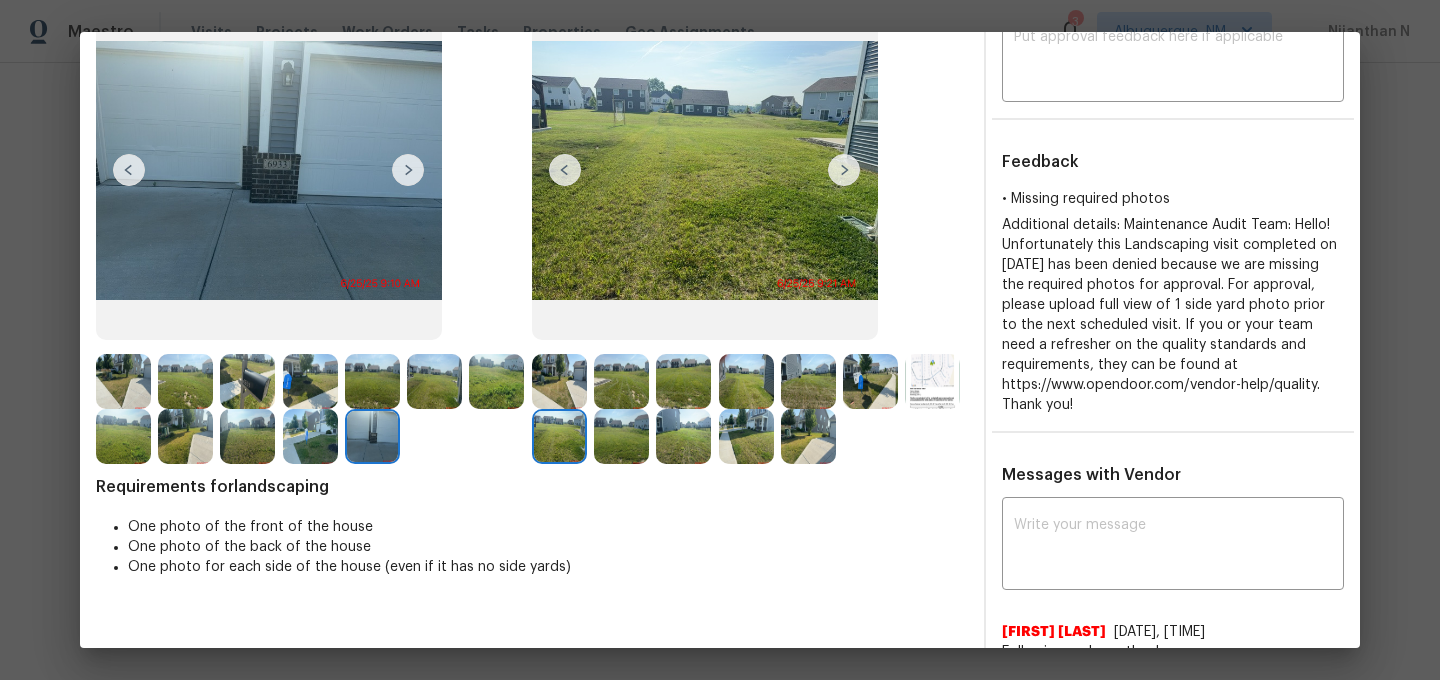 click at bounding box center [621, 436] 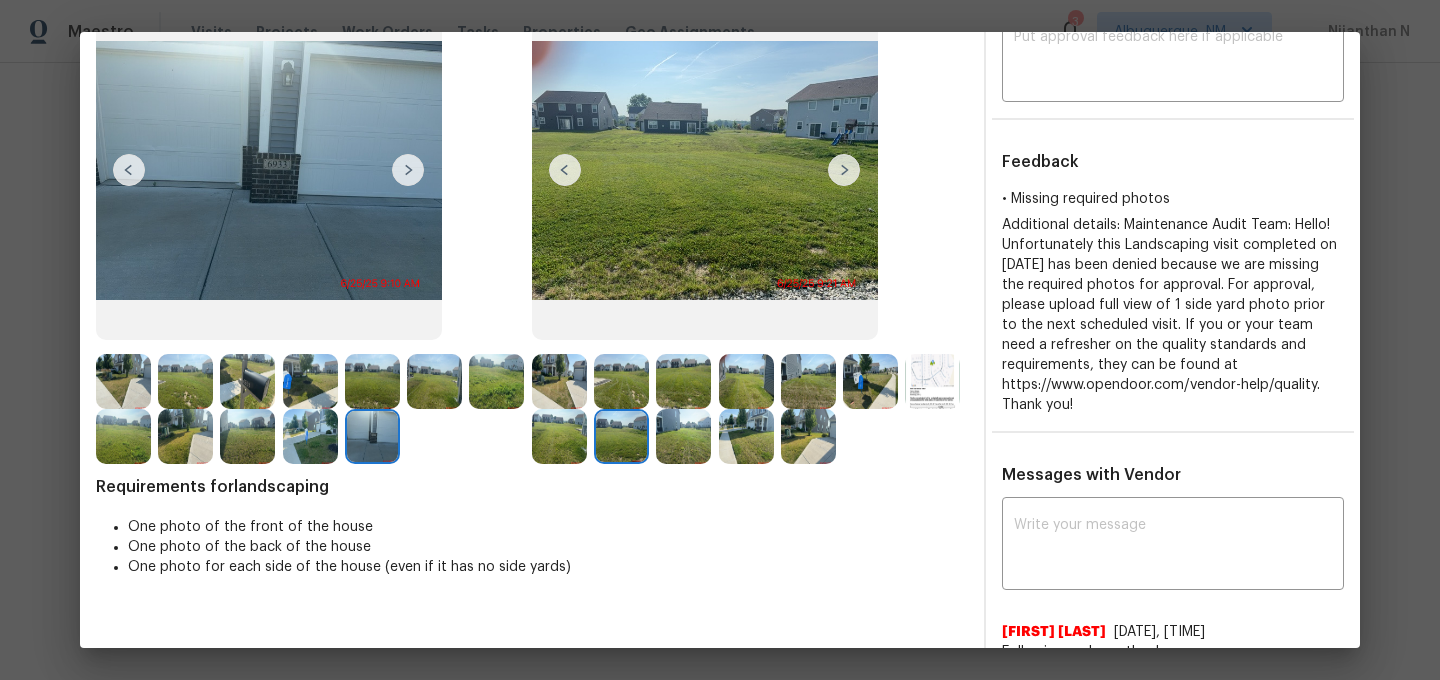 click at bounding box center (683, 436) 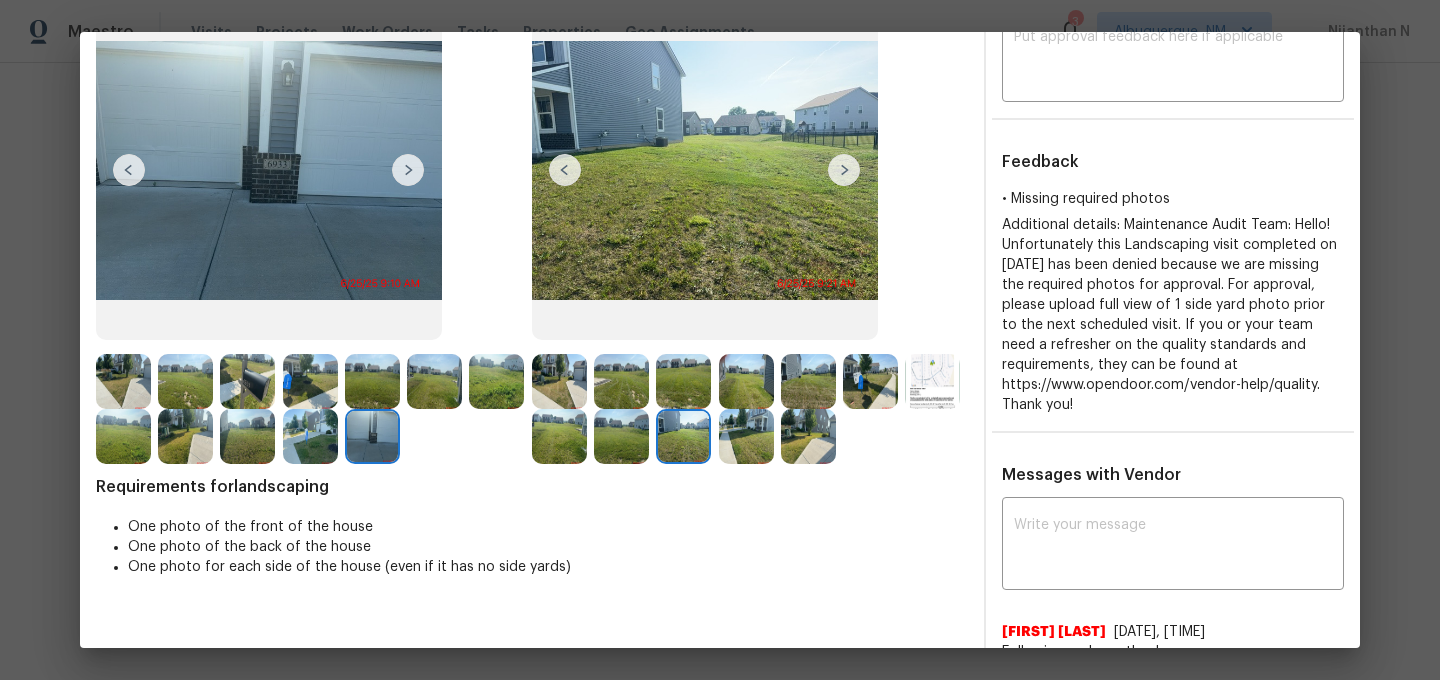 click at bounding box center (746, 436) 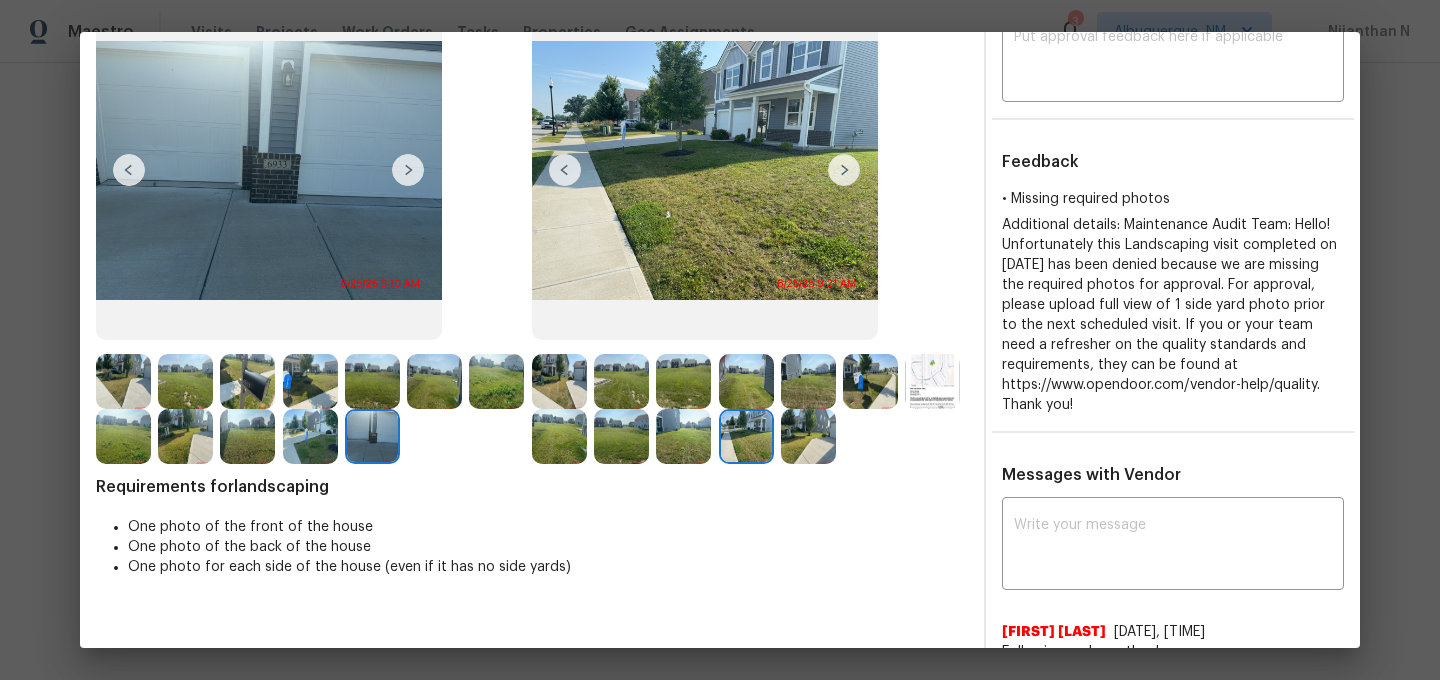 click at bounding box center (808, 436) 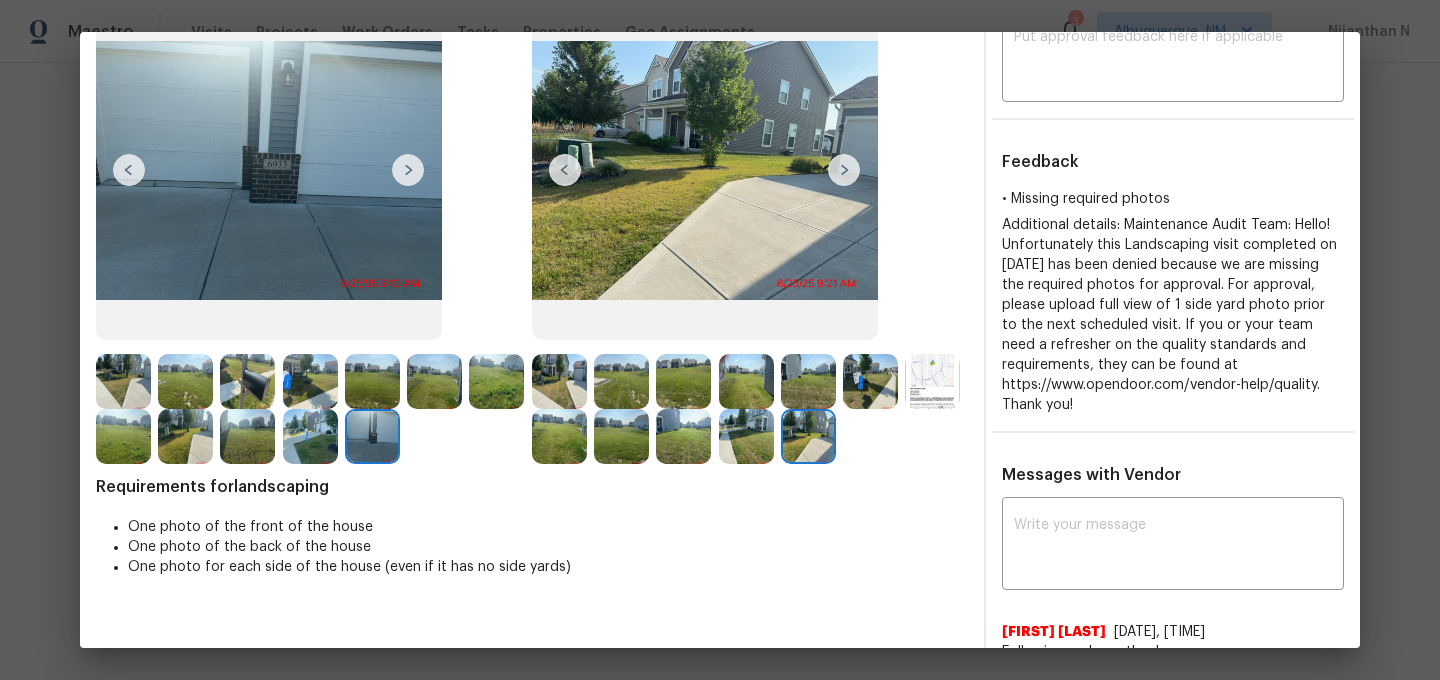scroll, scrollTop: 0, scrollLeft: 0, axis: both 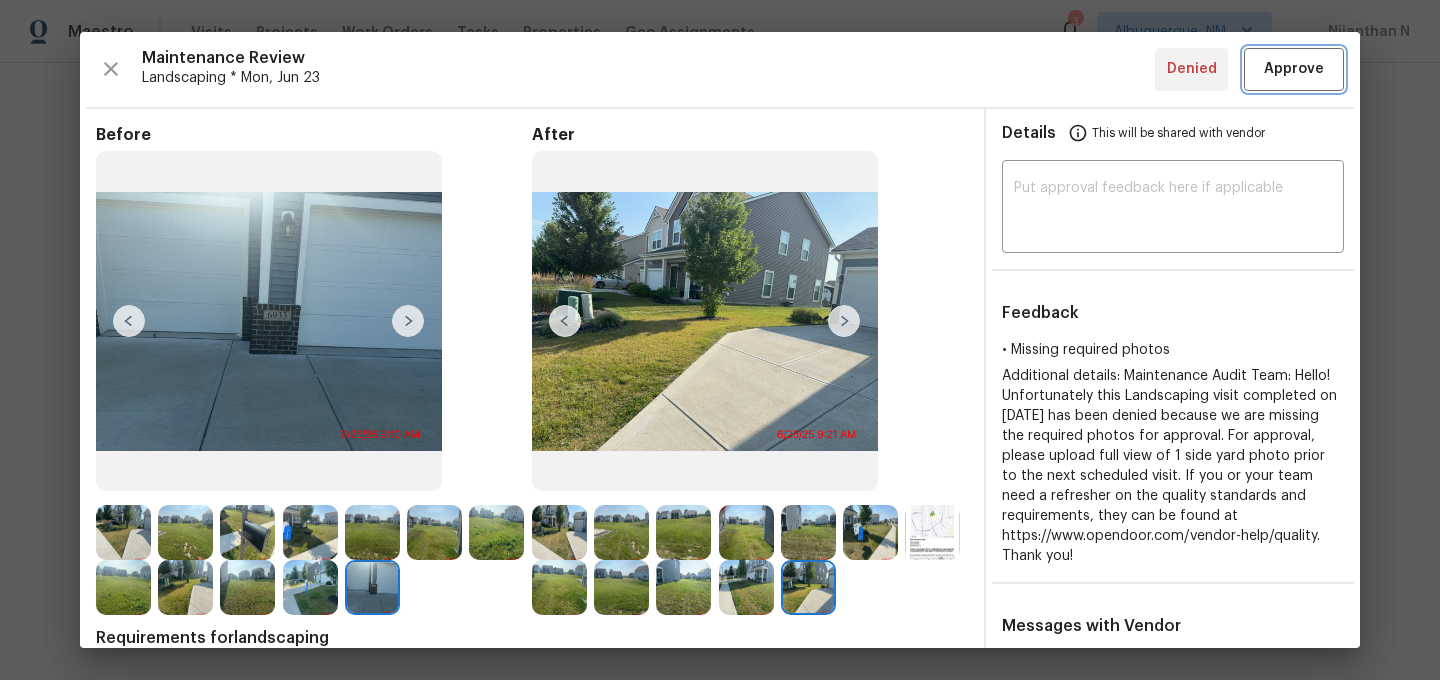 click on "Approve" at bounding box center [1294, 69] 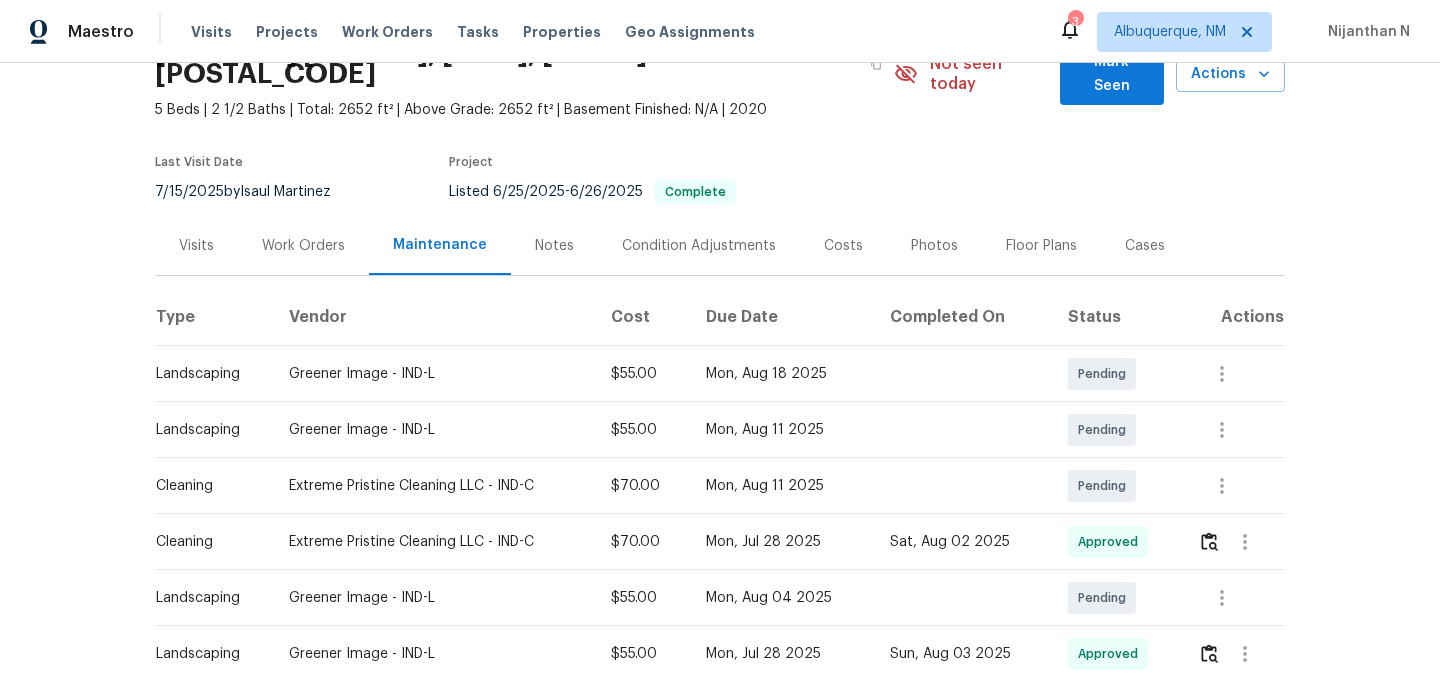 scroll, scrollTop: 0, scrollLeft: 0, axis: both 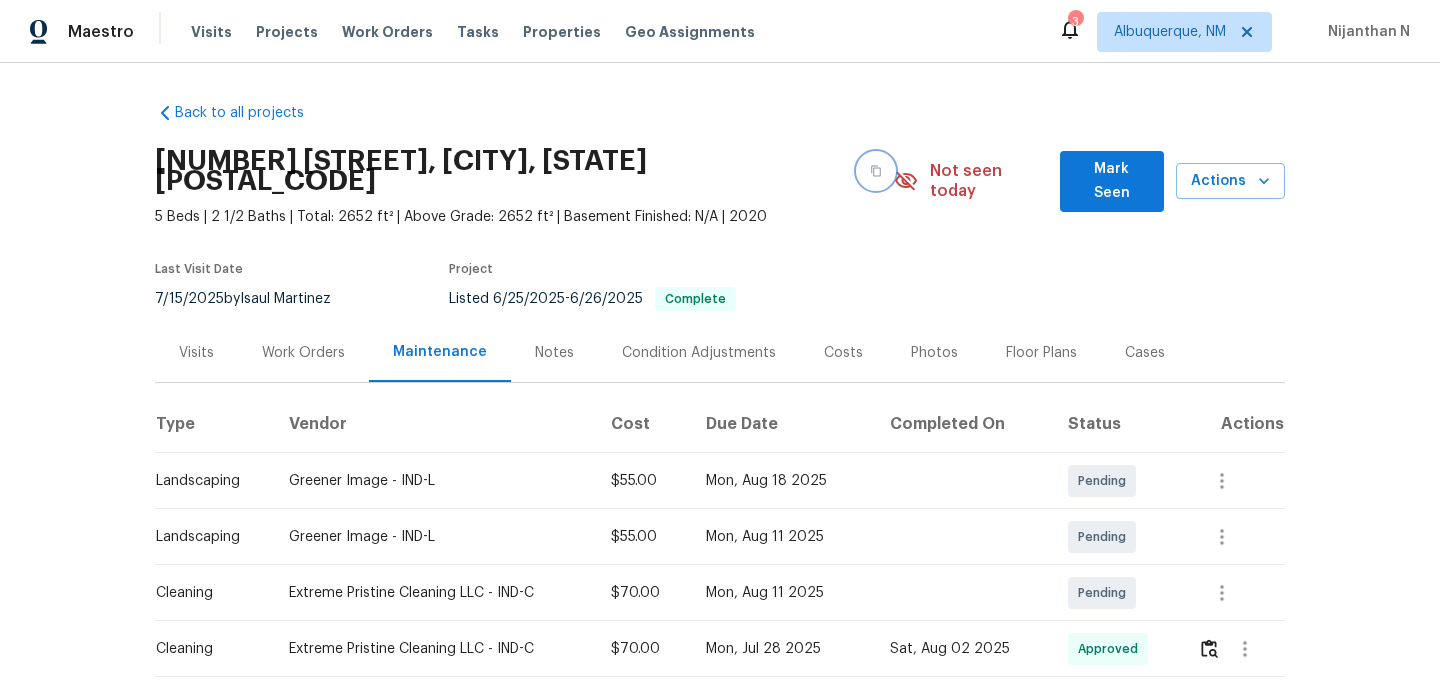 click 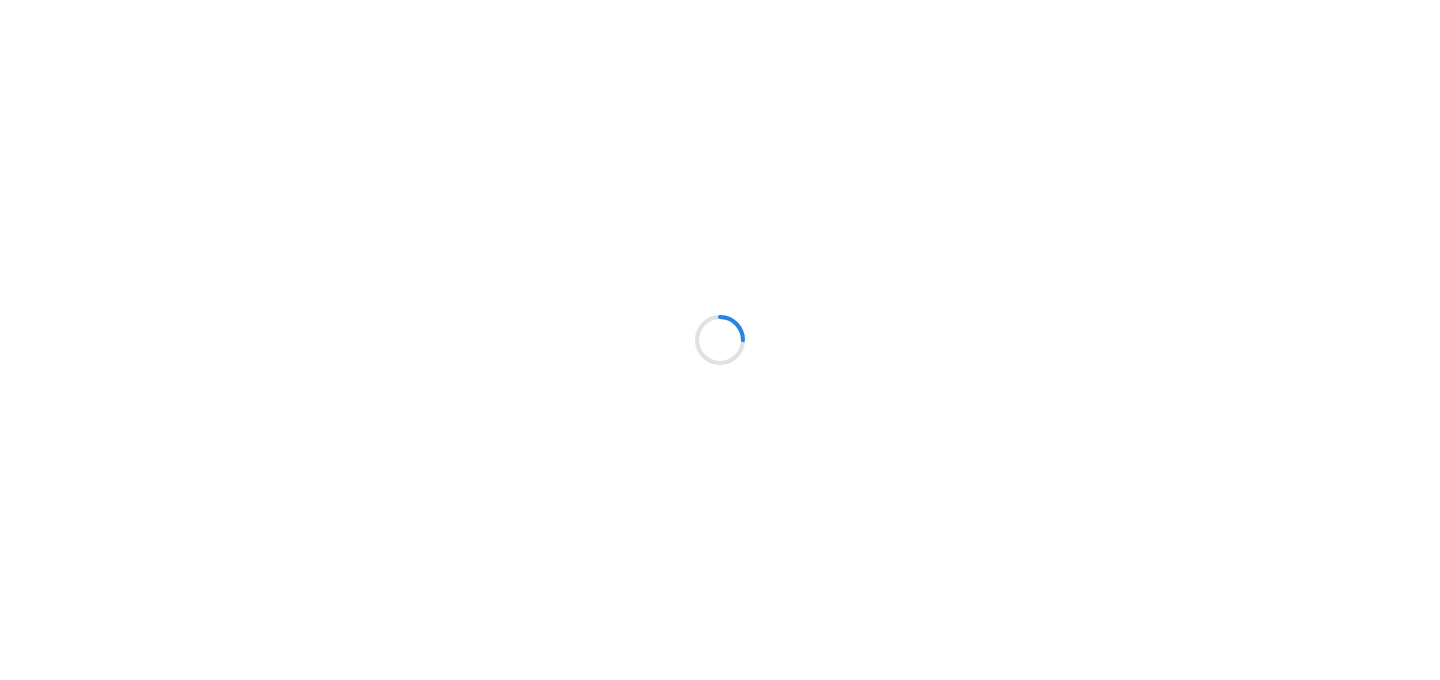 scroll, scrollTop: 0, scrollLeft: 0, axis: both 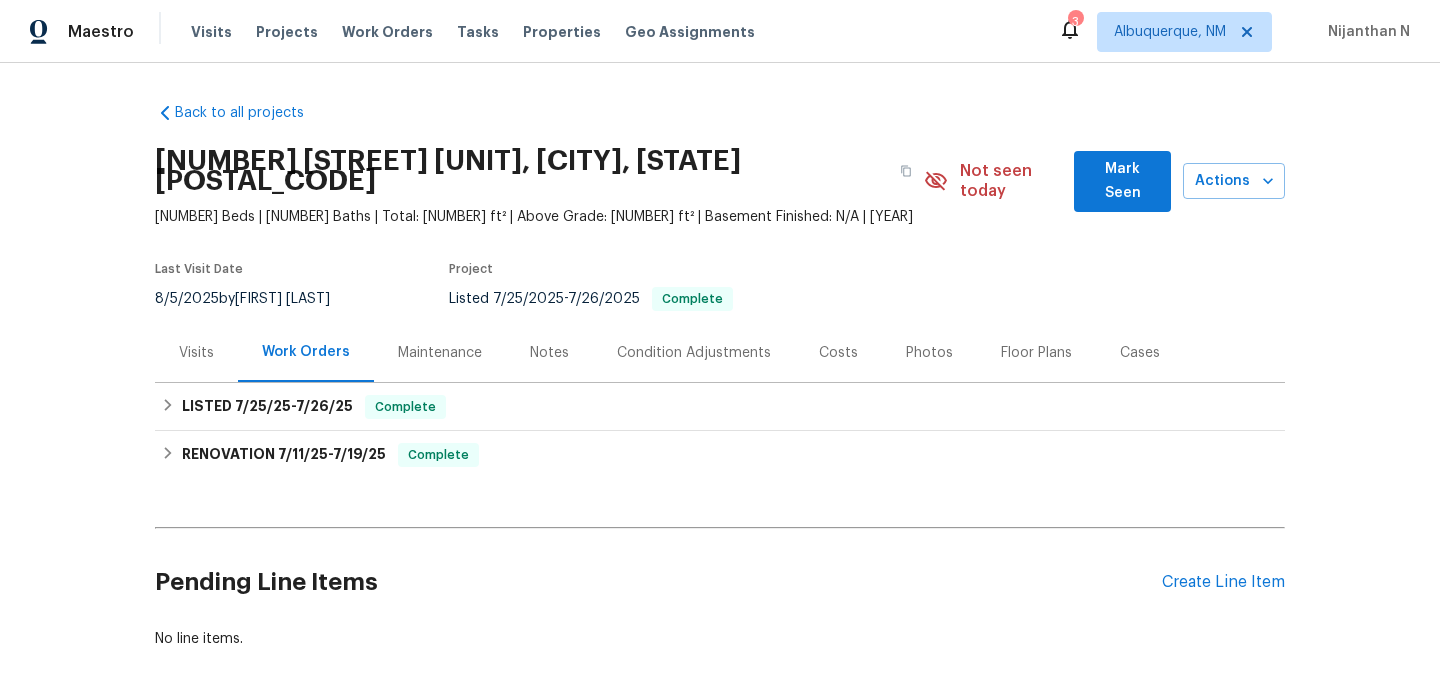 click on "Maintenance" at bounding box center (440, 353) 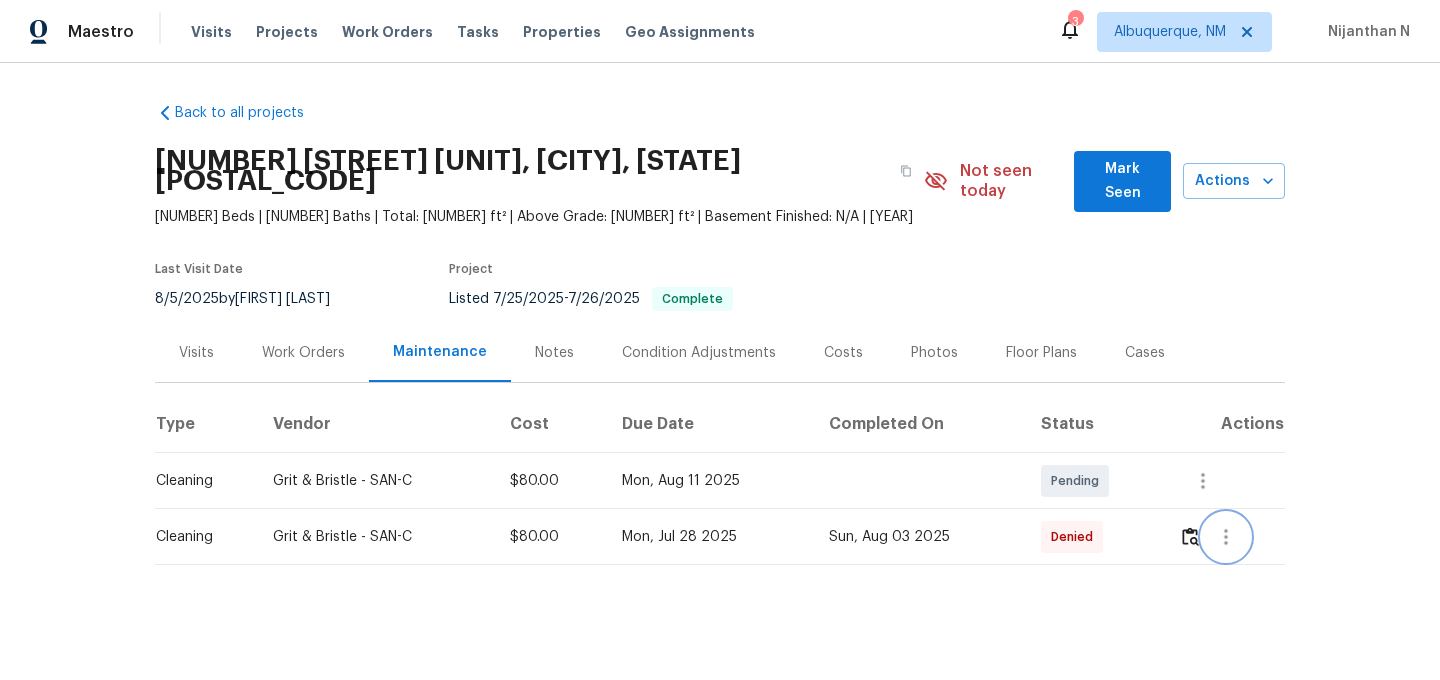 click at bounding box center (1226, 537) 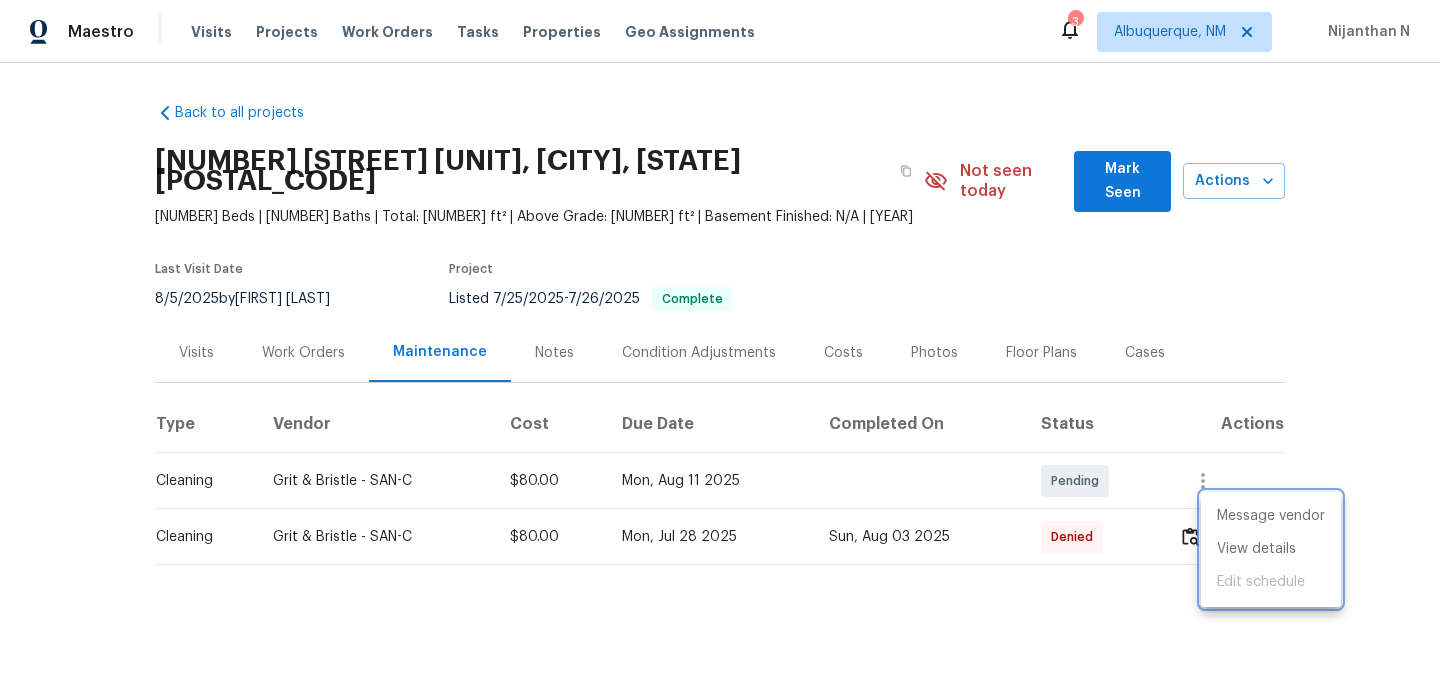 click at bounding box center [720, 340] 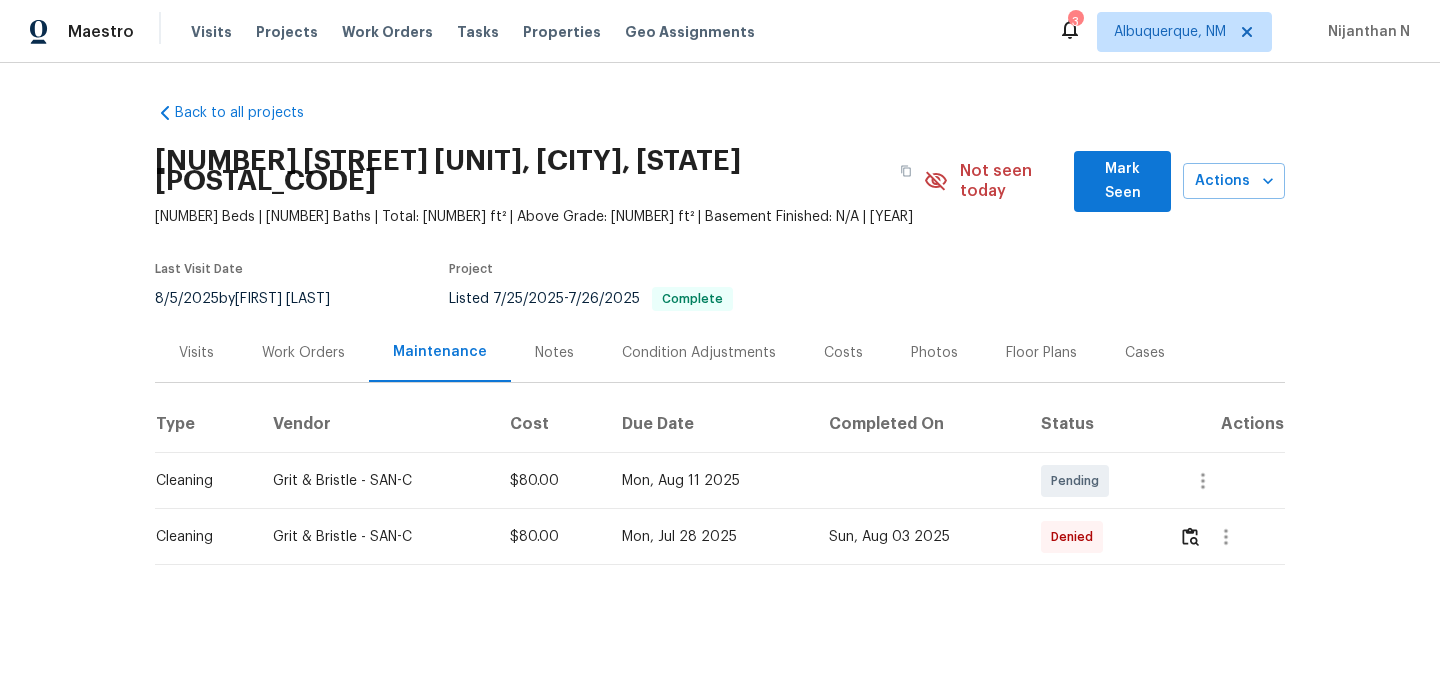 click on "Message vendor View details Edit schedule" at bounding box center (720, 340) 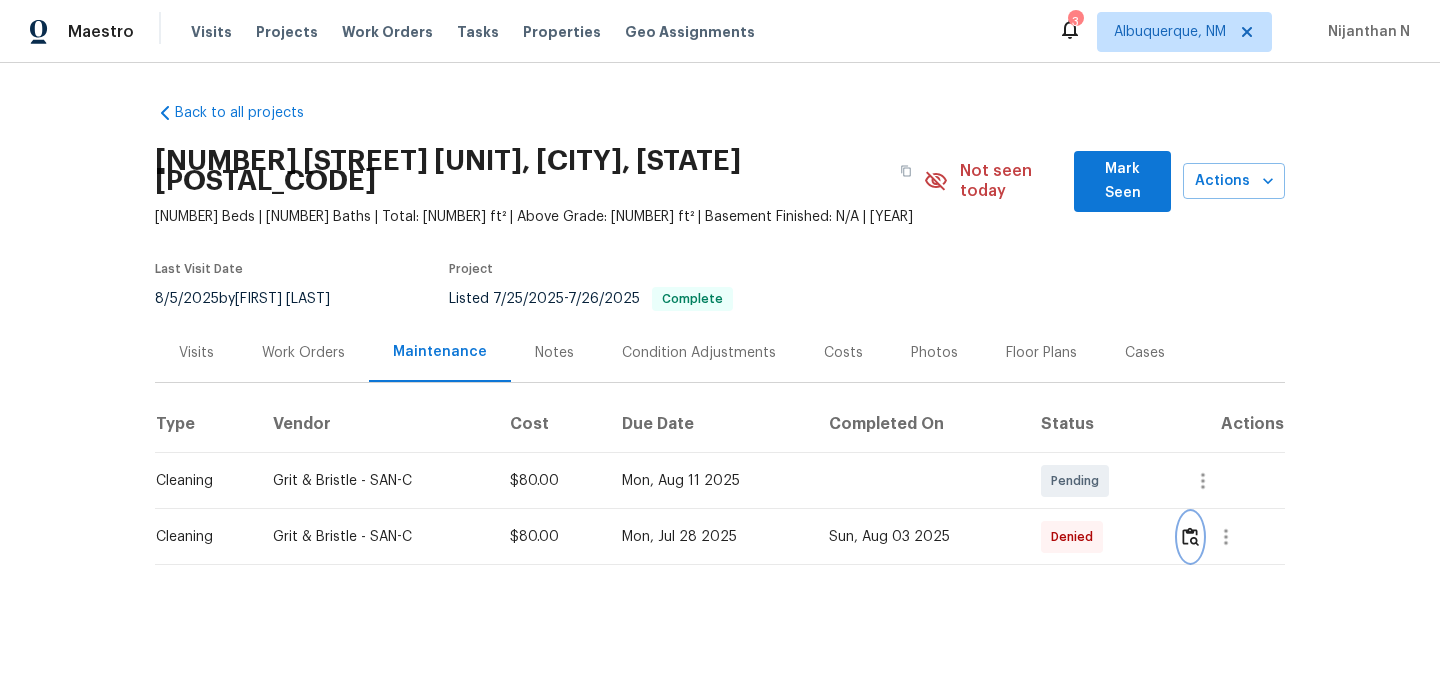 click at bounding box center [1190, 536] 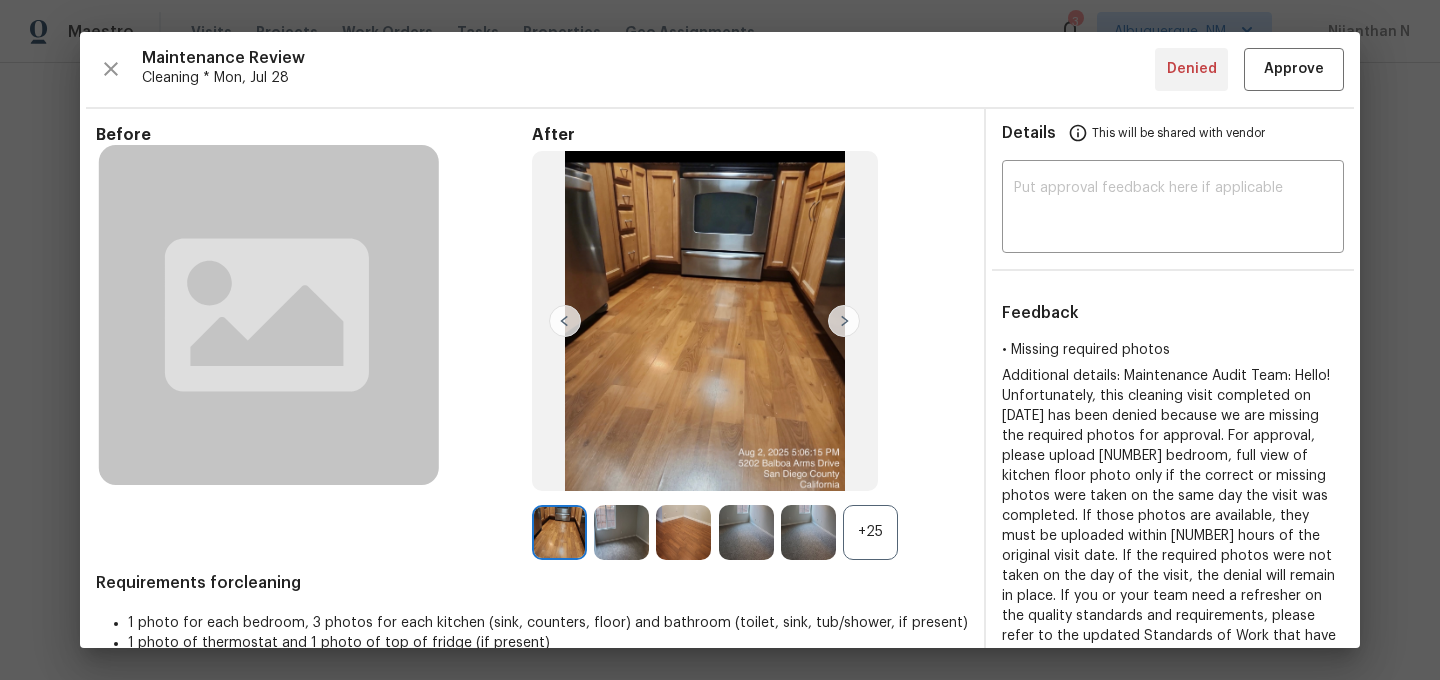 click on "+25" at bounding box center [870, 532] 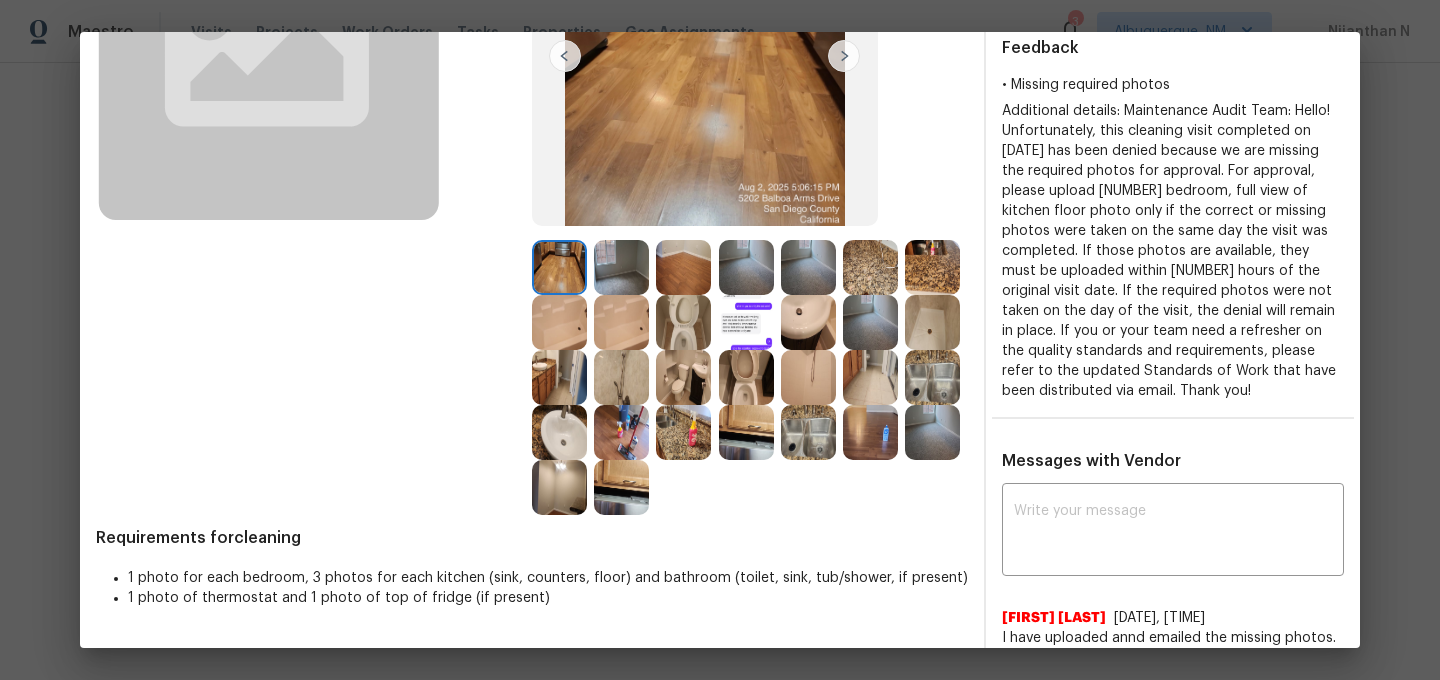 scroll, scrollTop: 297, scrollLeft: 0, axis: vertical 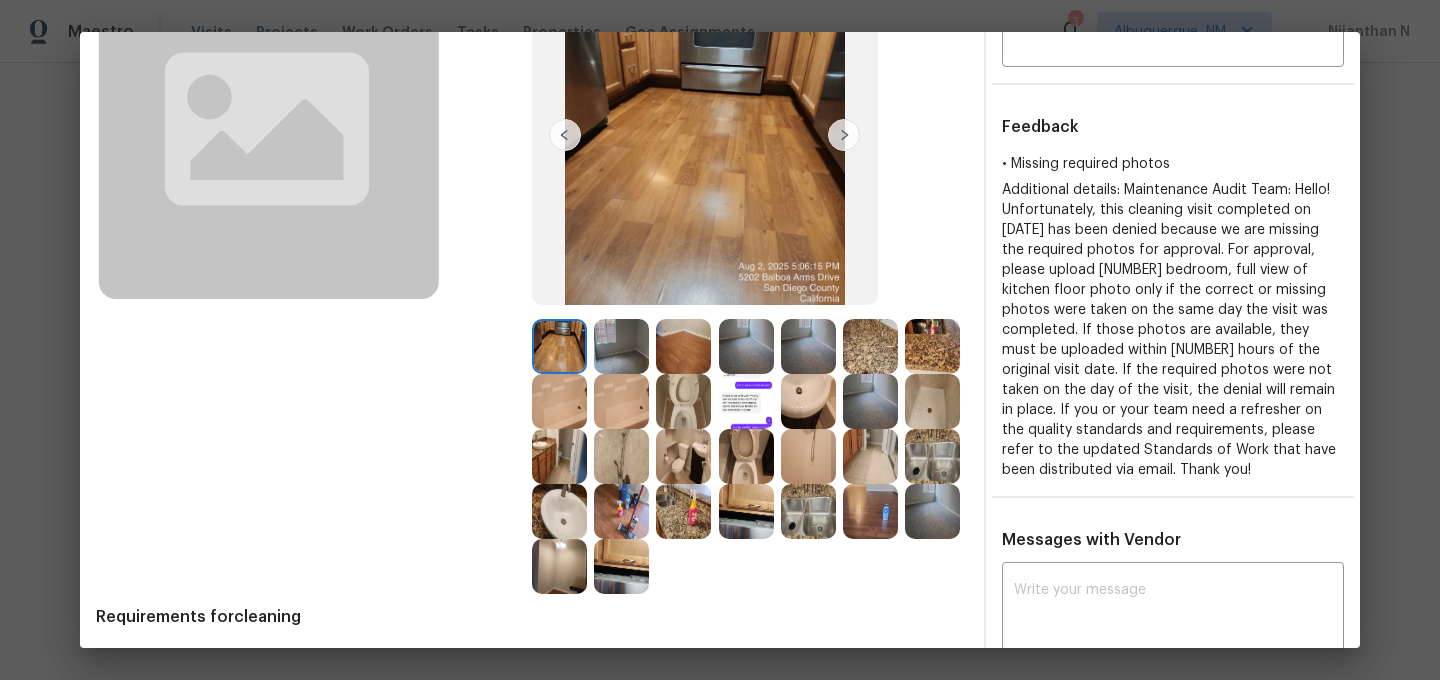 click at bounding box center (746, 511) 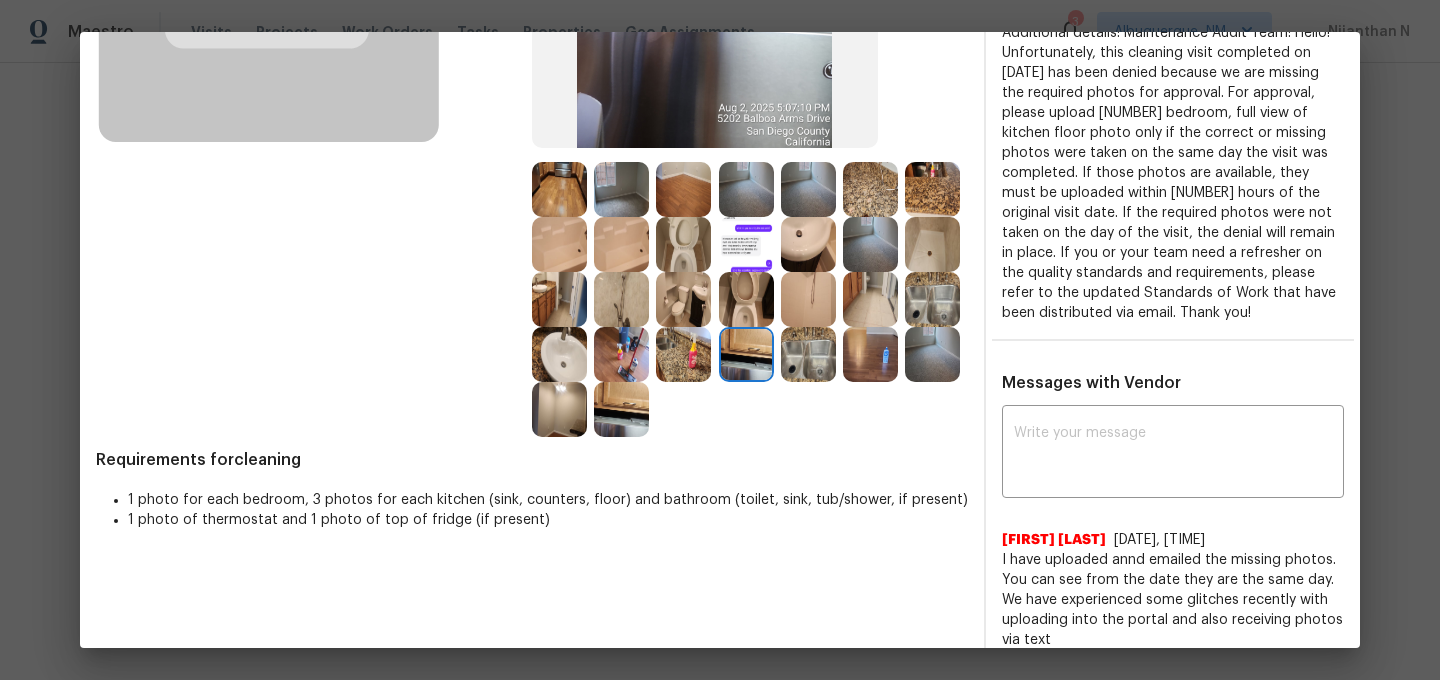scroll, scrollTop: 381, scrollLeft: 0, axis: vertical 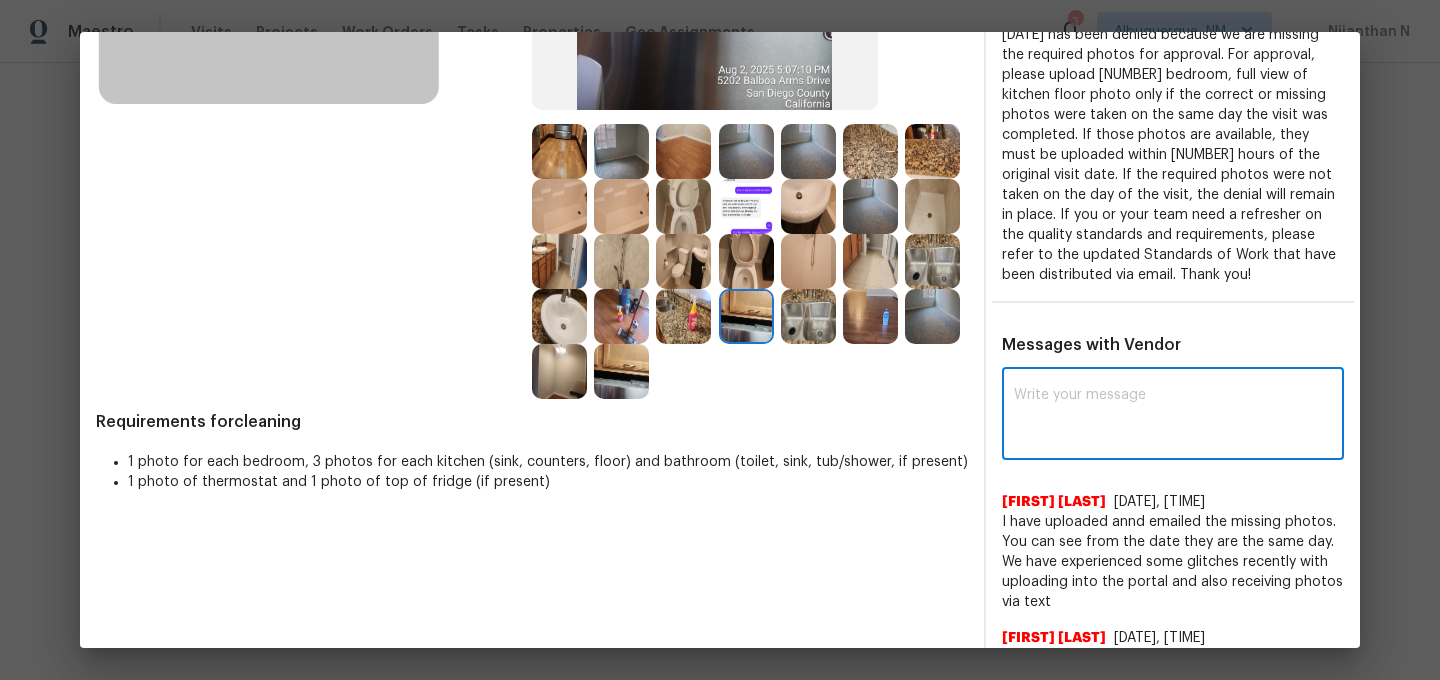 click at bounding box center (1173, 416) 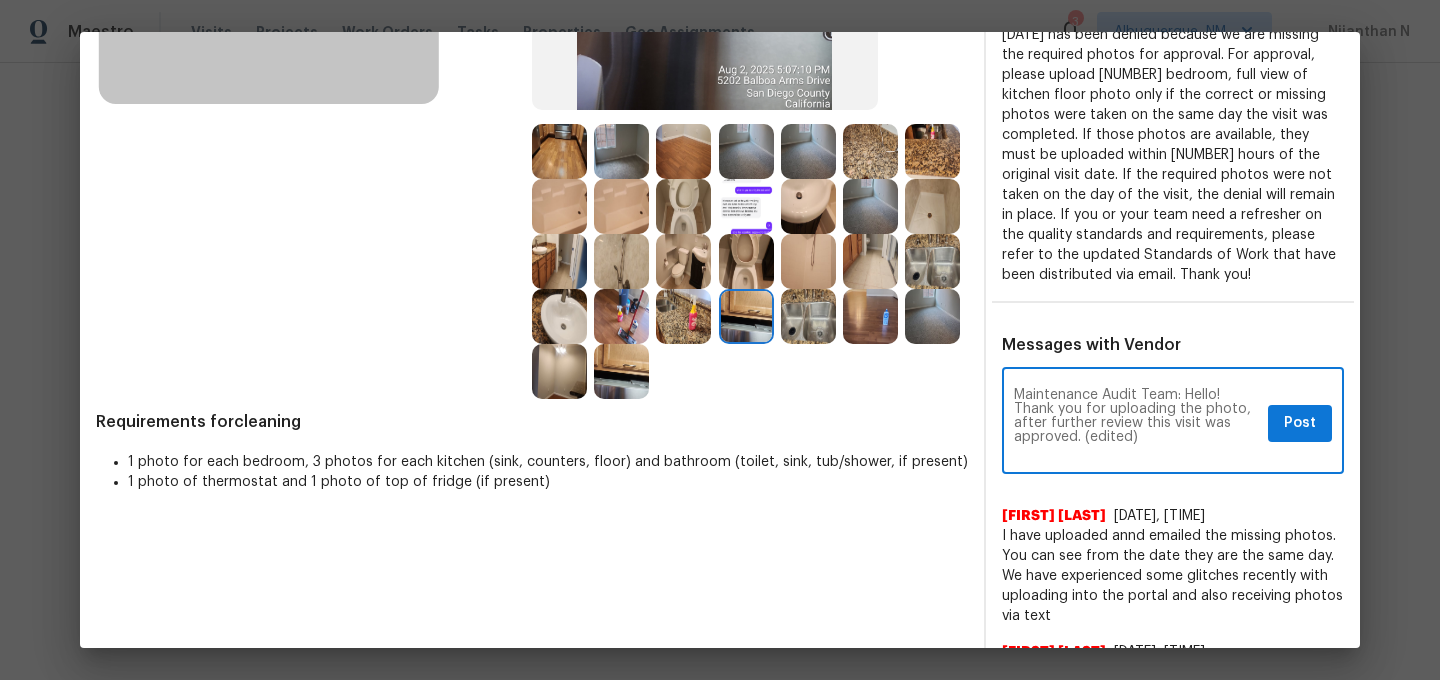 scroll, scrollTop: 0, scrollLeft: 0, axis: both 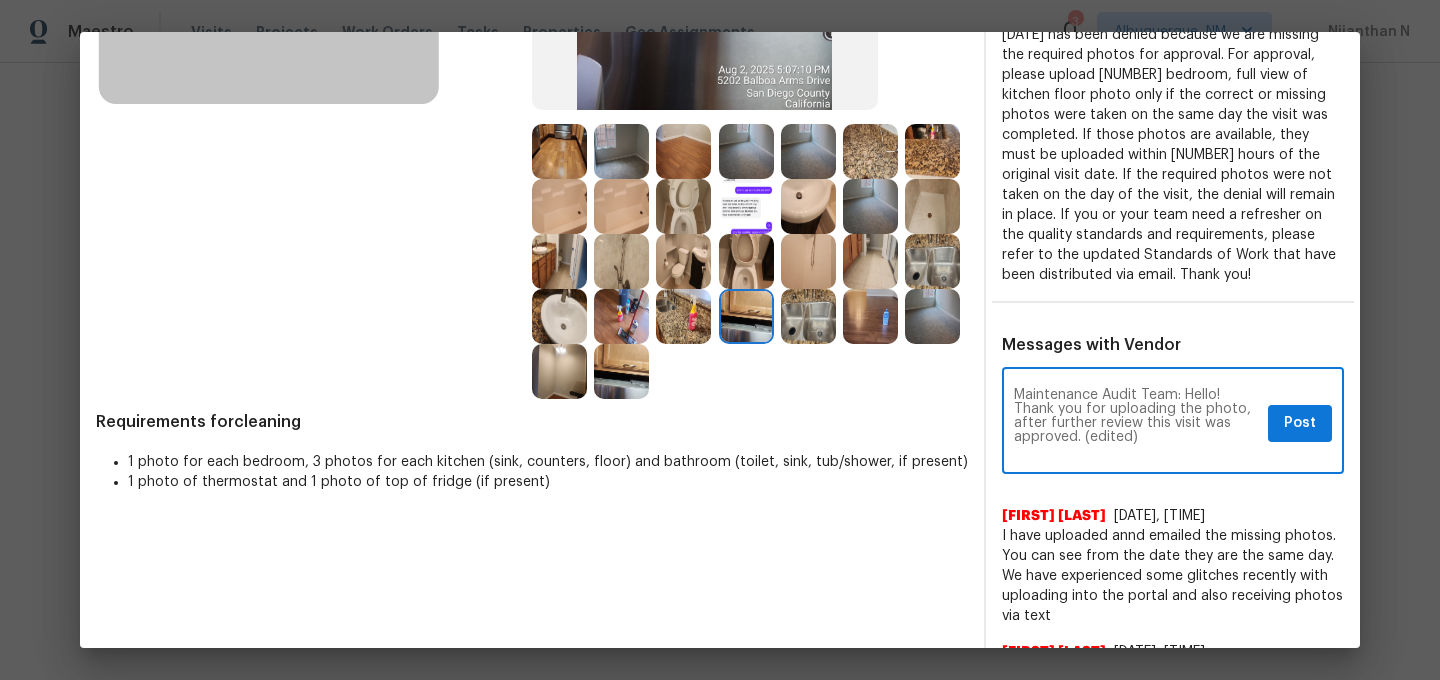 drag, startPoint x: 1084, startPoint y: 439, endPoint x: 1155, endPoint y: 439, distance: 71 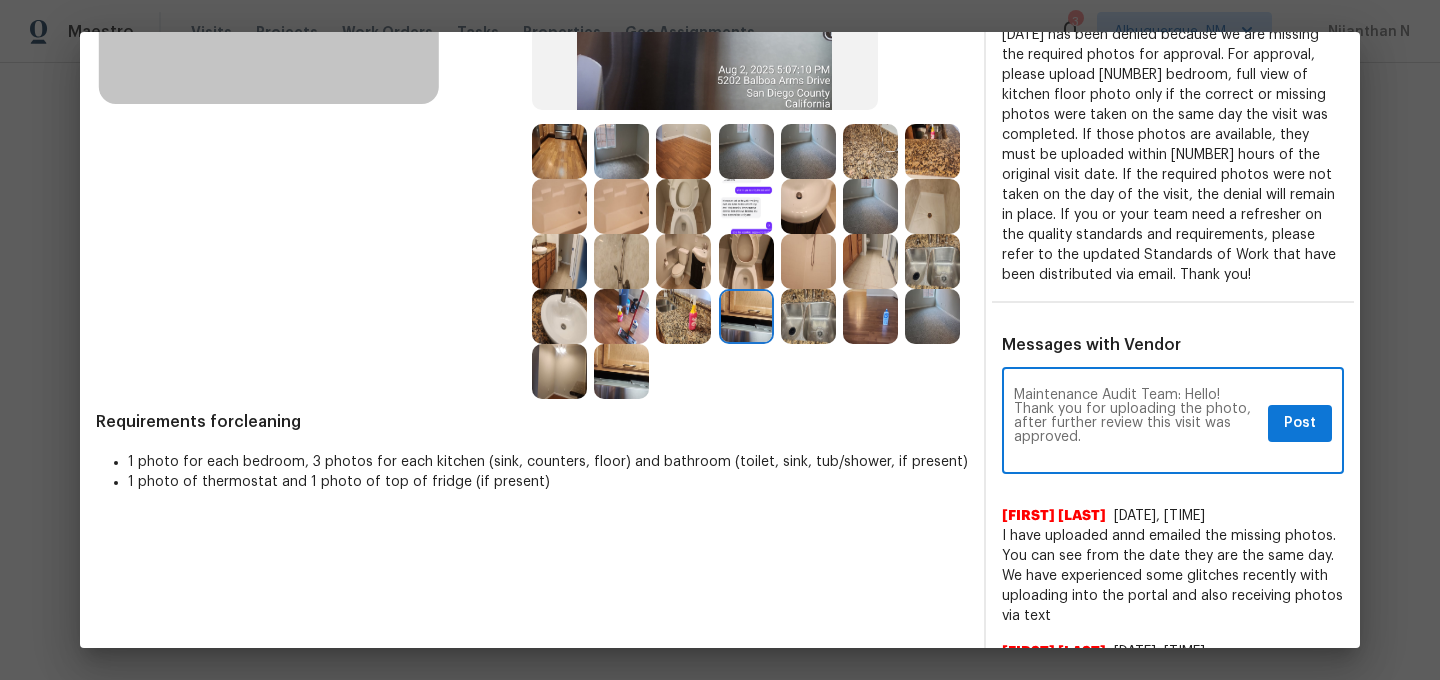 type on "Maintenance Audit Team: Hello! Thank you for uploading the photo, after further review this visit was approved." 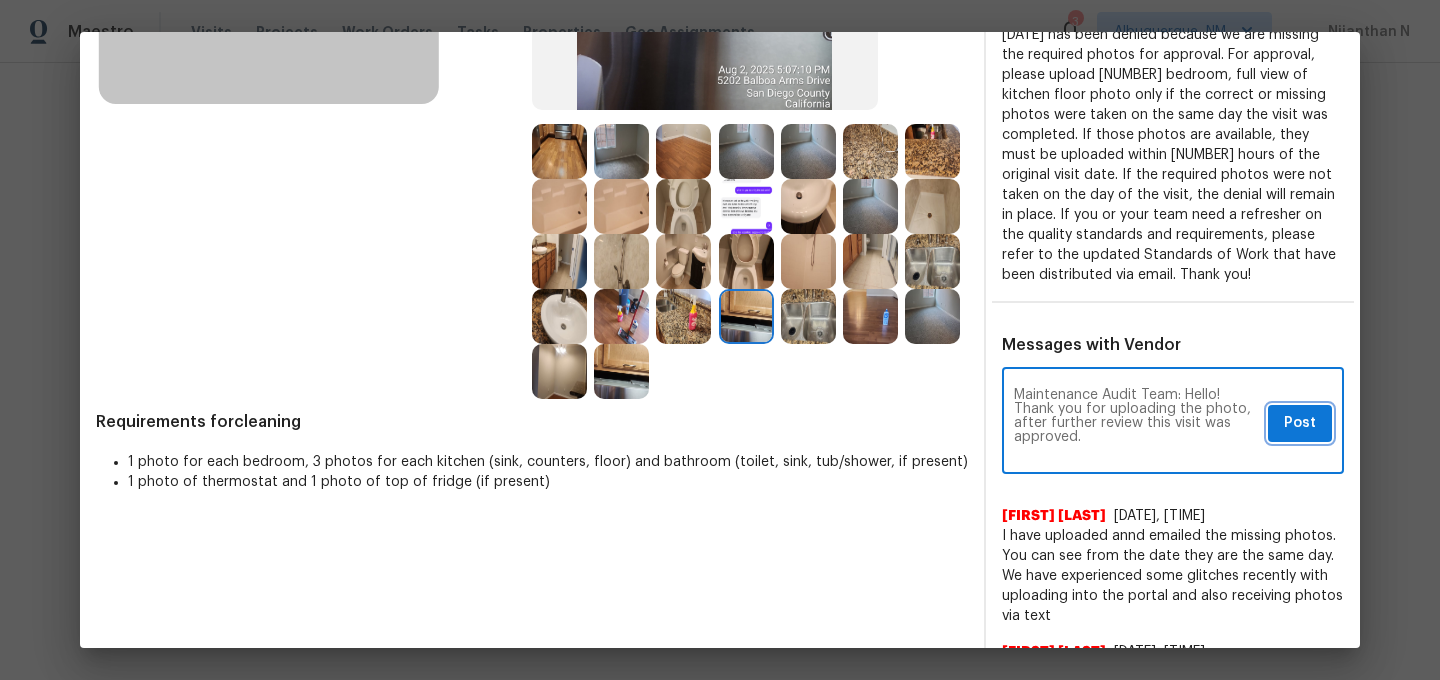 click on "Post" at bounding box center [1300, 423] 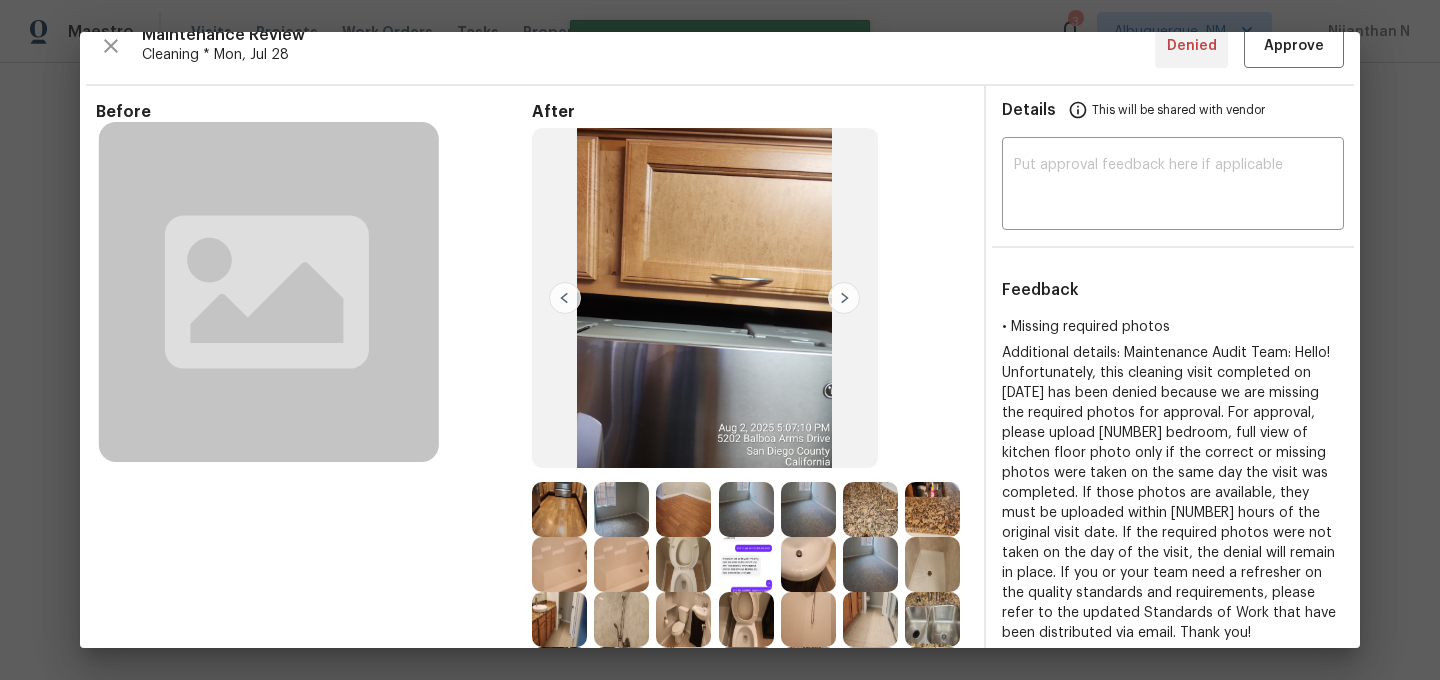 scroll, scrollTop: 0, scrollLeft: 0, axis: both 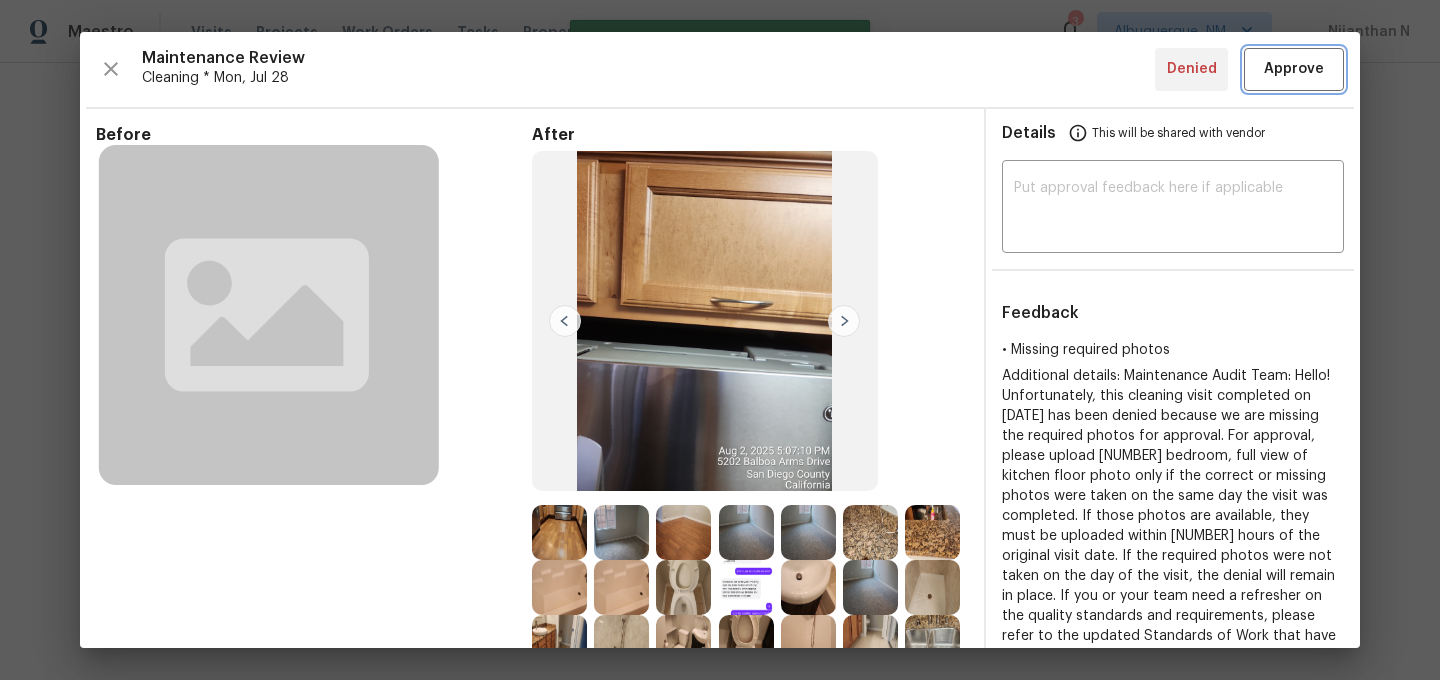 type 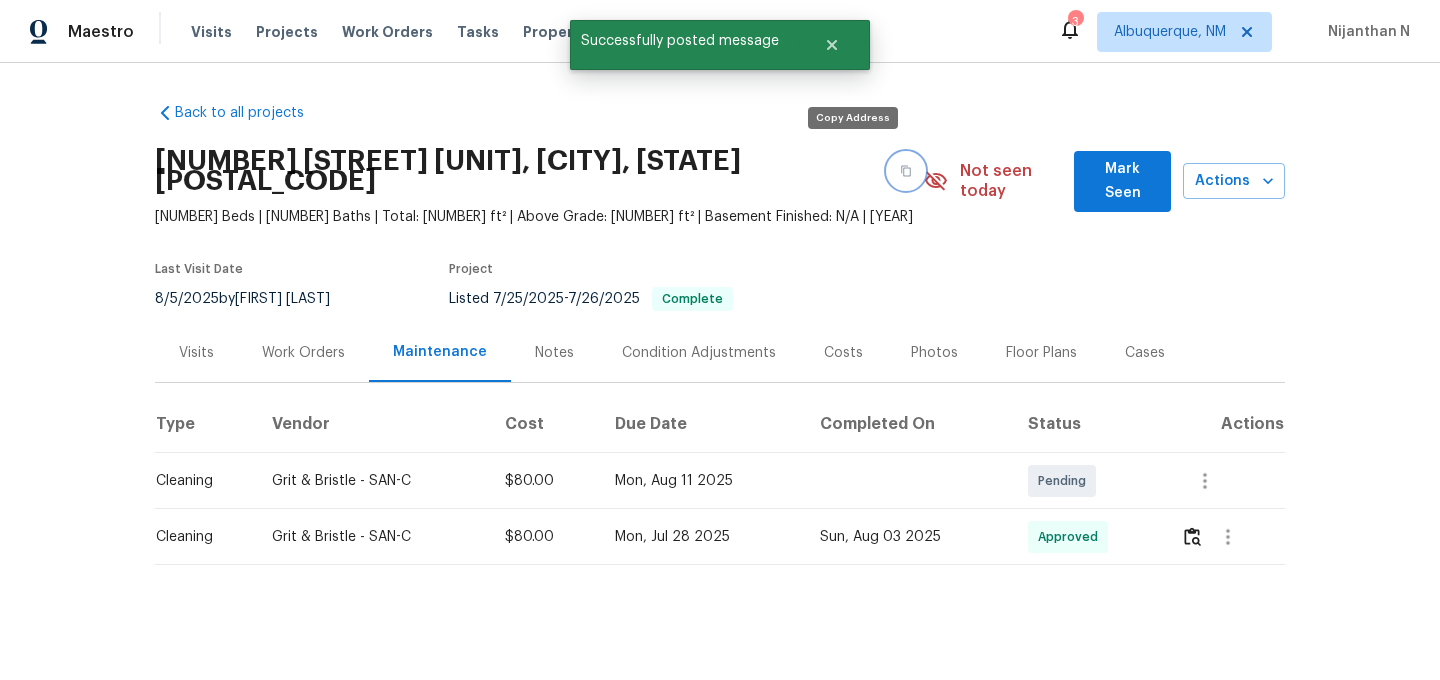 click at bounding box center [906, 171] 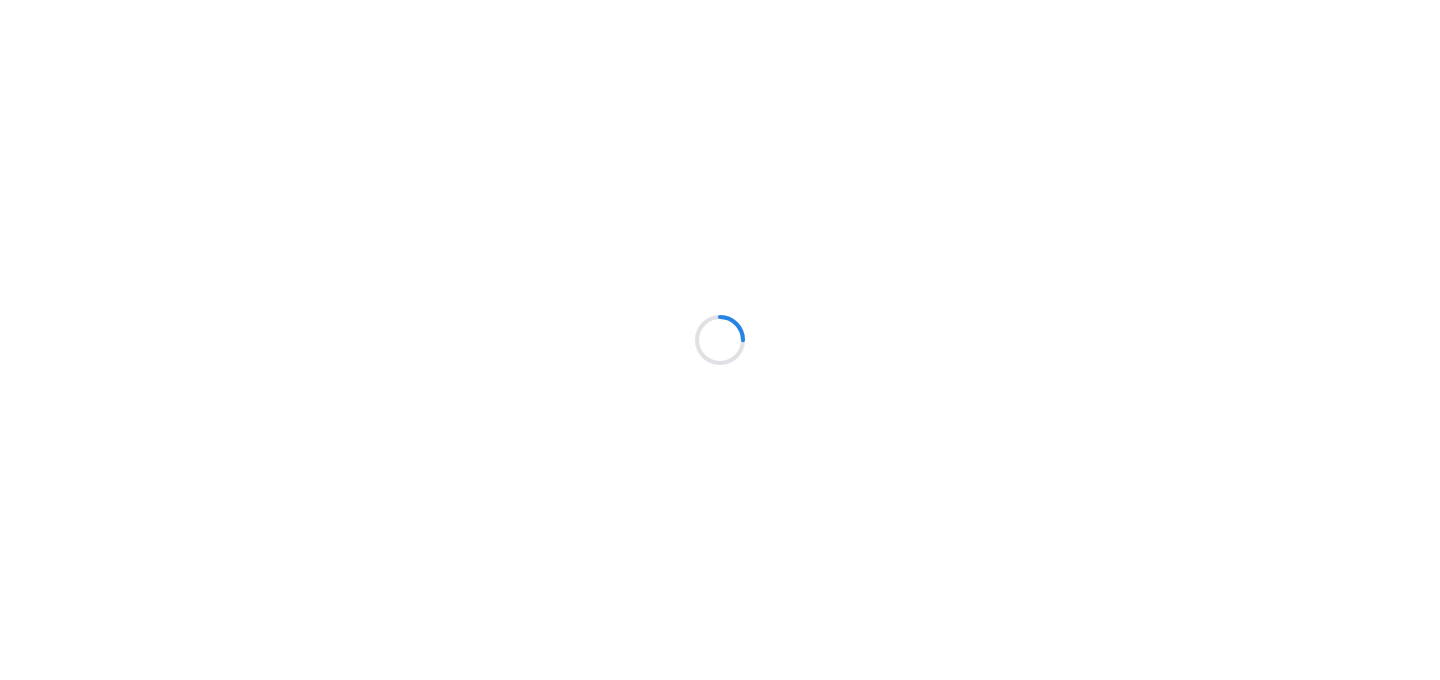 scroll, scrollTop: 0, scrollLeft: 0, axis: both 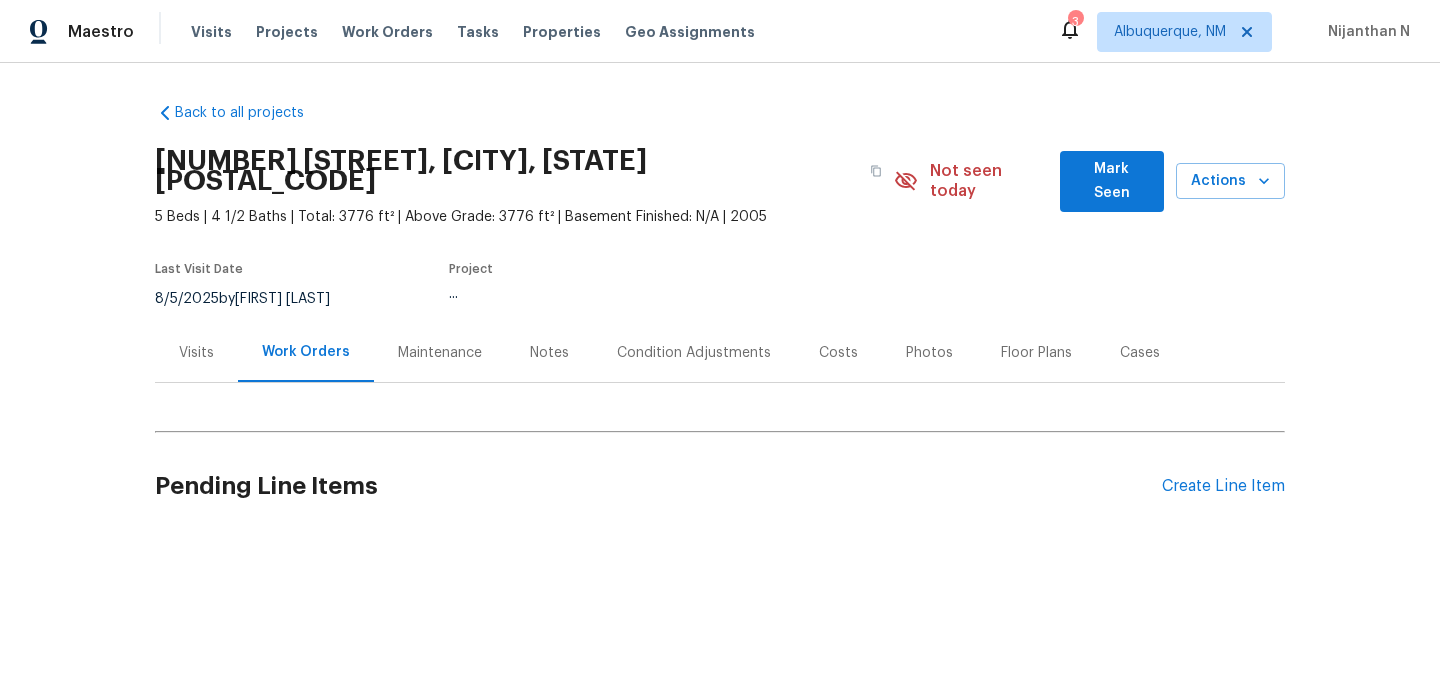 click on "Maintenance" at bounding box center (440, 352) 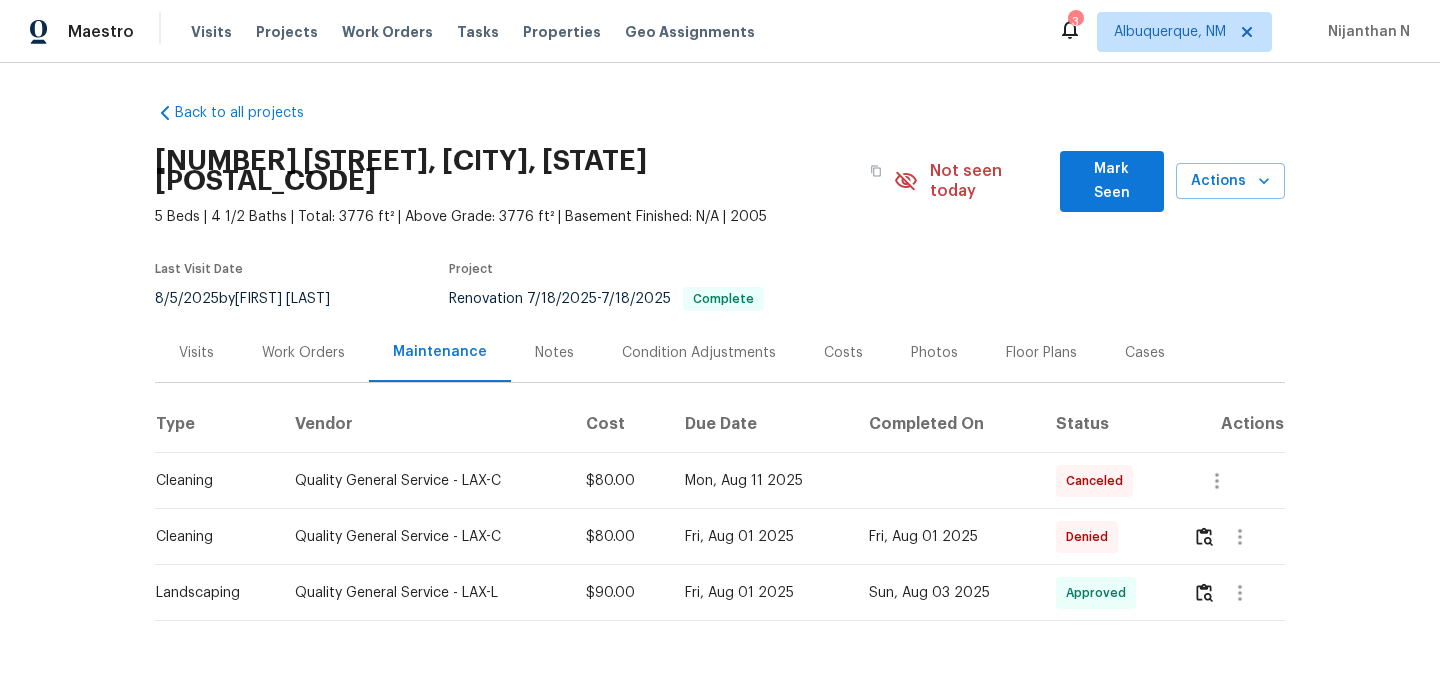 scroll, scrollTop: 41, scrollLeft: 0, axis: vertical 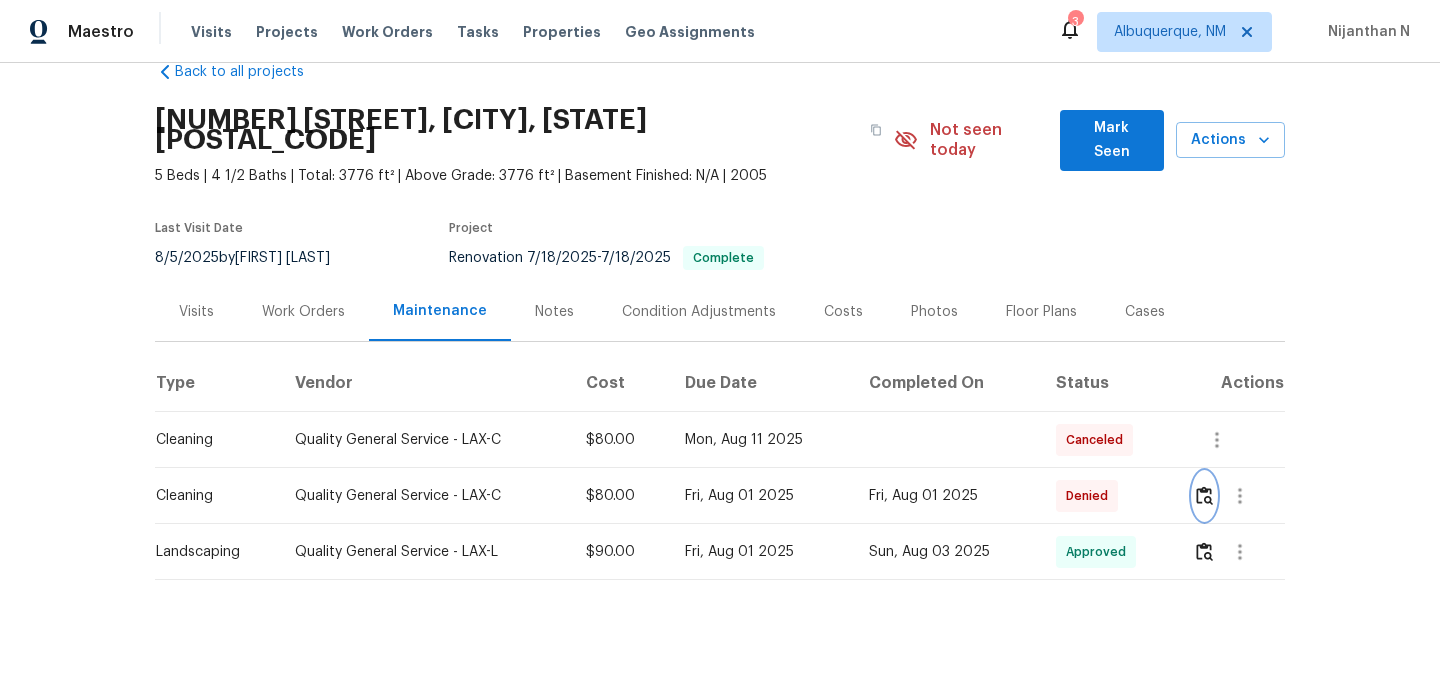 click at bounding box center (1204, 496) 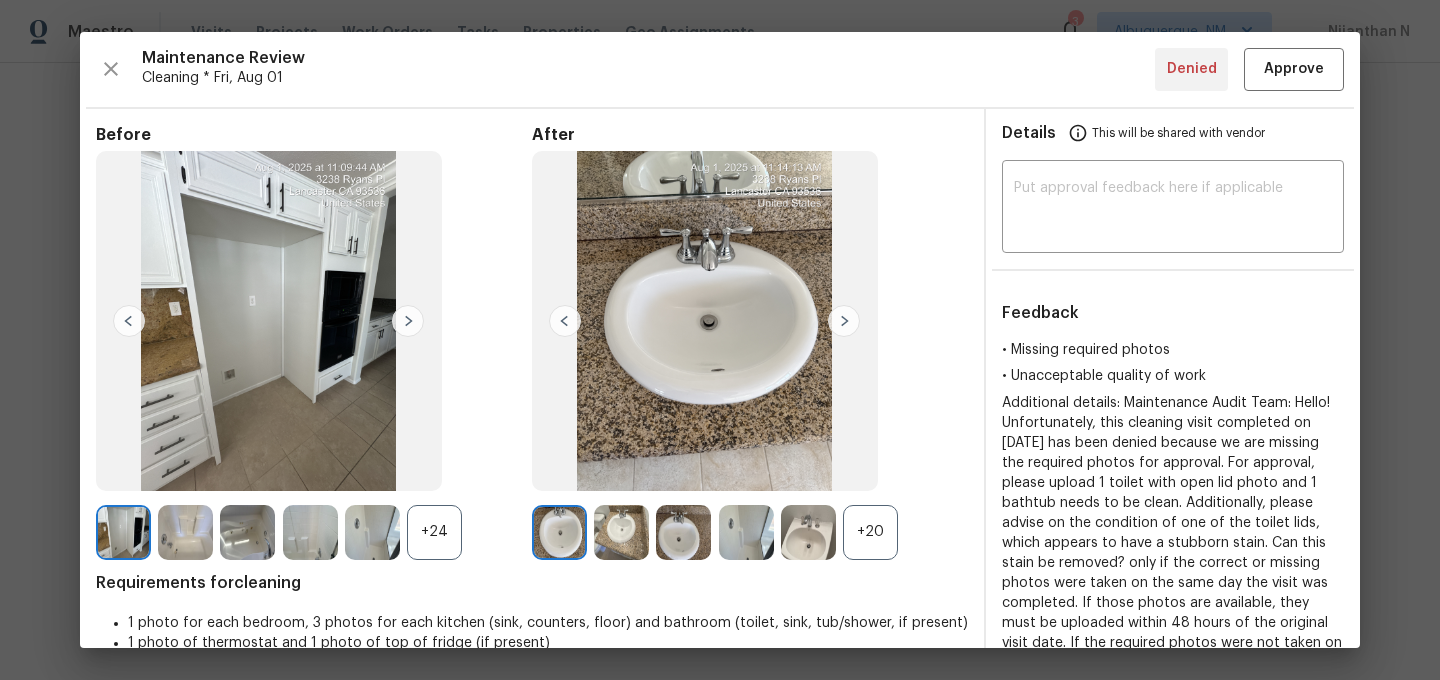 click on "+20" at bounding box center (870, 532) 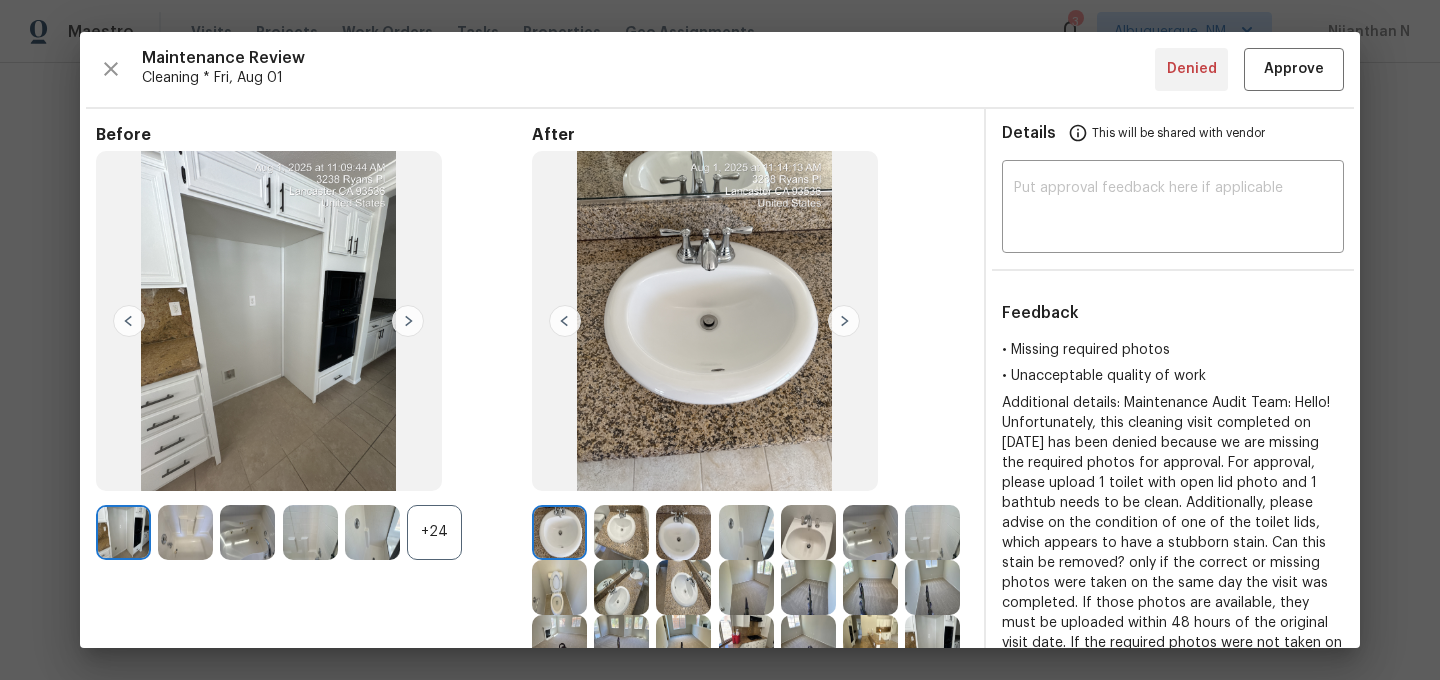 click on "+24" at bounding box center [434, 532] 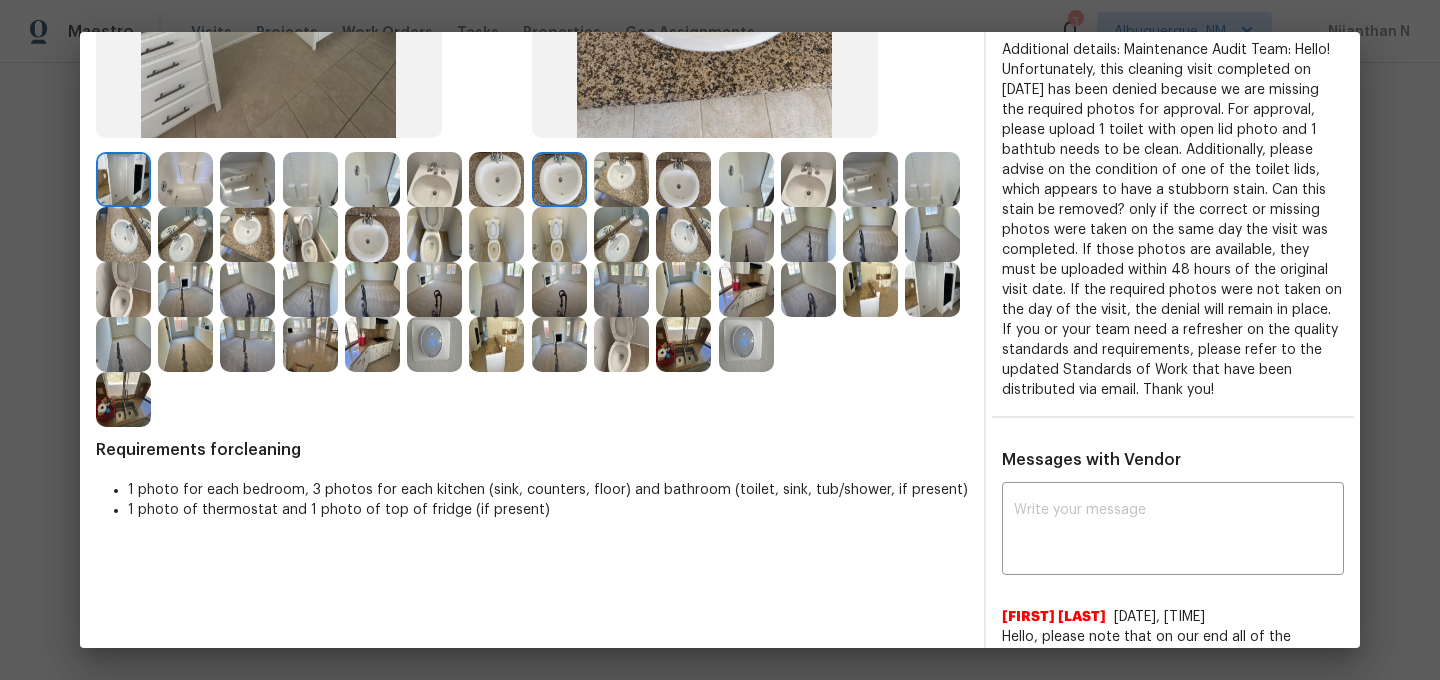 scroll, scrollTop: 314, scrollLeft: 0, axis: vertical 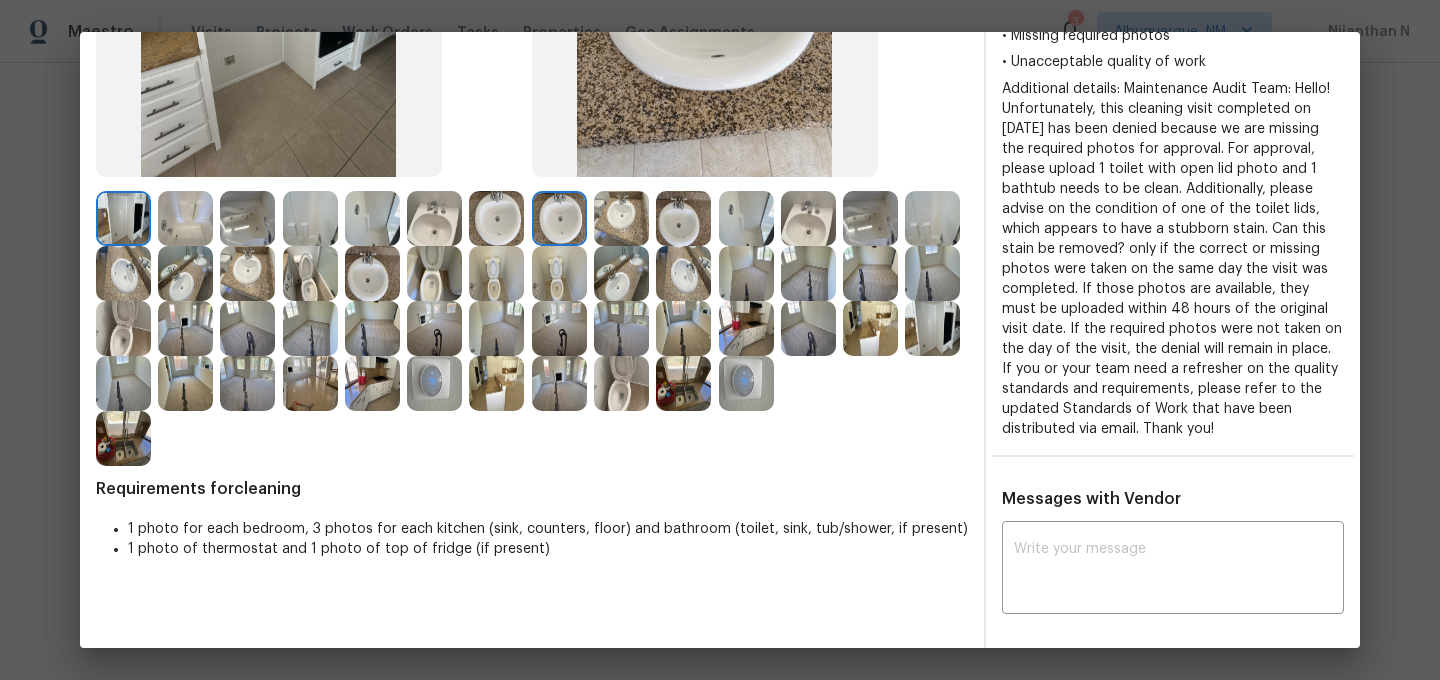 click at bounding box center (434, 273) 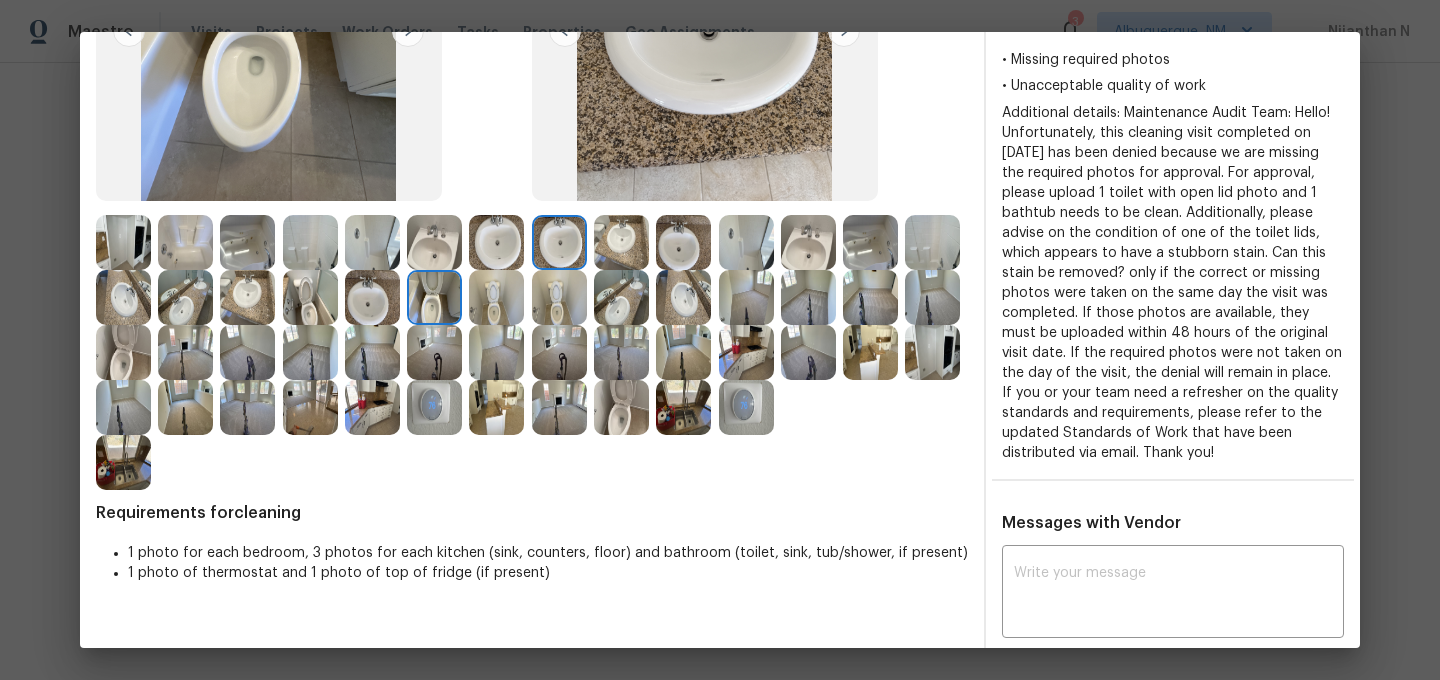 scroll, scrollTop: 296, scrollLeft: 0, axis: vertical 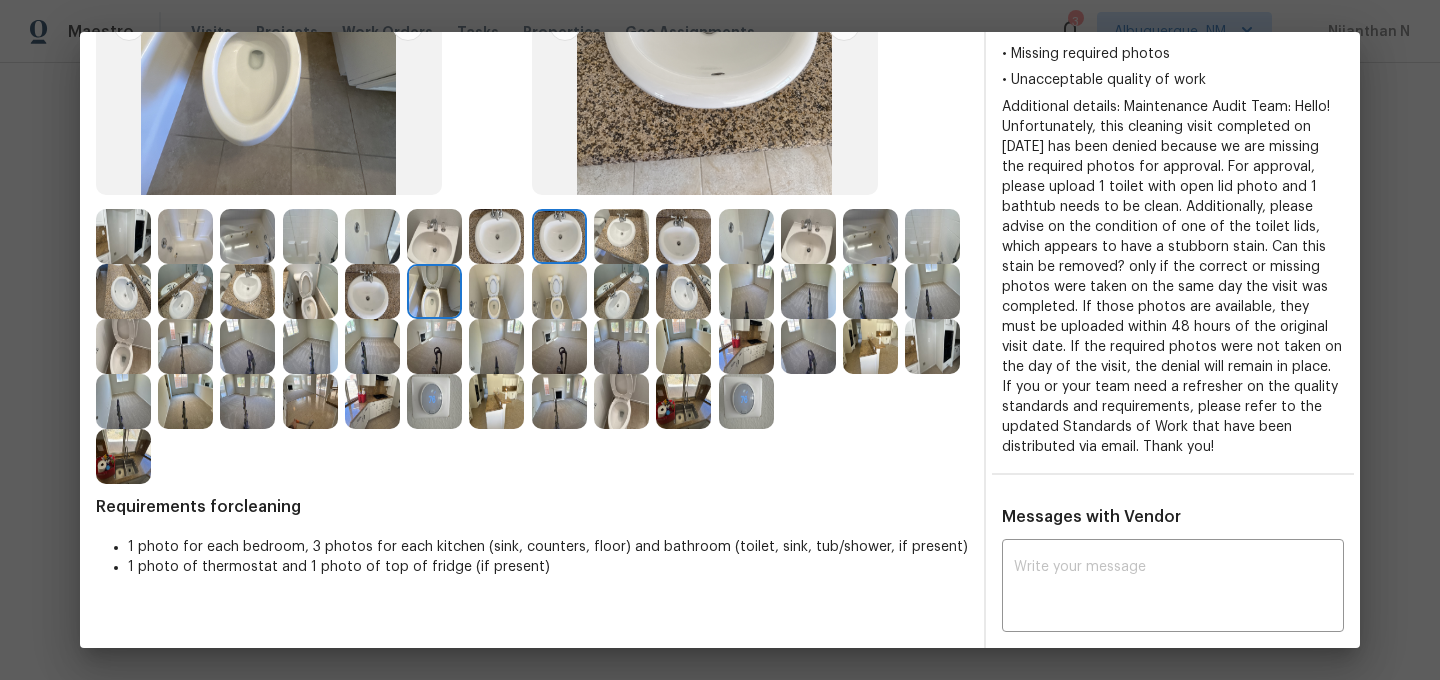 click at bounding box center [559, 291] 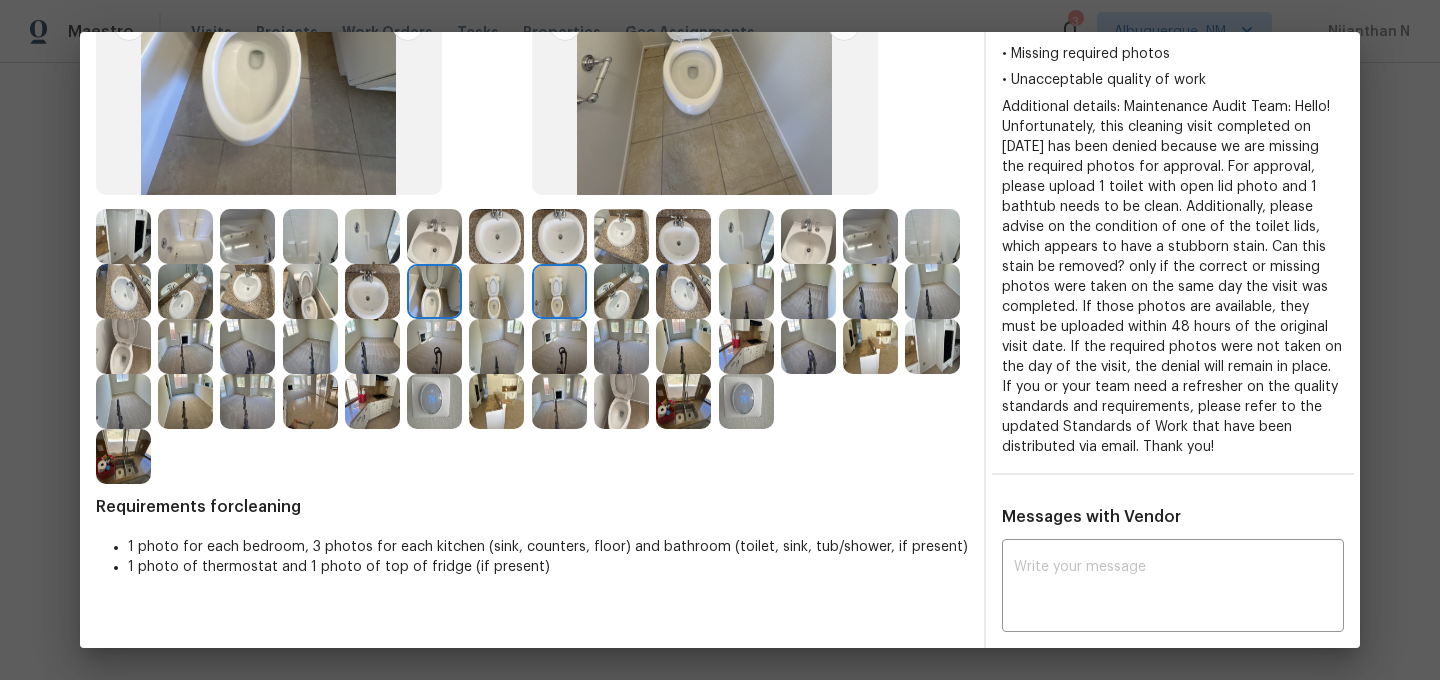 click at bounding box center [621, 401] 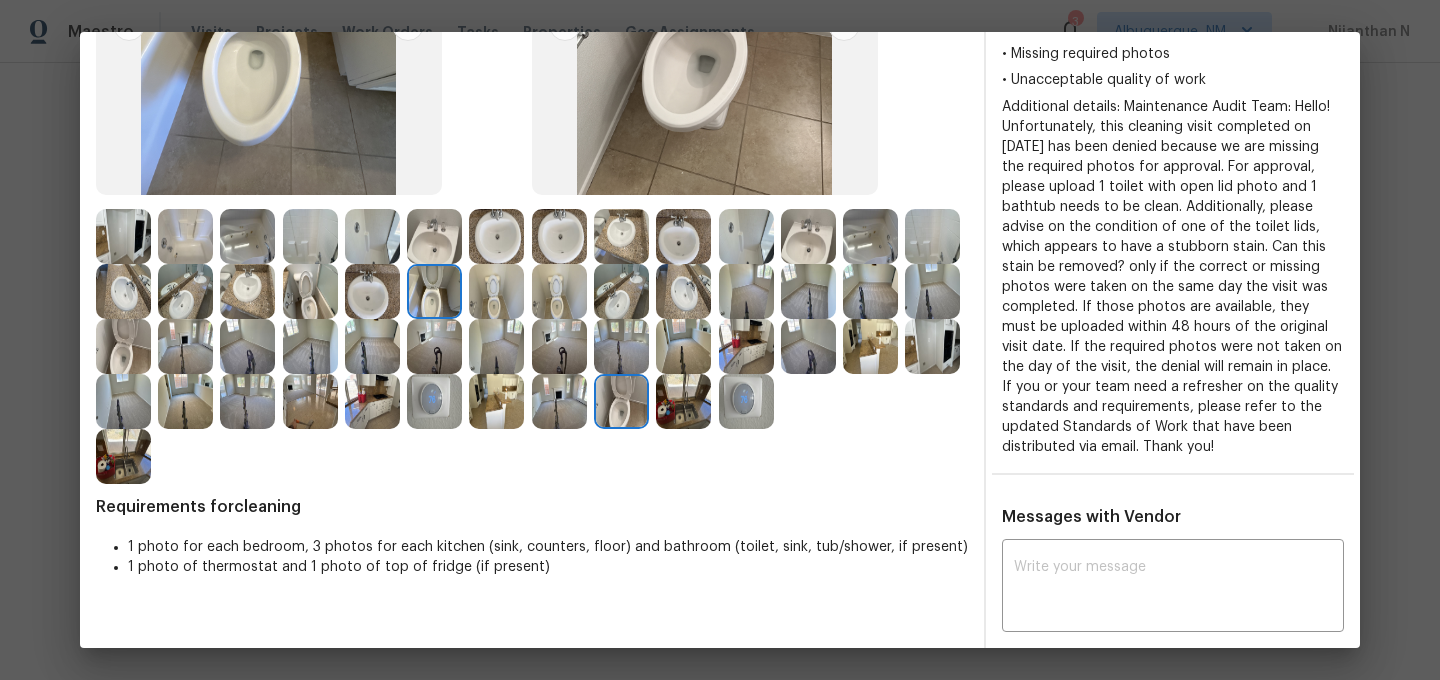 click at bounding box center (496, 291) 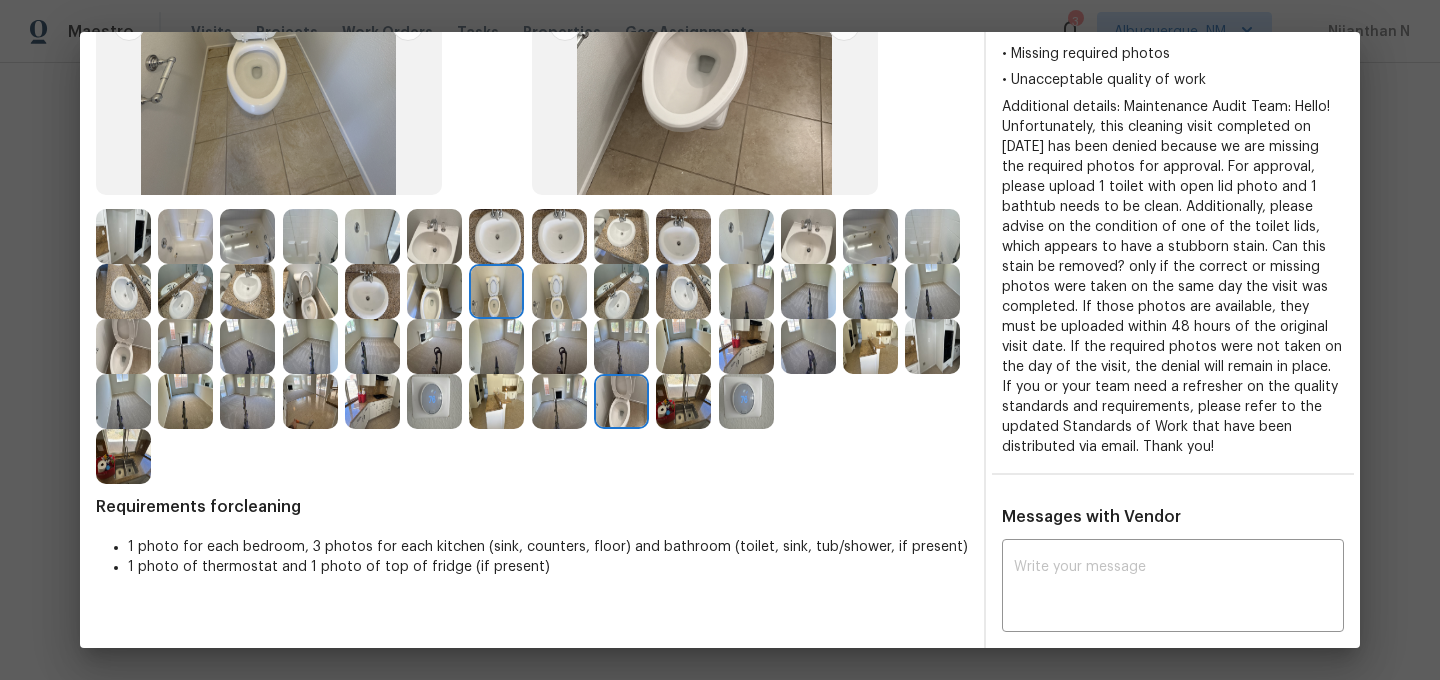 click at bounding box center [559, 291] 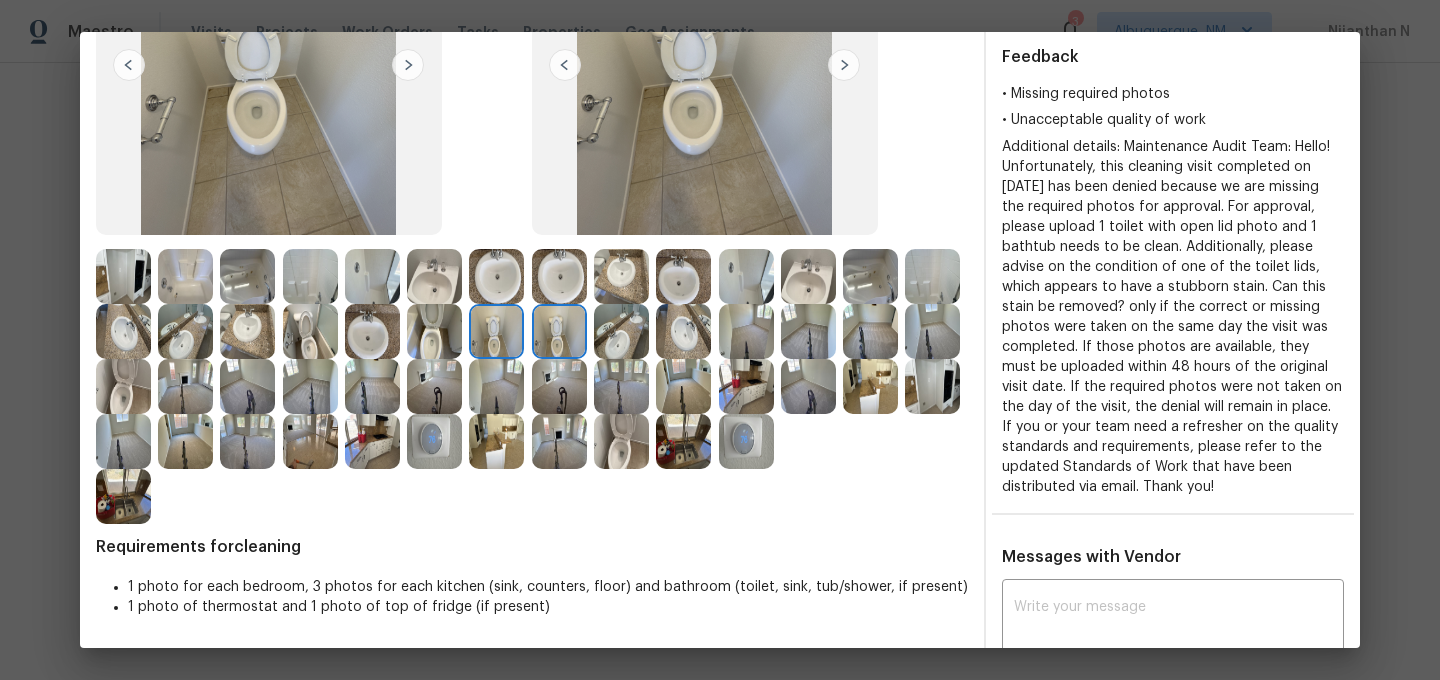 scroll, scrollTop: 268, scrollLeft: 0, axis: vertical 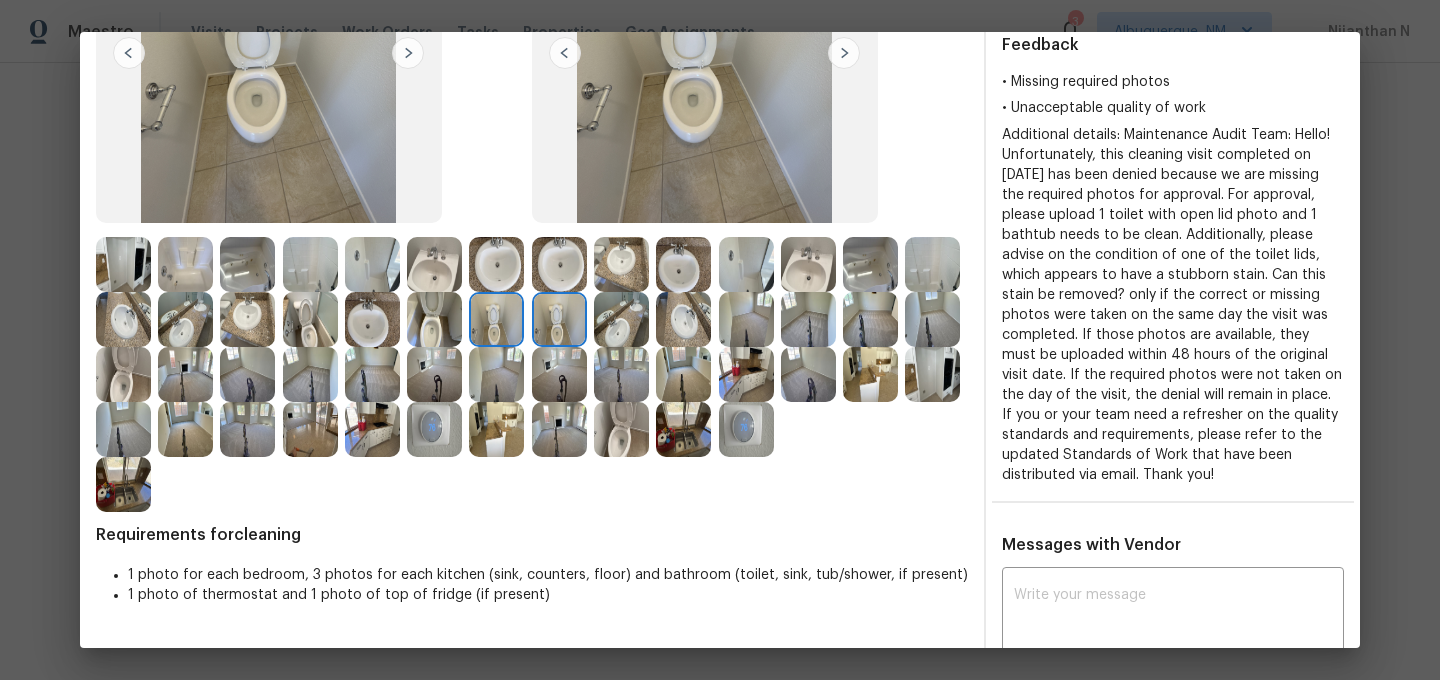click at bounding box center [123, 374] 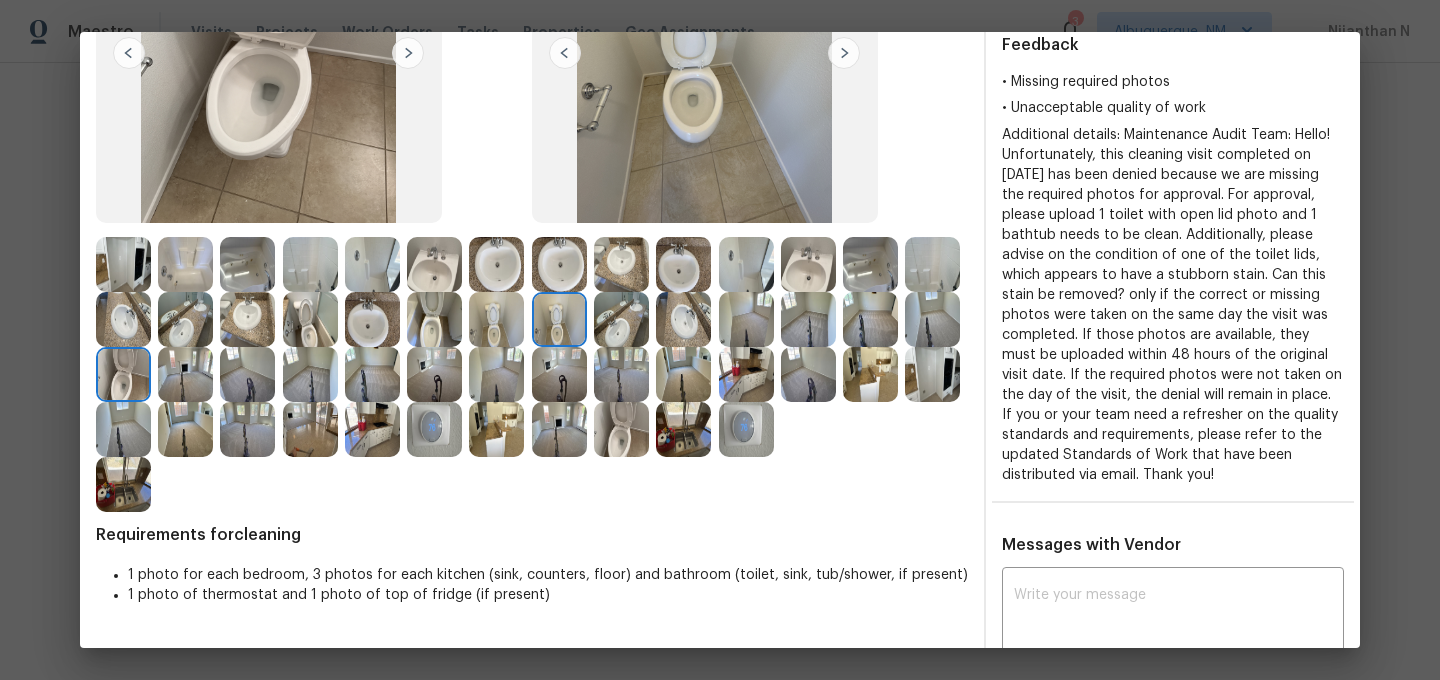 click at bounding box center [621, 429] 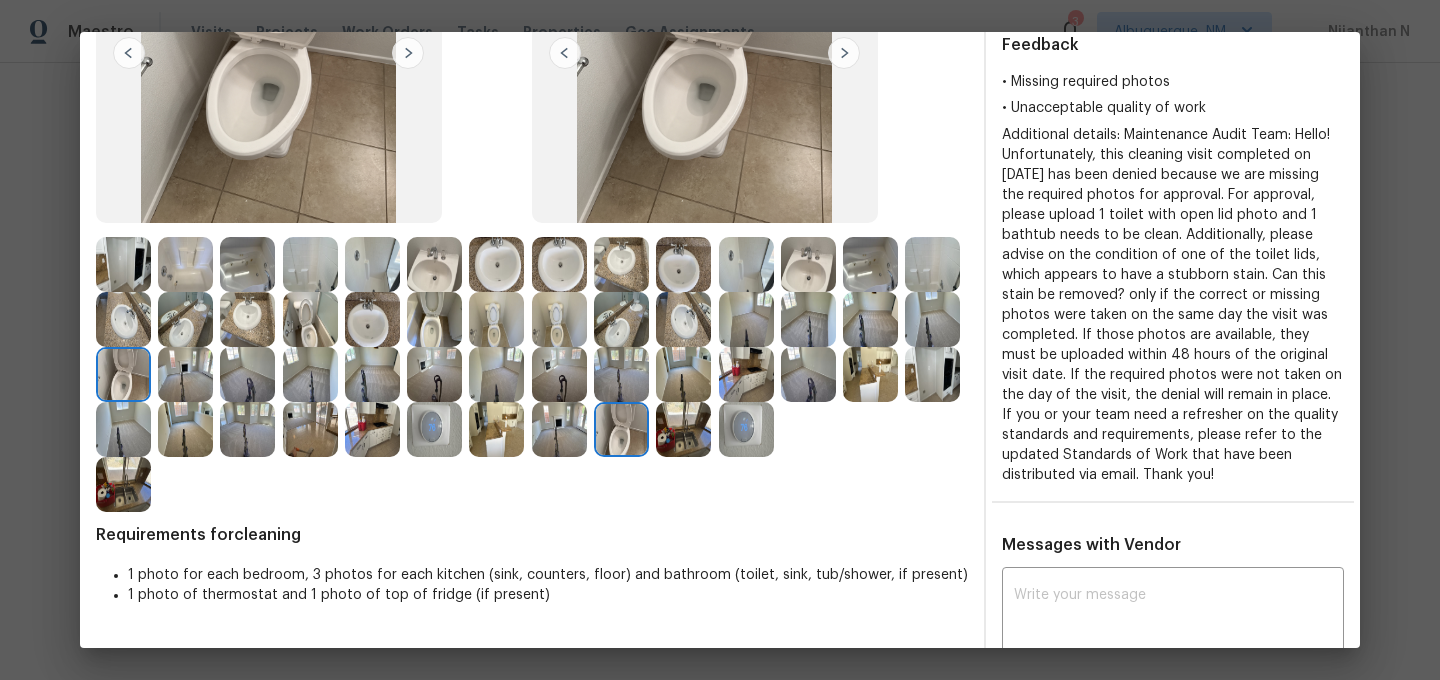 click at bounding box center (310, 319) 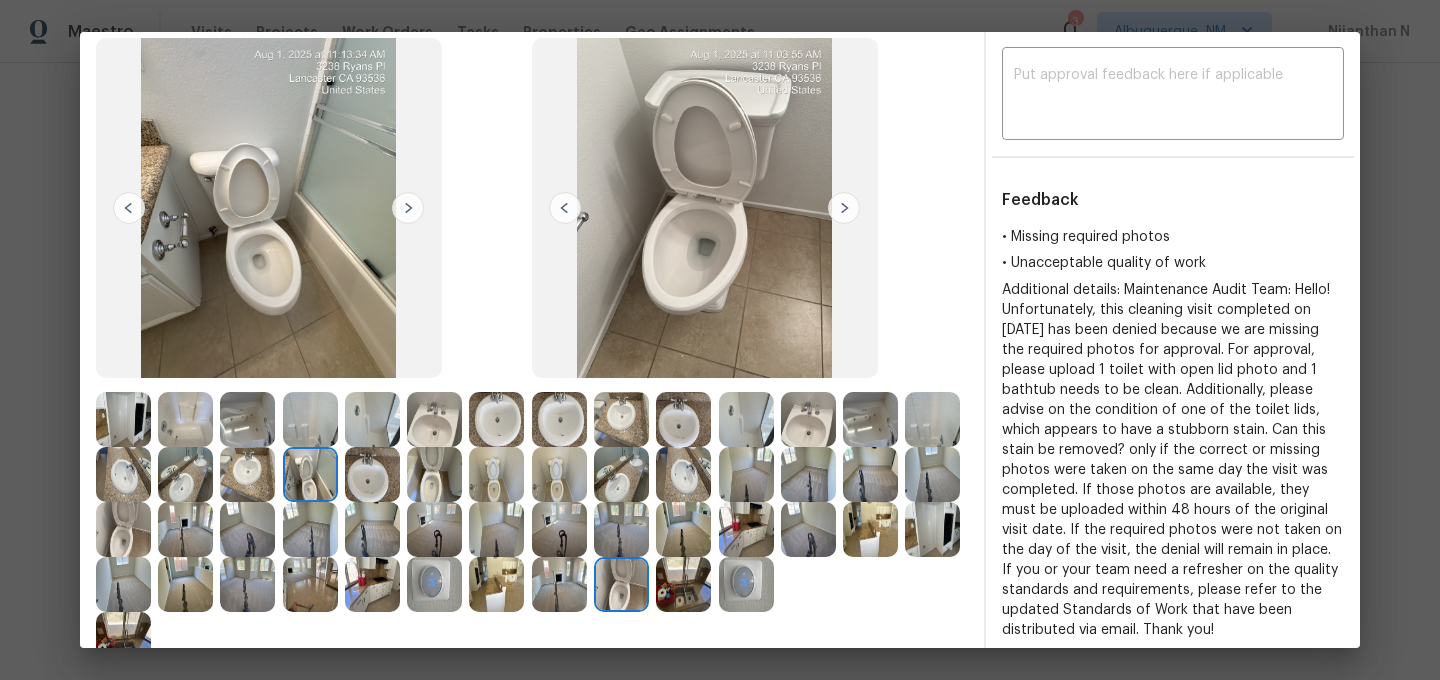 scroll, scrollTop: 126, scrollLeft: 0, axis: vertical 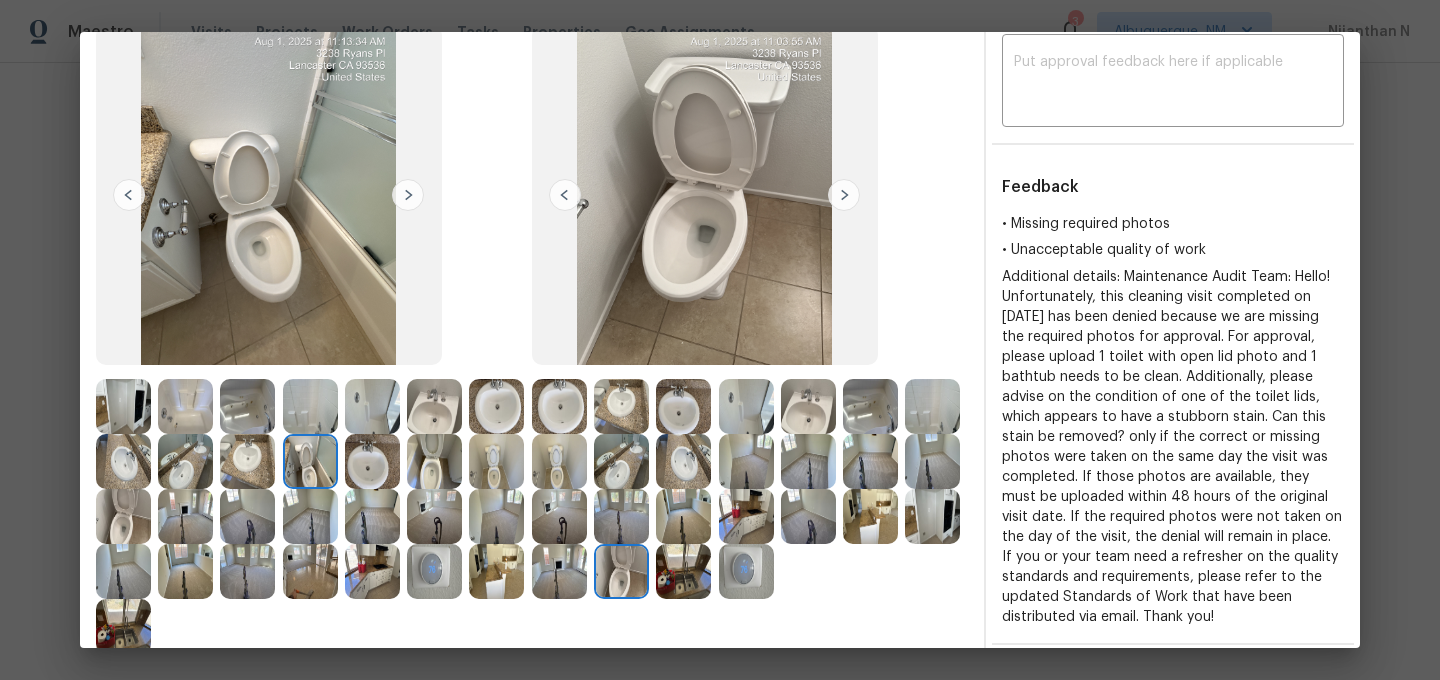 click at bounding box center [434, 461] 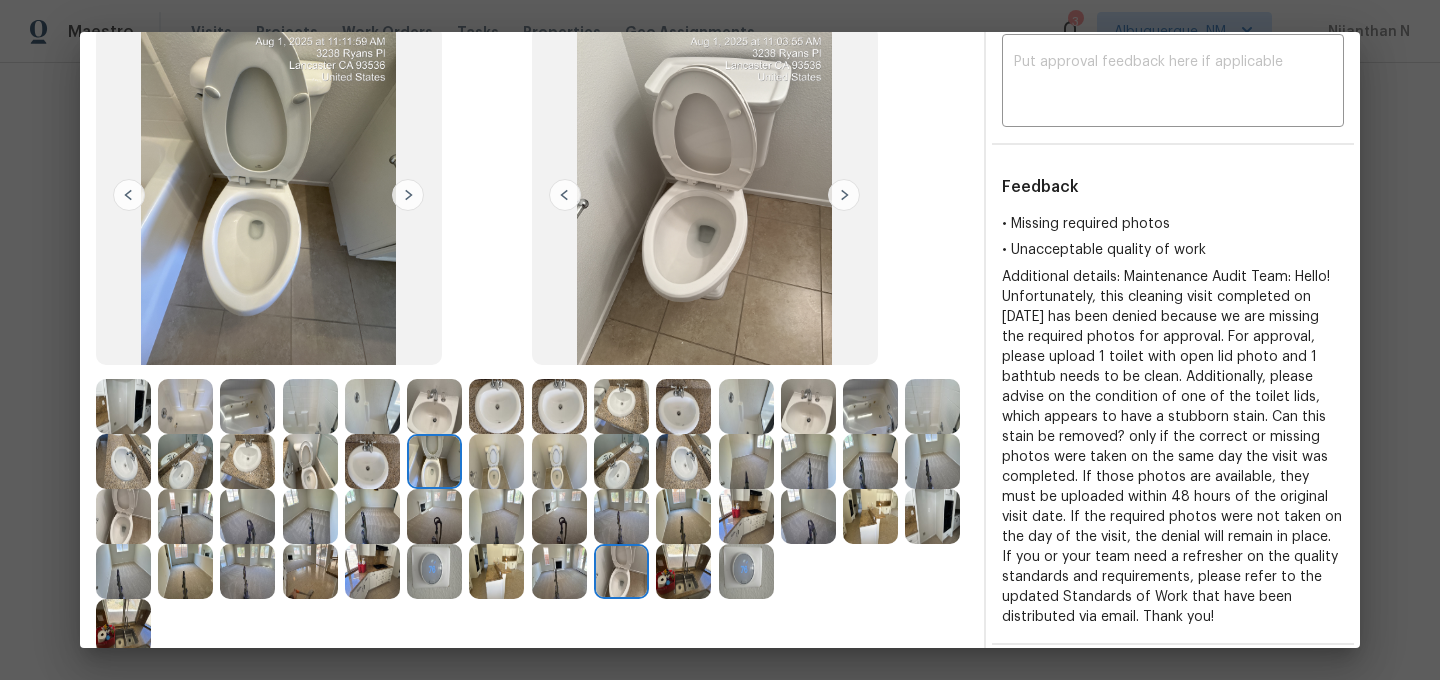 click at bounding box center [310, 461] 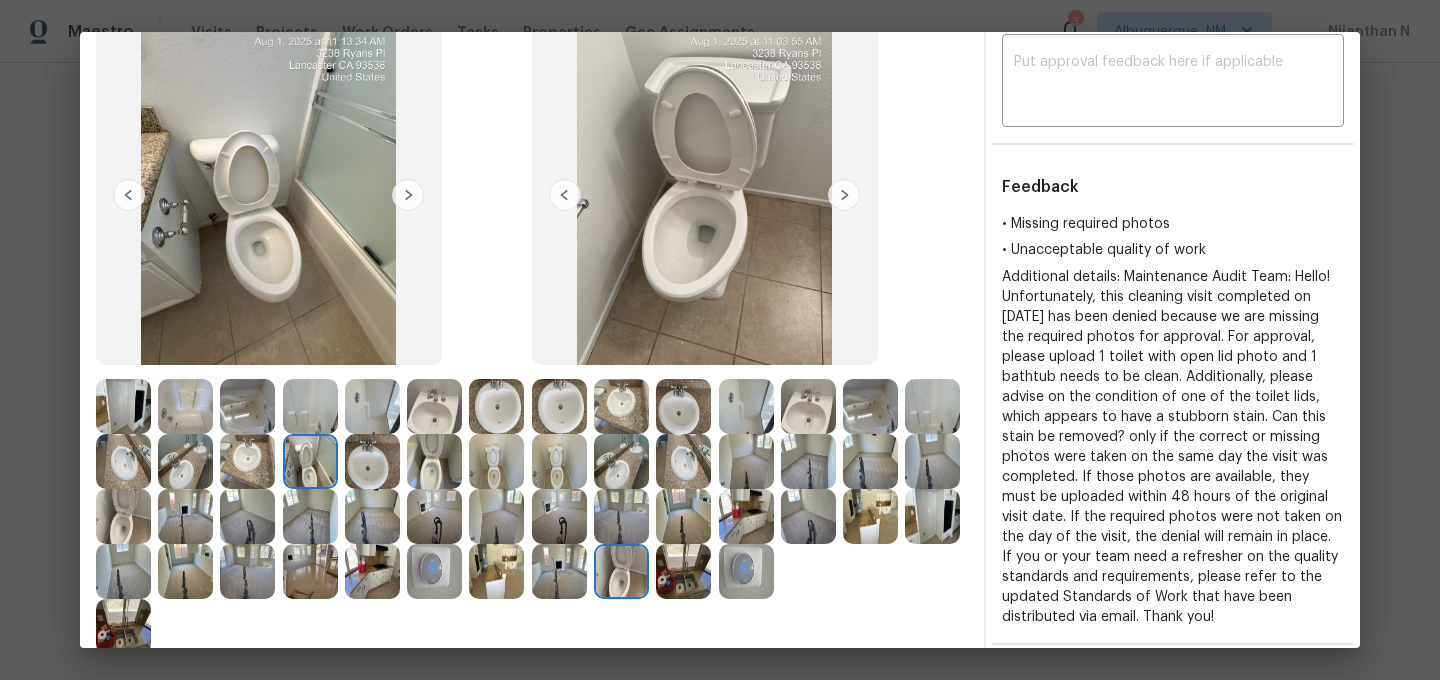 click at bounding box center (496, 461) 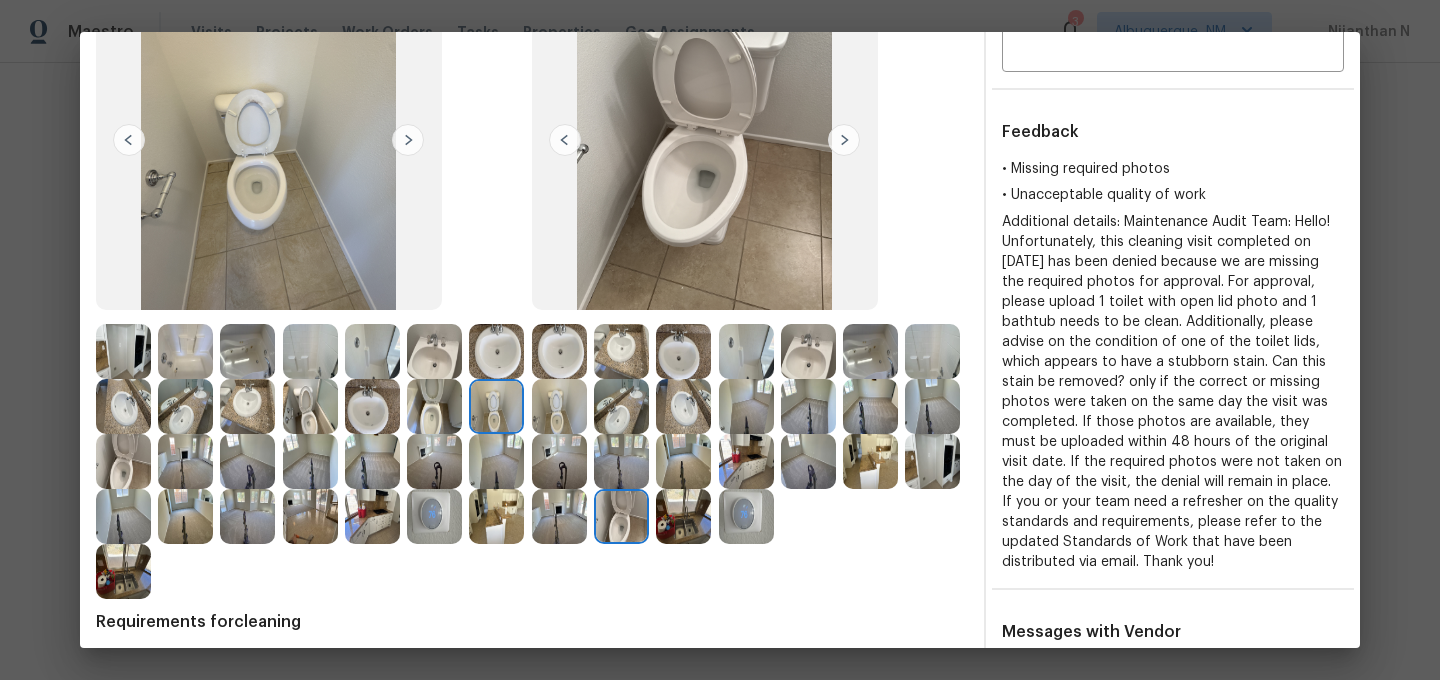 scroll, scrollTop: 192, scrollLeft: 0, axis: vertical 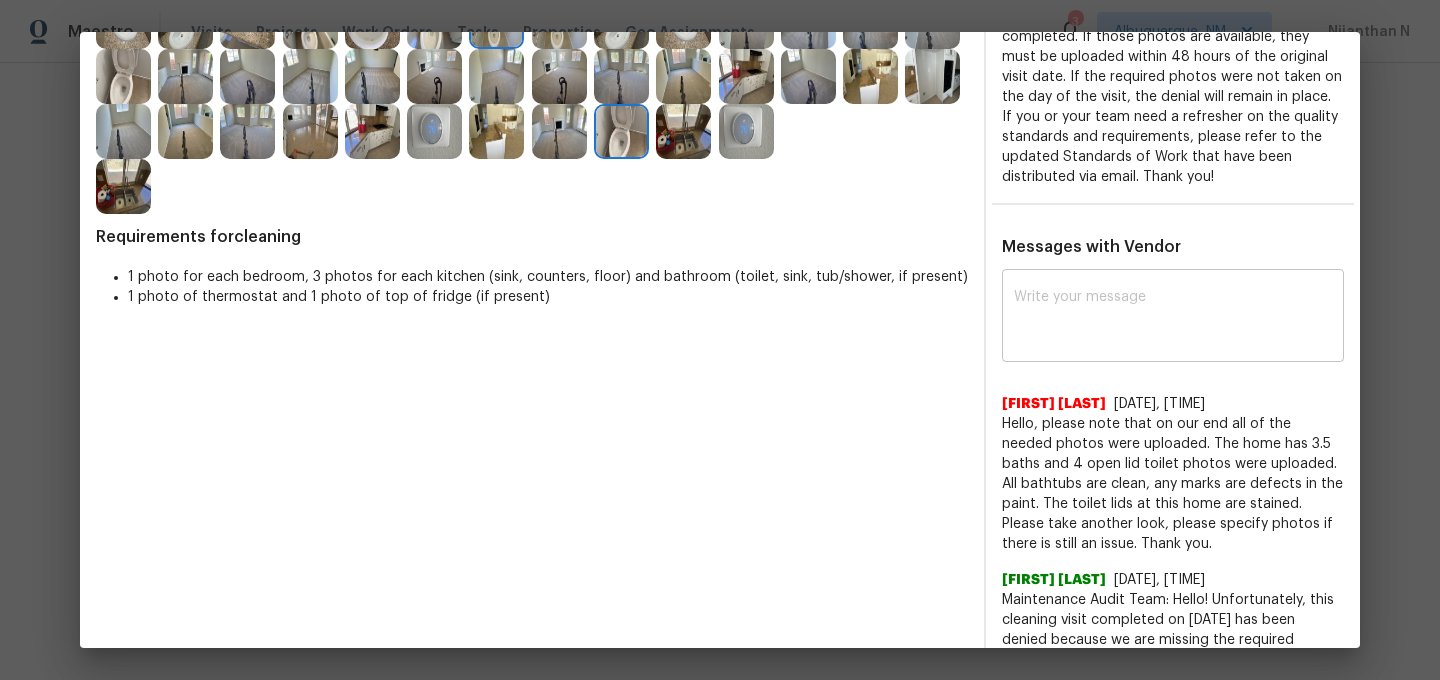 click at bounding box center [1173, 318] 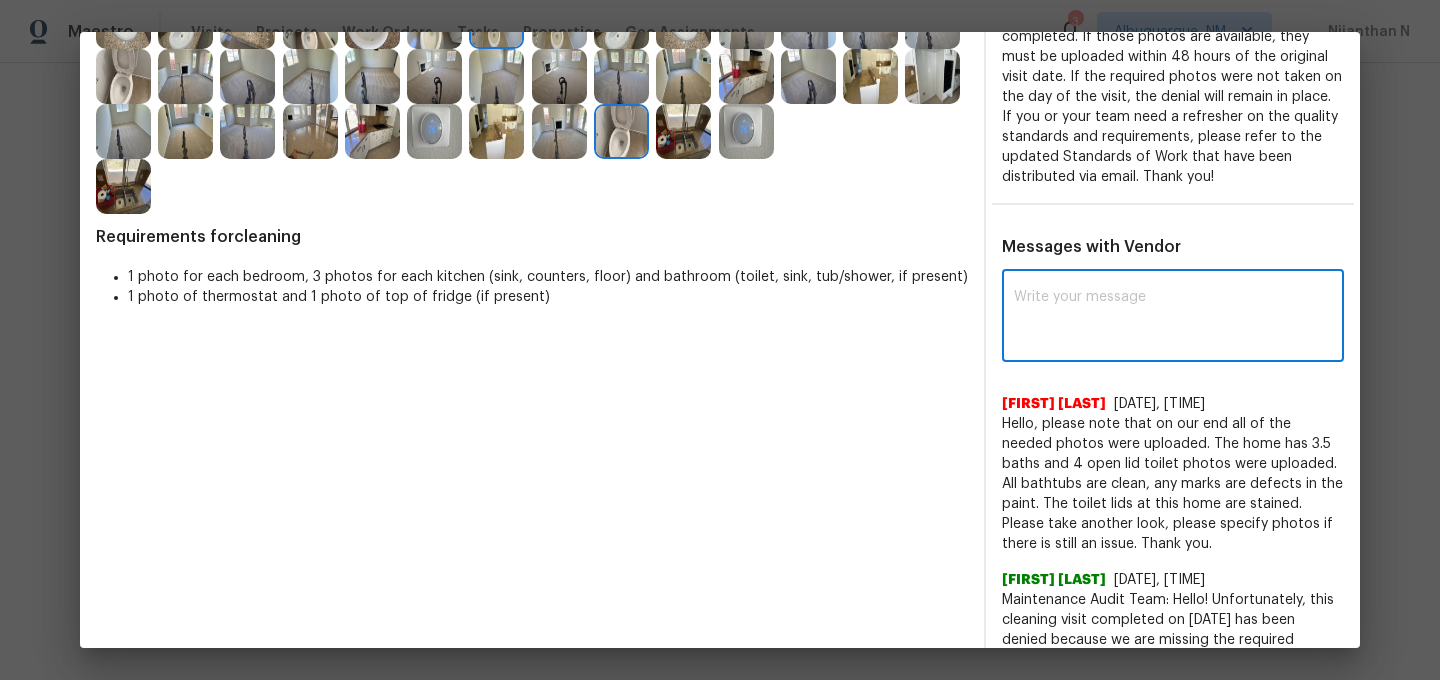 paste on "Maintenance Audit Team: Hello! Thank you for uploading the photo, after further review this visit was approved. (edited)" 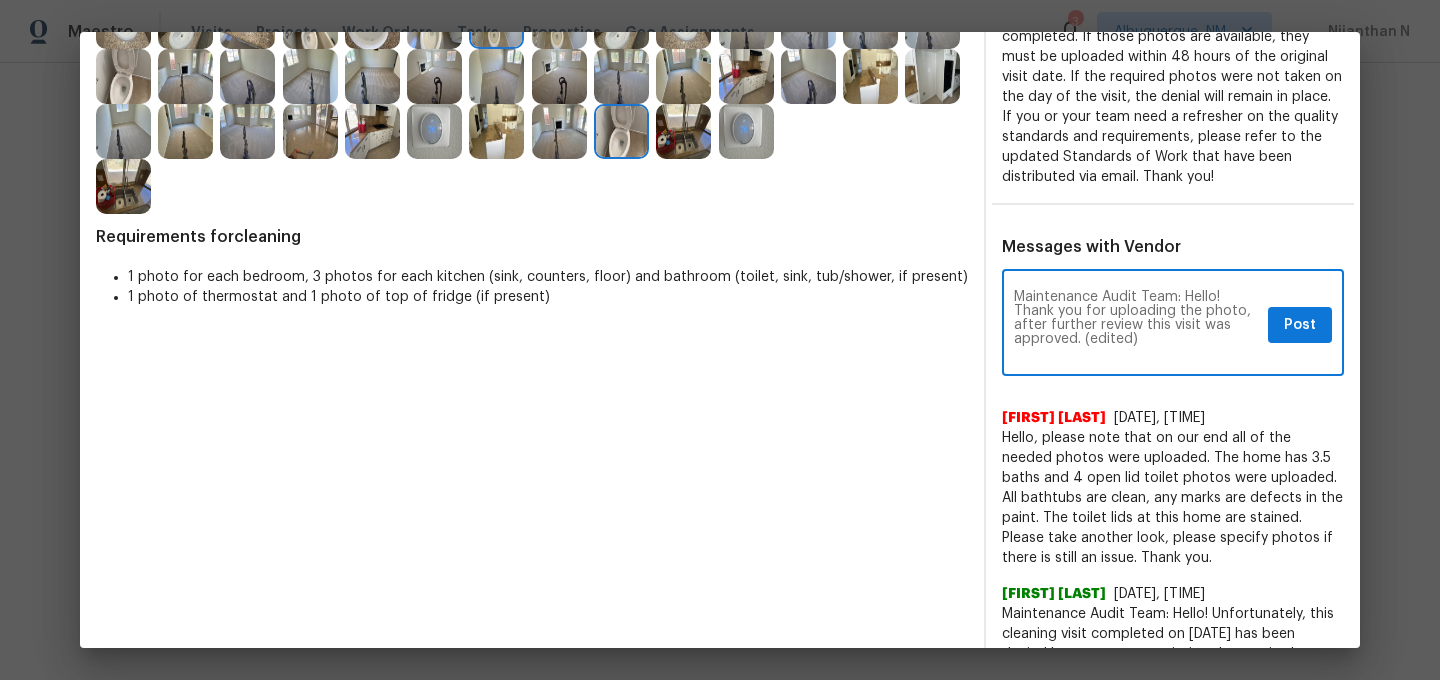 scroll, scrollTop: 0, scrollLeft: 0, axis: both 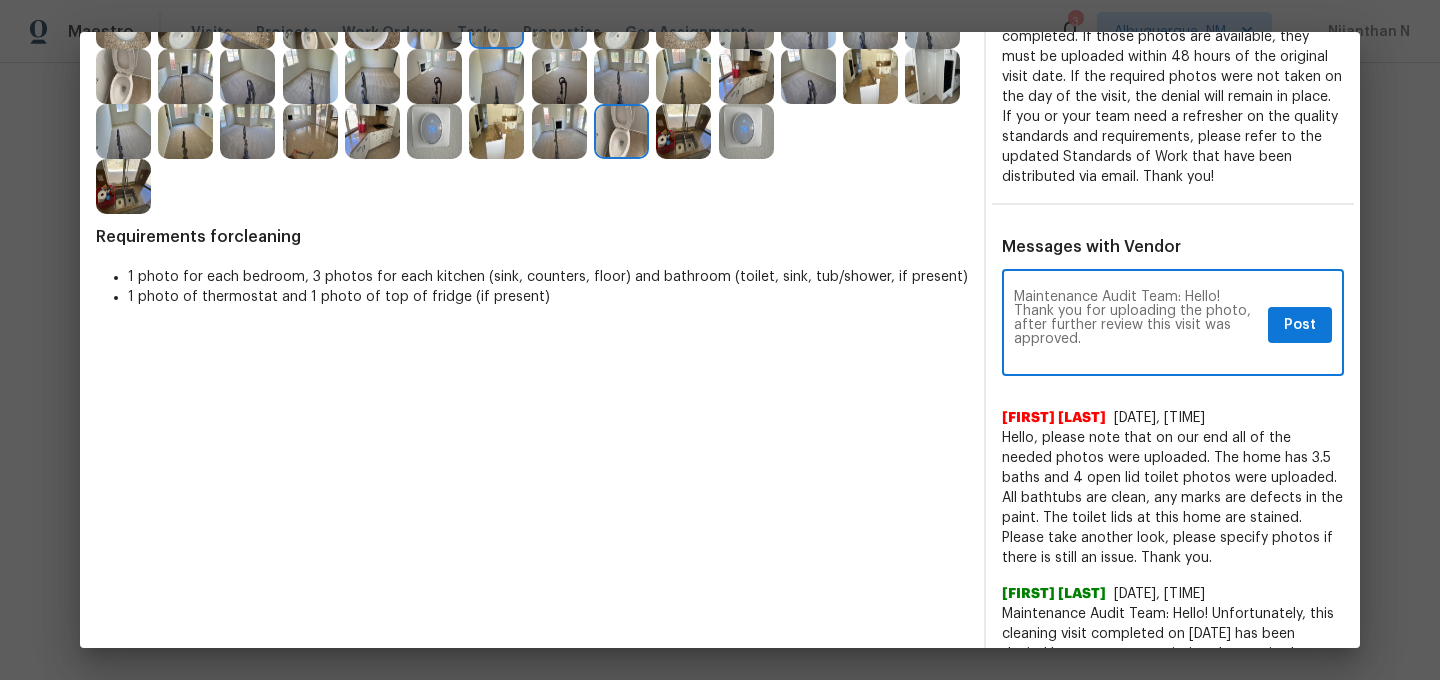 type on "Maintenance Audit Team: Hello! Thank you for uploading the photo, after further review this visit was approved." 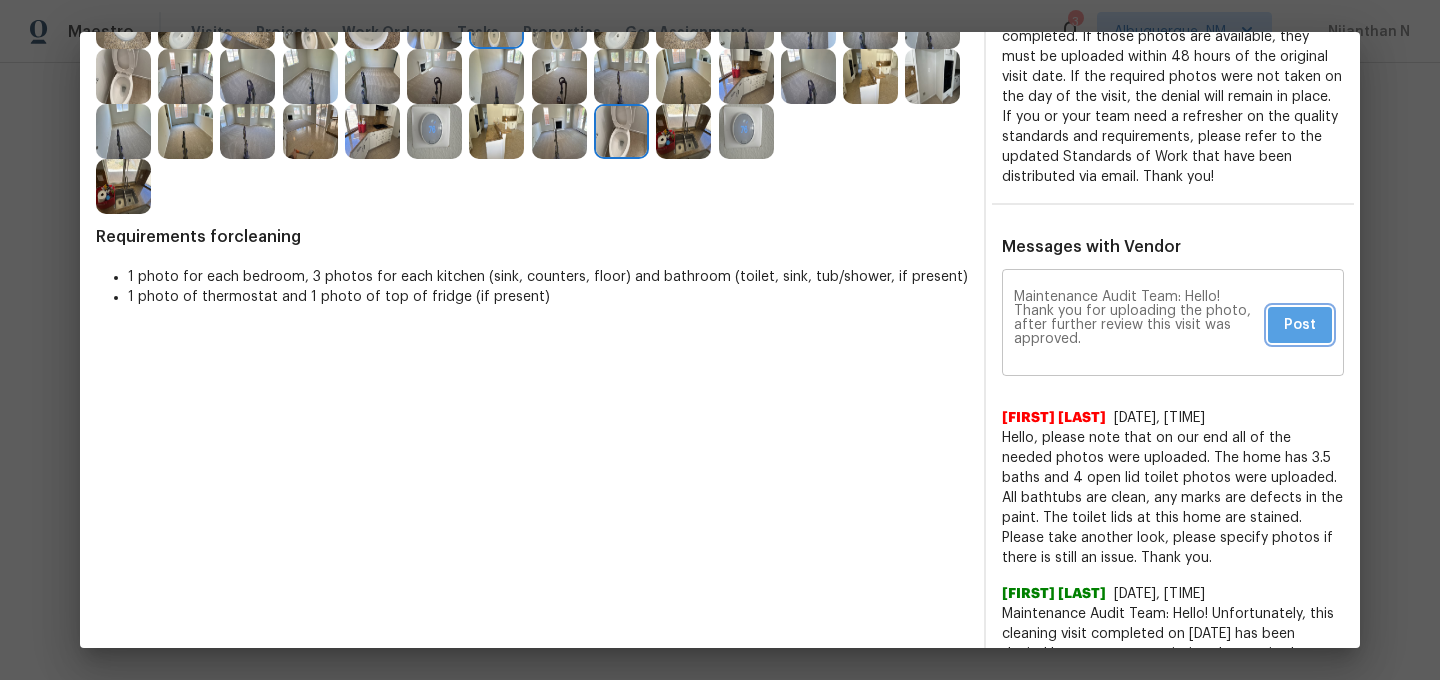 click on "Post" at bounding box center (1300, 325) 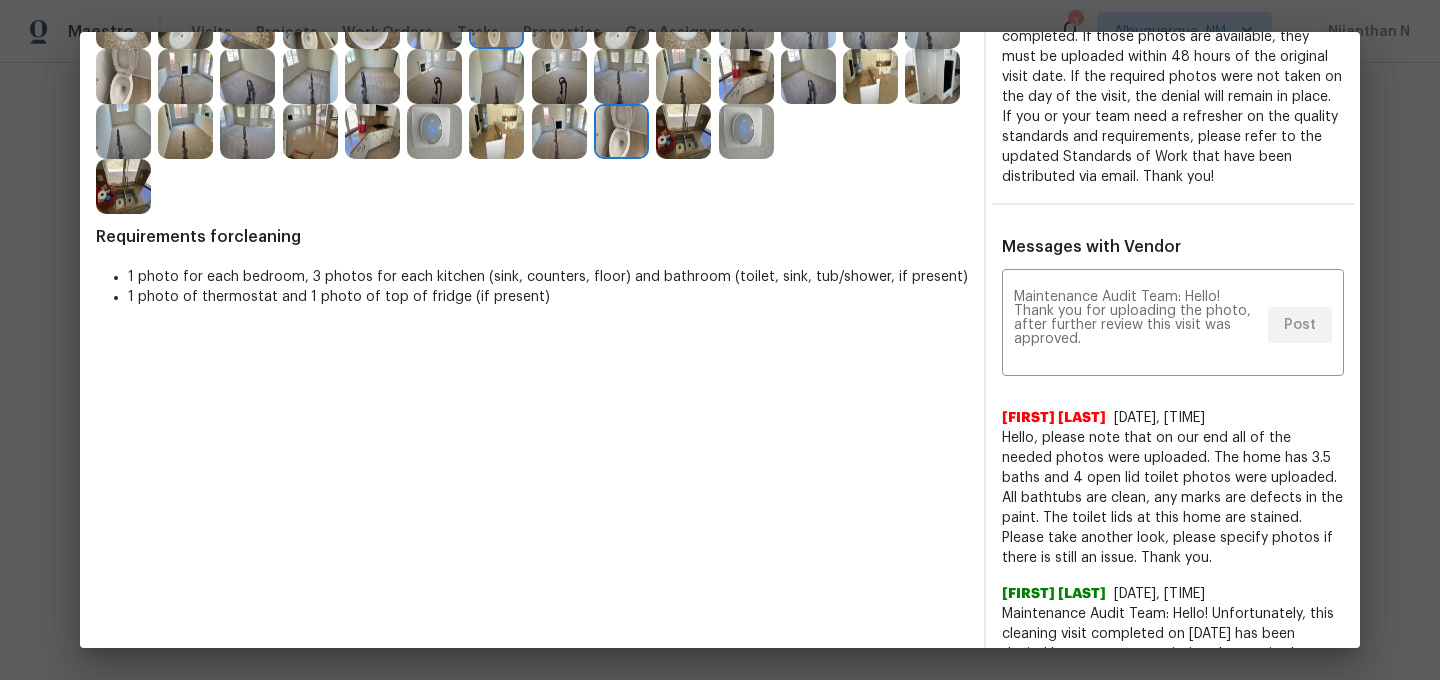 scroll, scrollTop: 0, scrollLeft: 0, axis: both 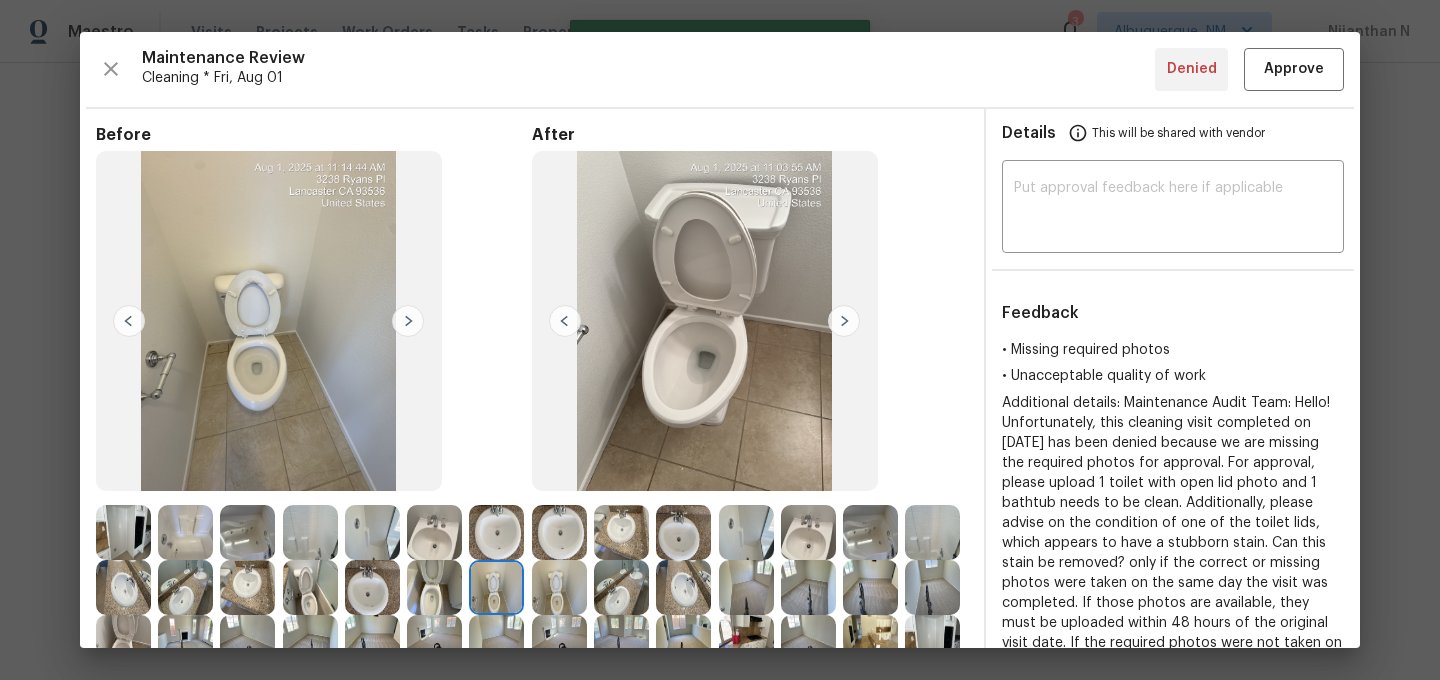 type 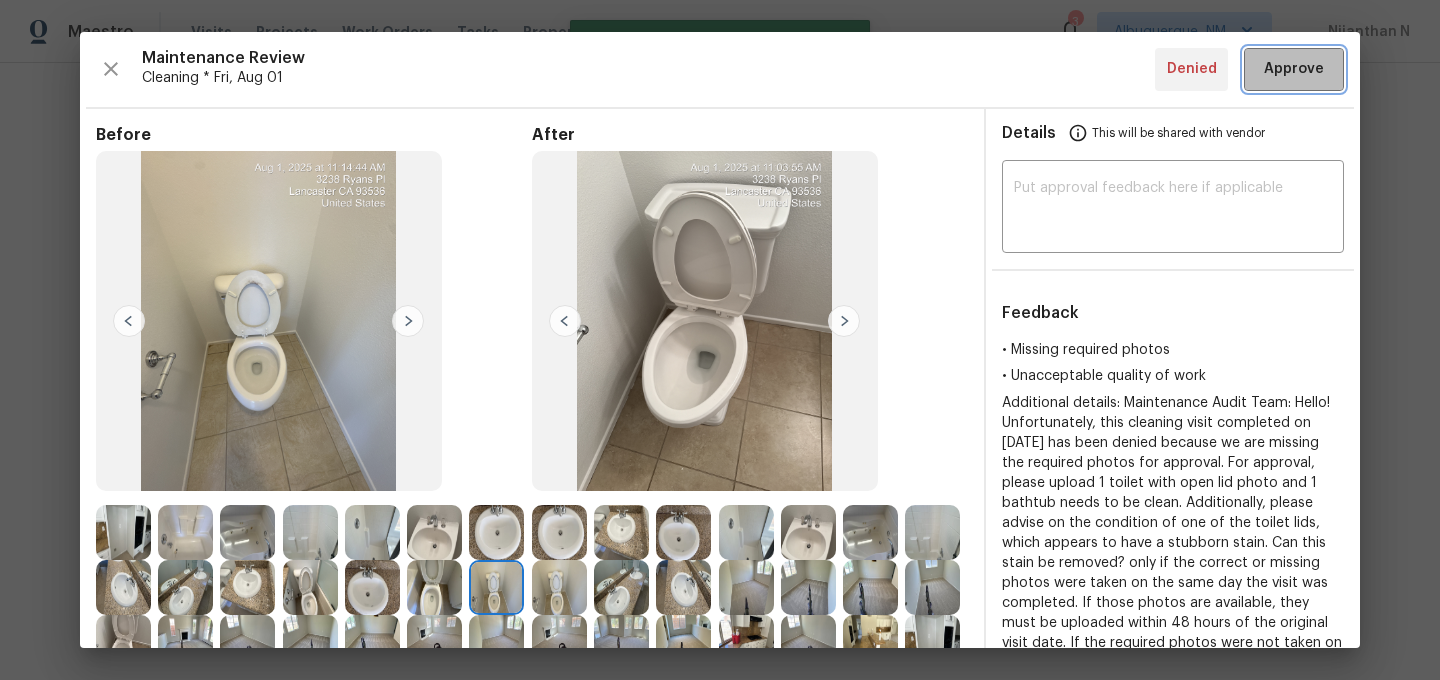 click on "Approve" at bounding box center [1294, 69] 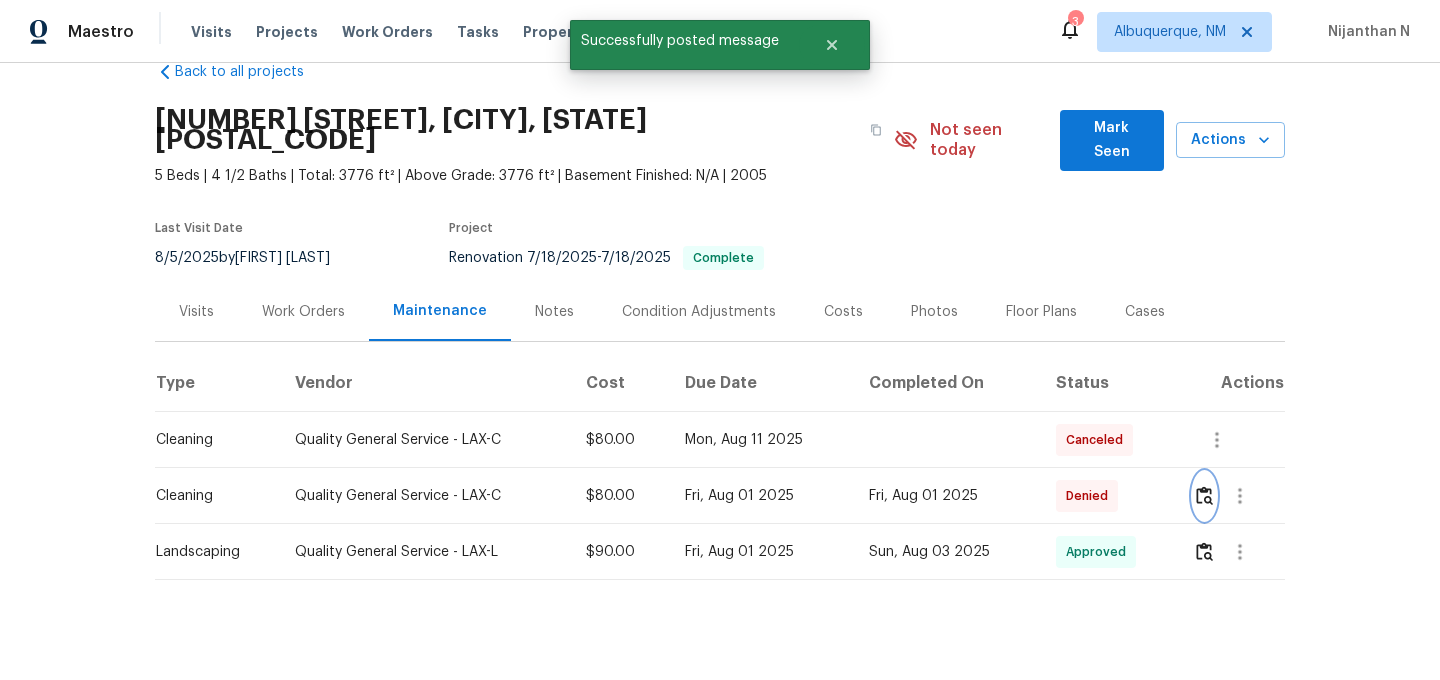 scroll, scrollTop: 0, scrollLeft: 0, axis: both 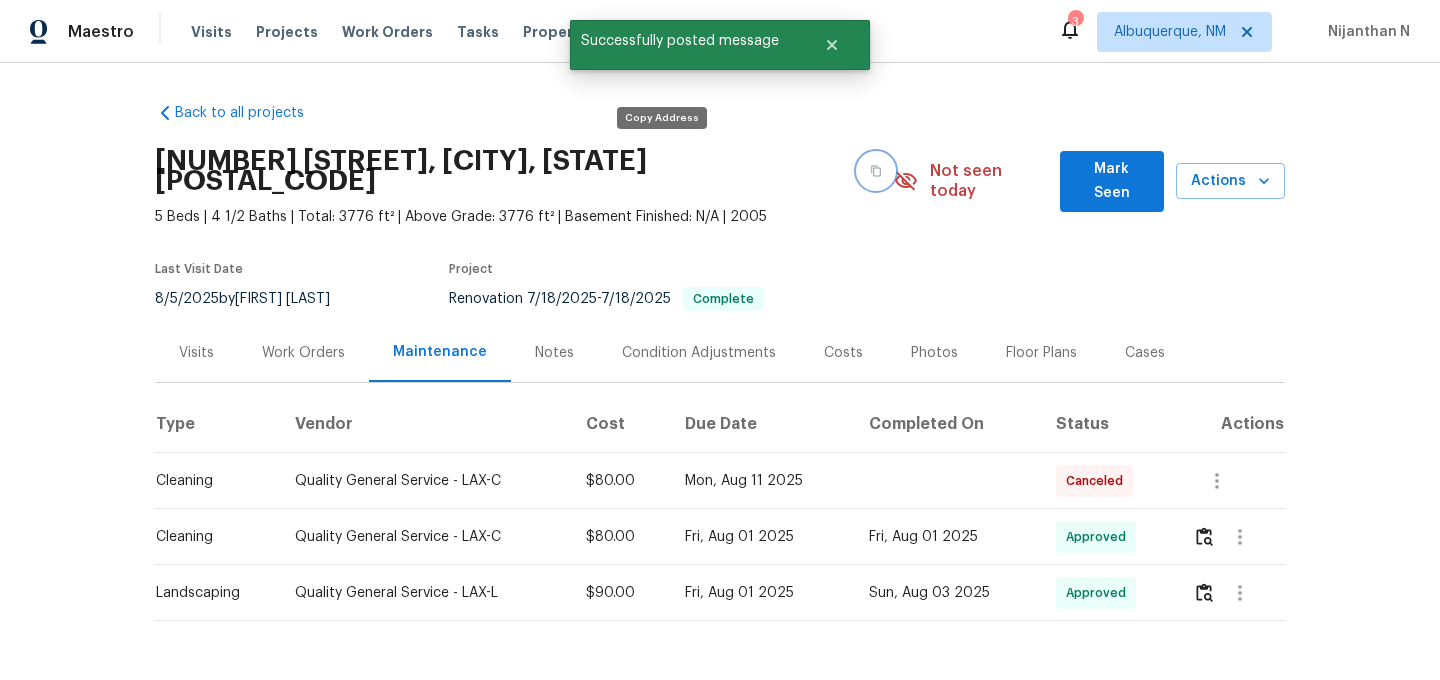 click at bounding box center (876, 171) 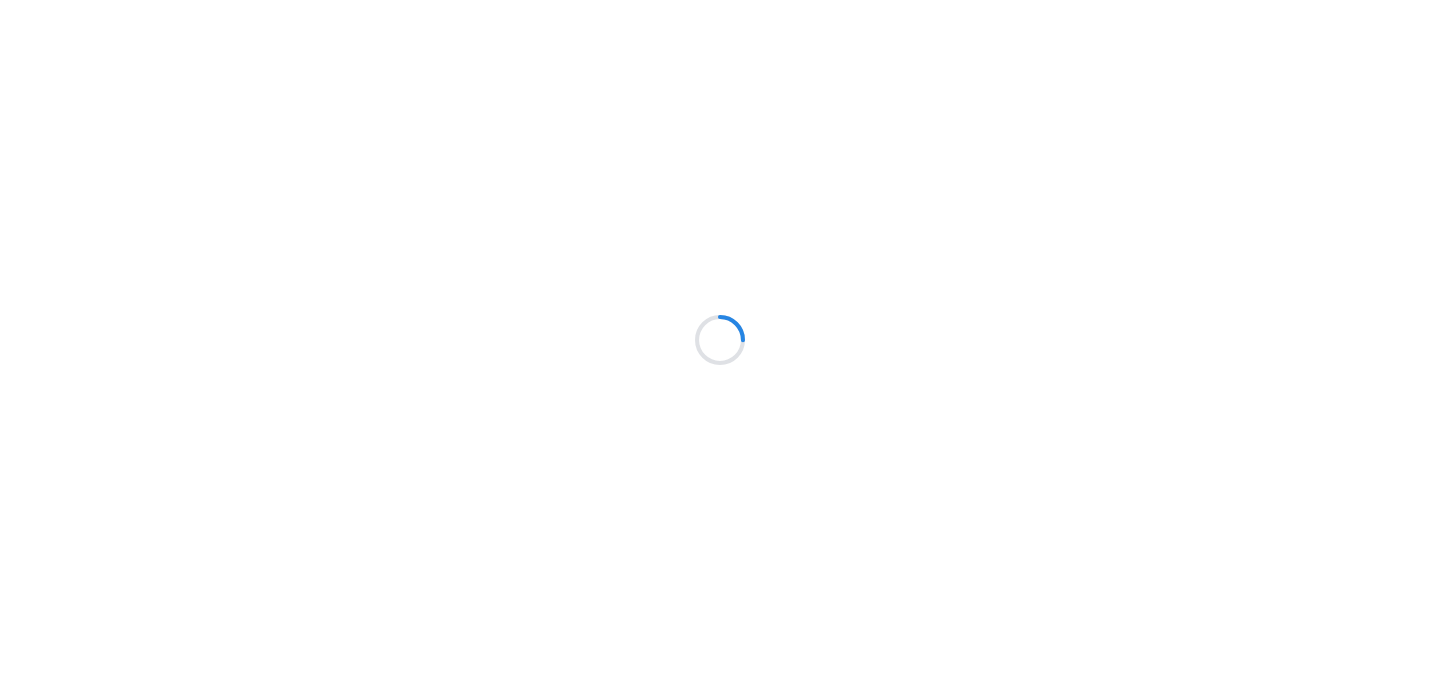 scroll, scrollTop: 0, scrollLeft: 0, axis: both 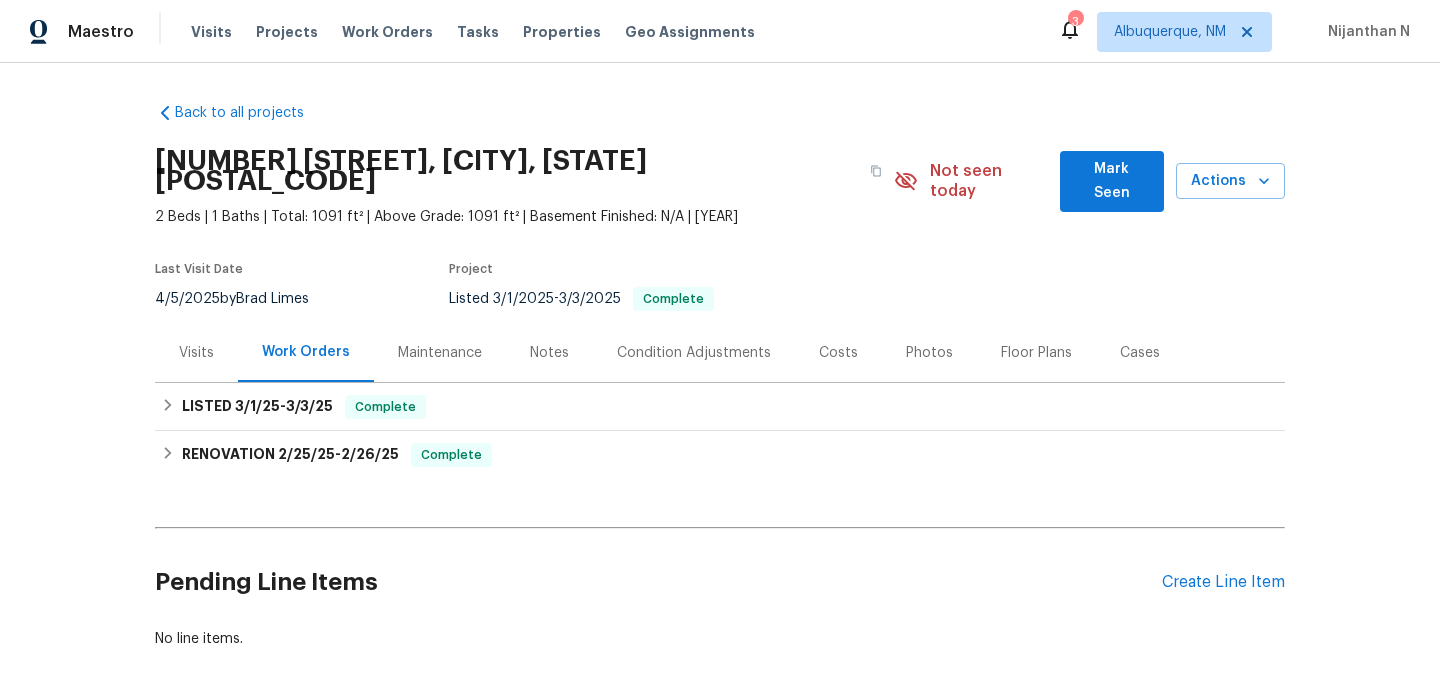 click on "Maintenance" at bounding box center [440, 352] 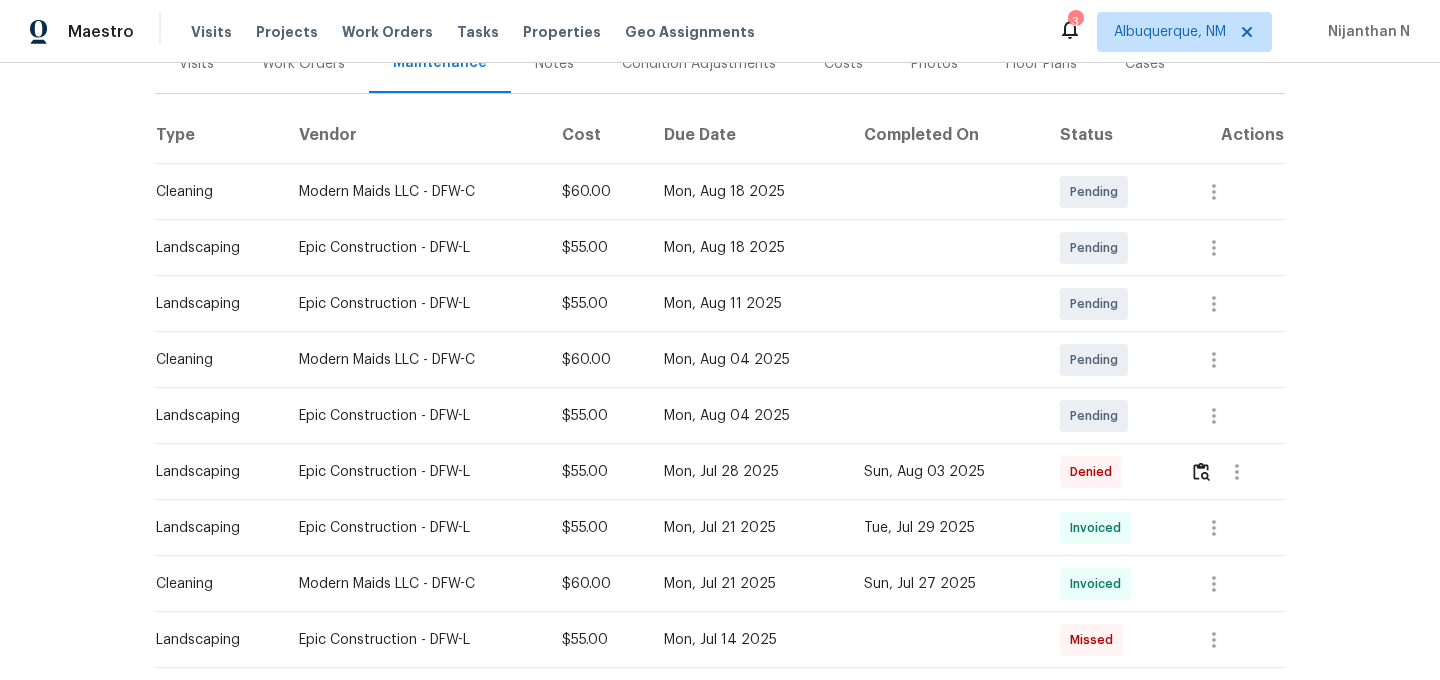 scroll, scrollTop: 294, scrollLeft: 0, axis: vertical 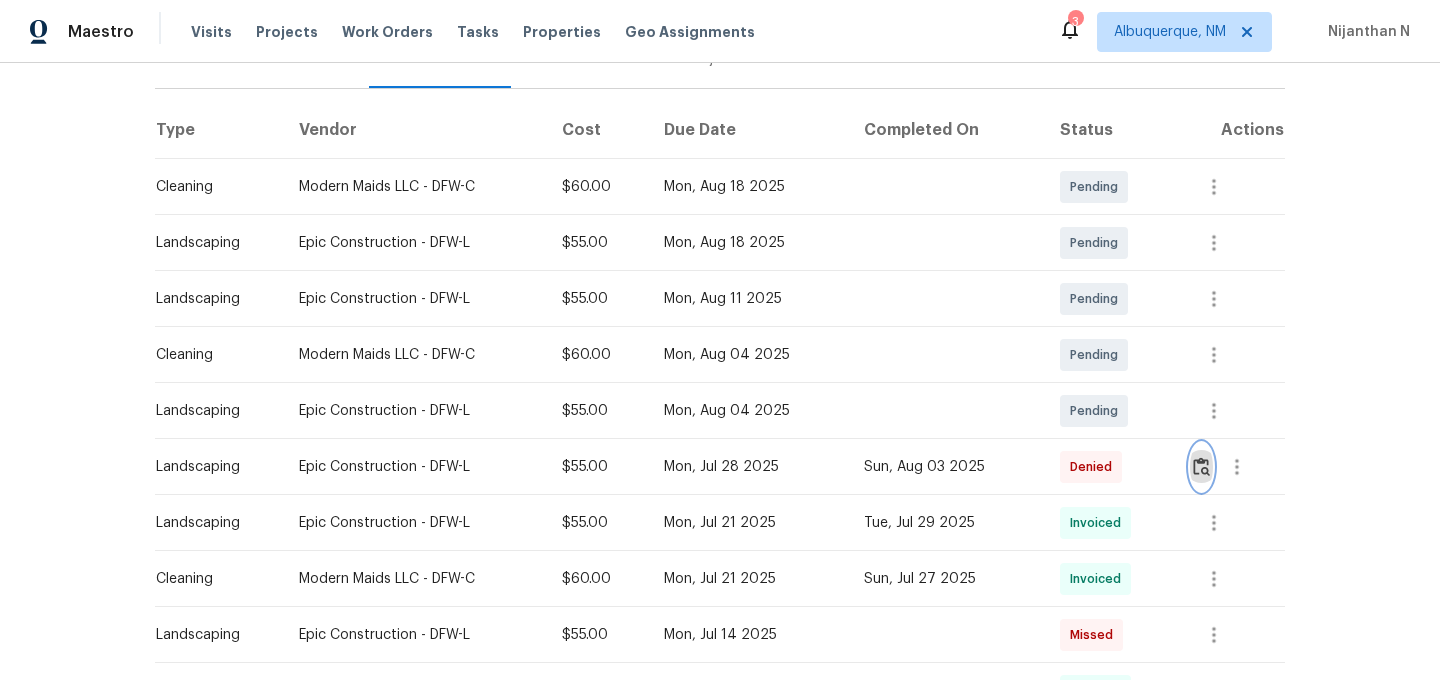 click at bounding box center (1201, 466) 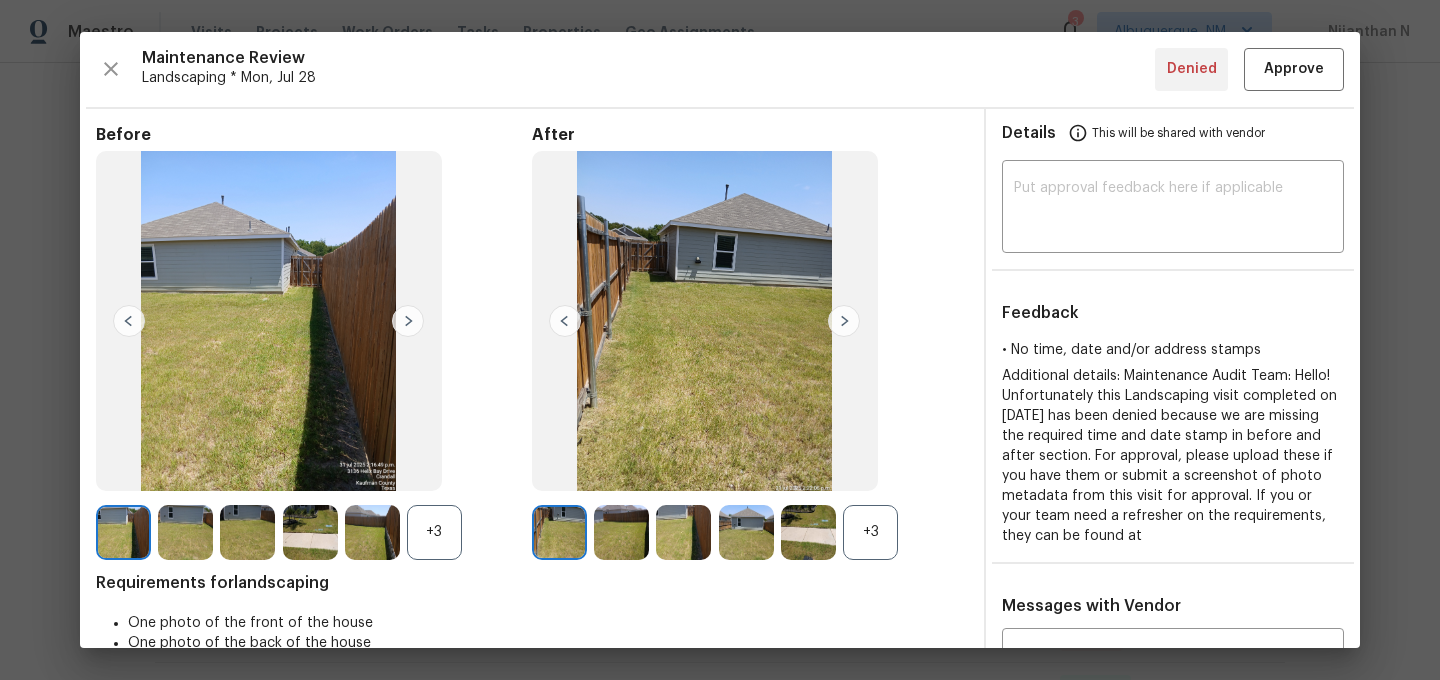 click on "+3" at bounding box center (870, 532) 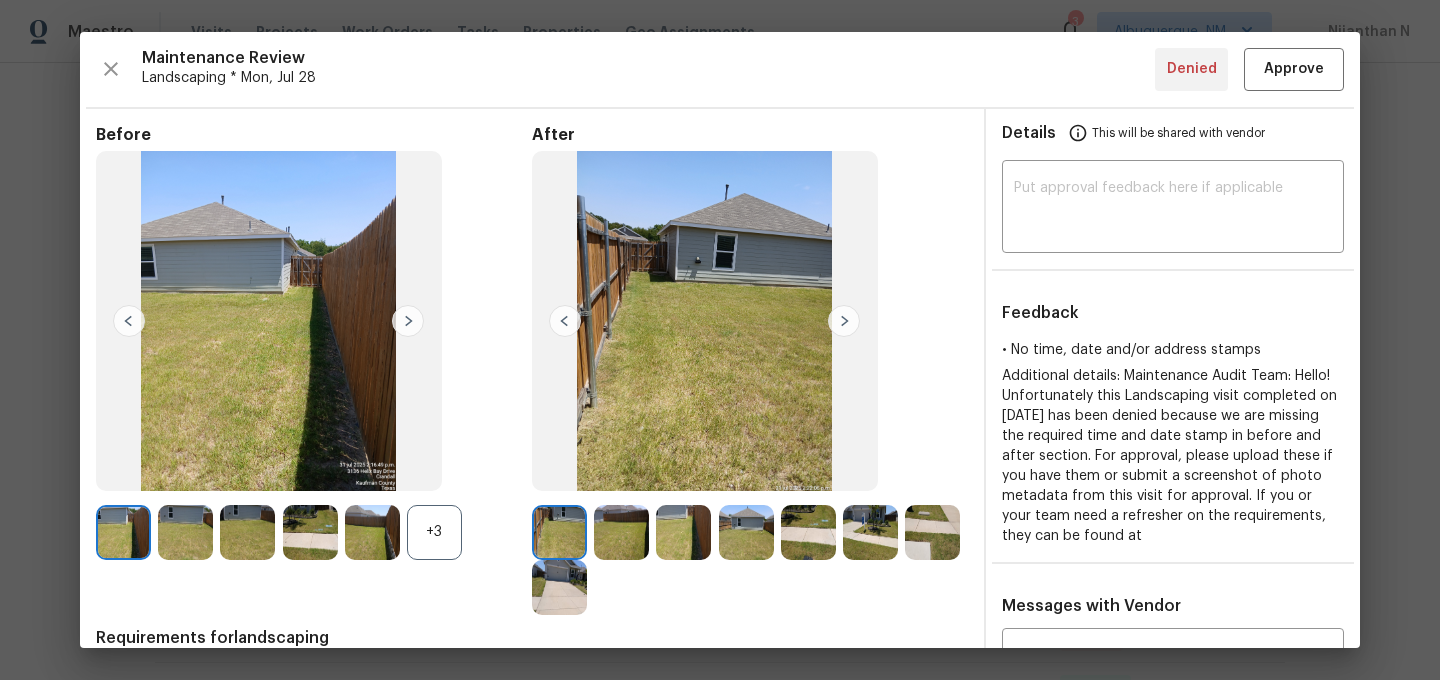 click on "+3" at bounding box center [434, 532] 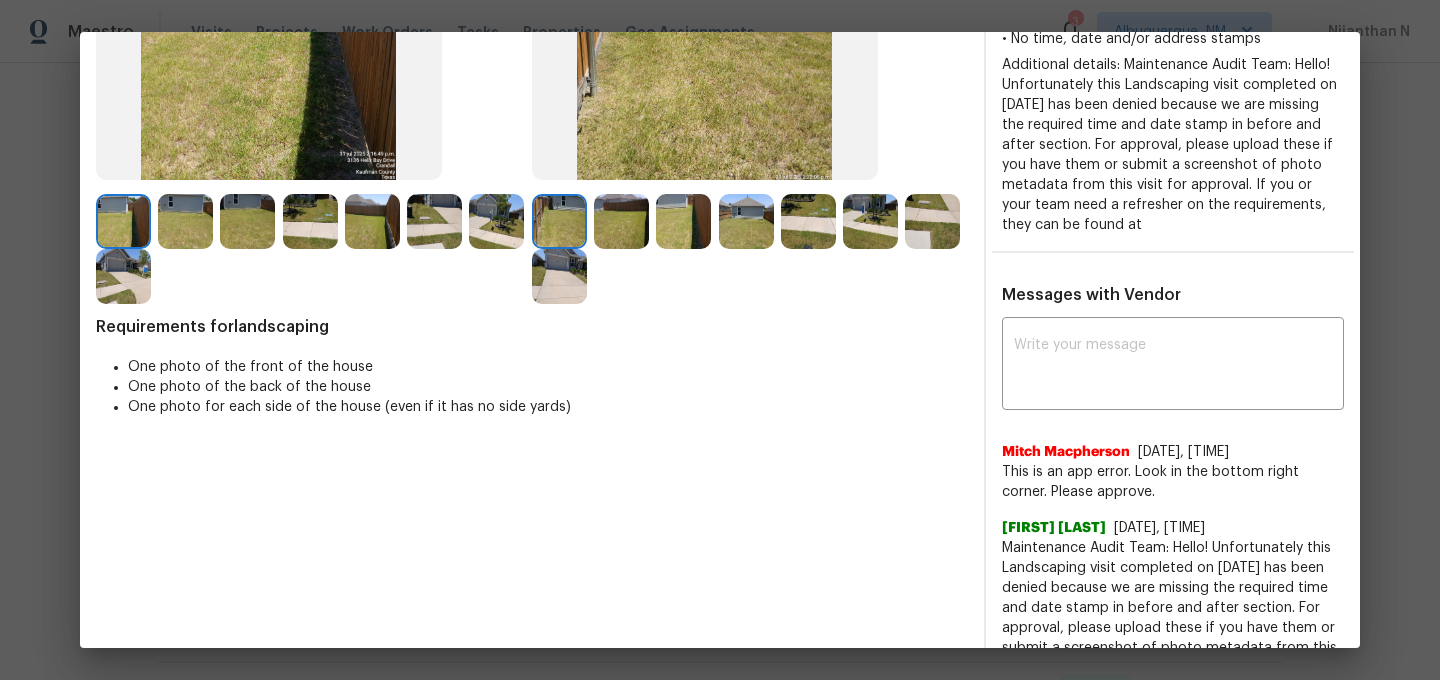 scroll, scrollTop: 269, scrollLeft: 0, axis: vertical 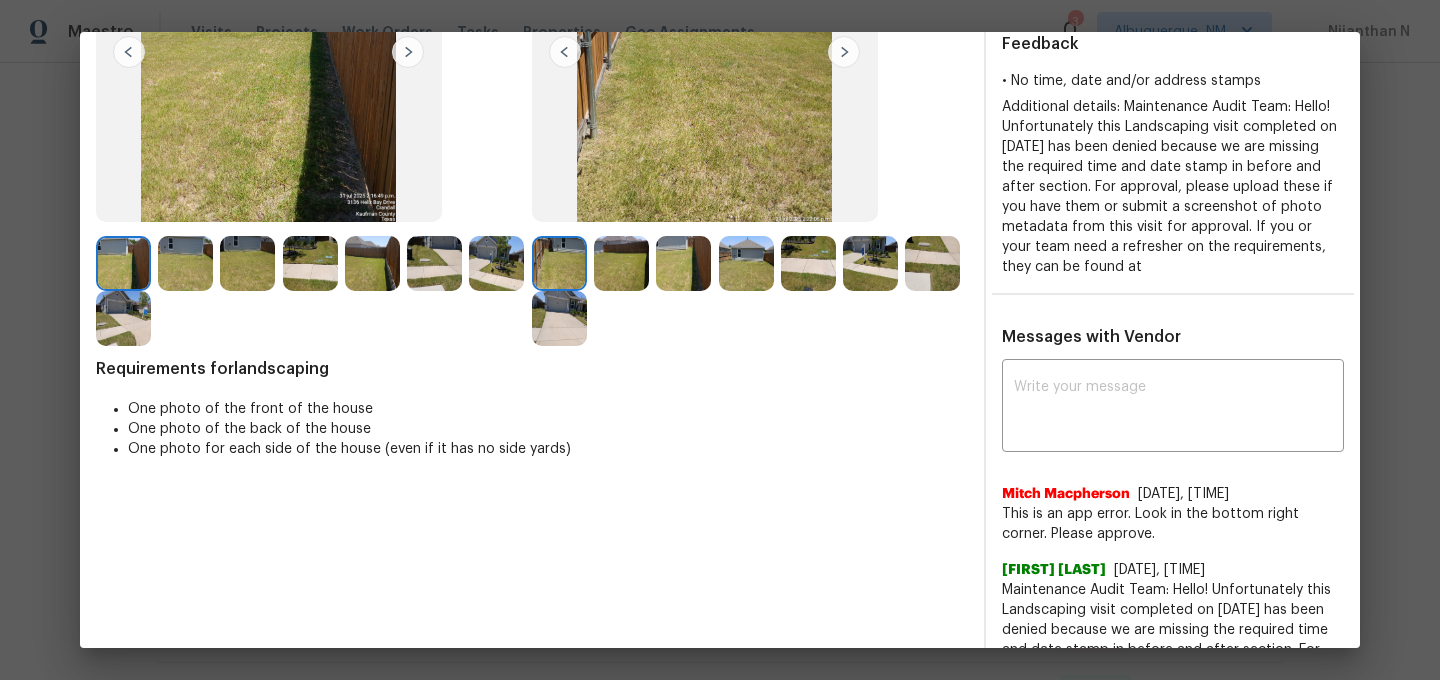 click at bounding box center (746, 263) 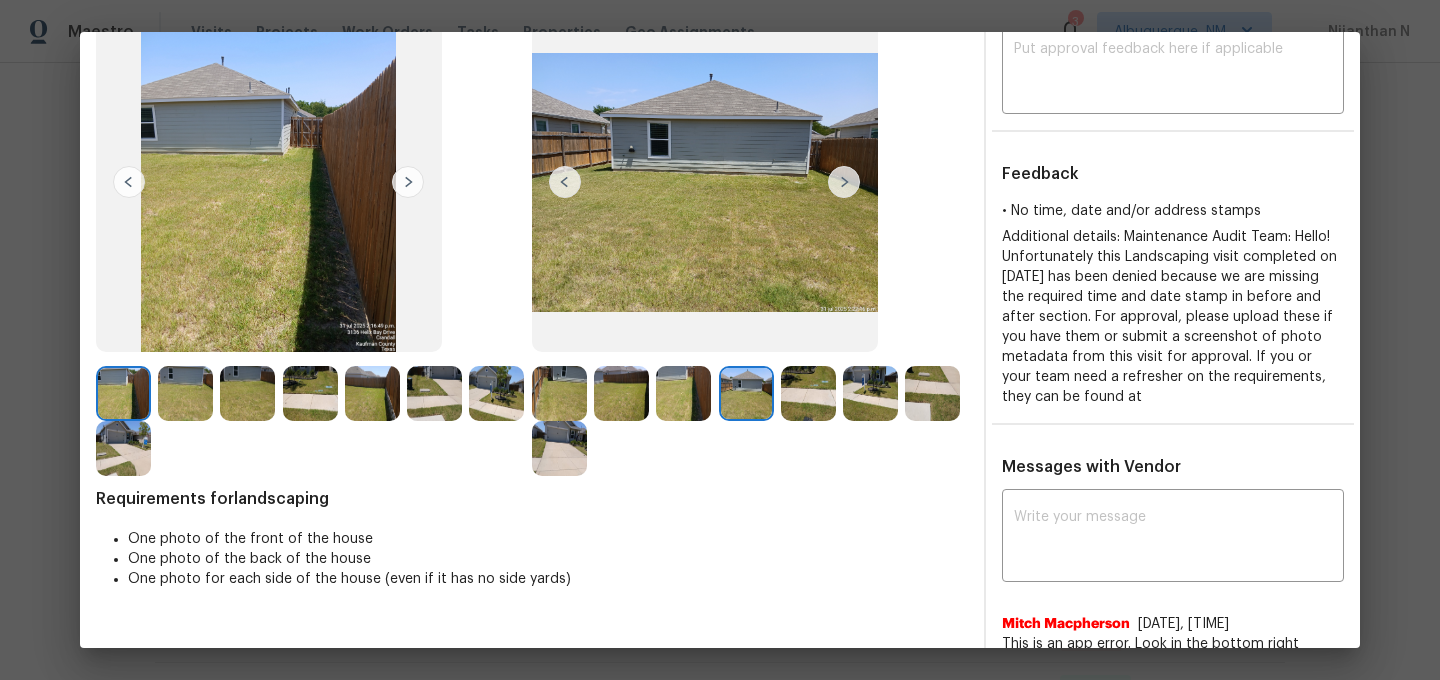 scroll, scrollTop: 129, scrollLeft: 0, axis: vertical 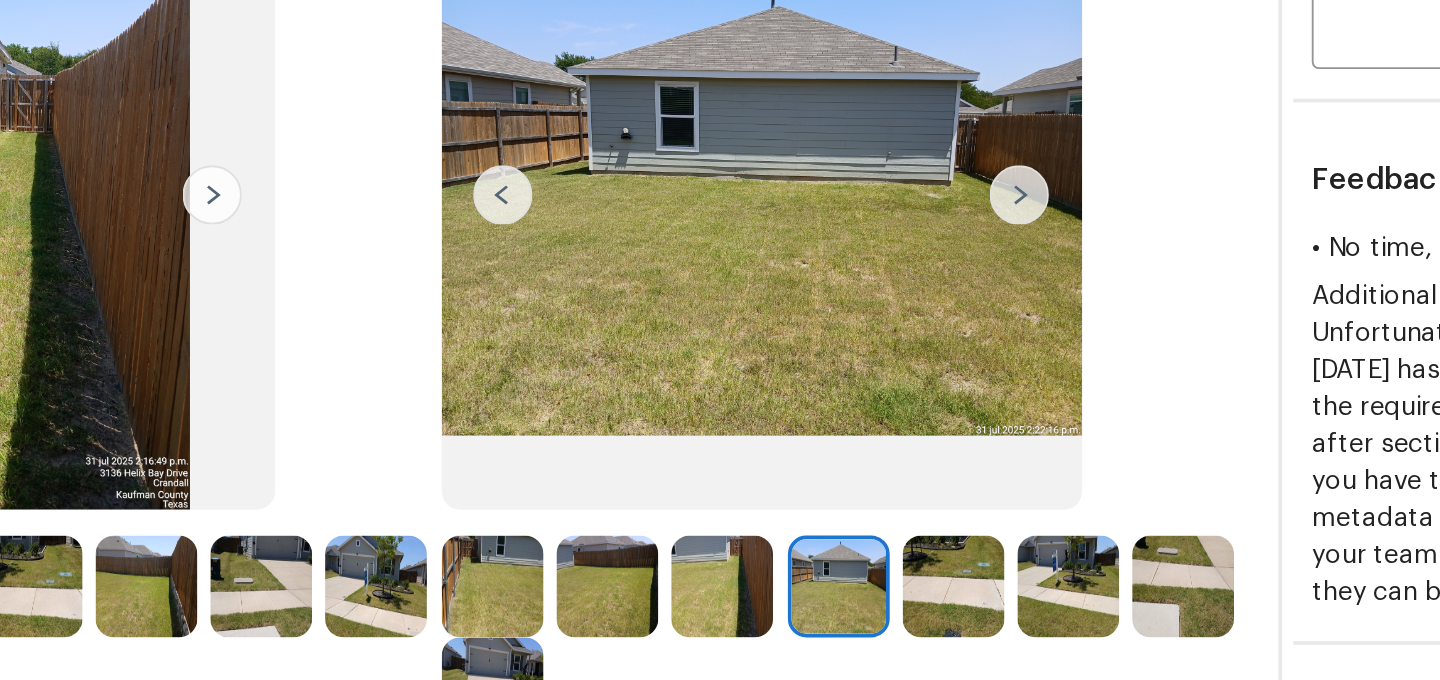 click at bounding box center [808, 403] 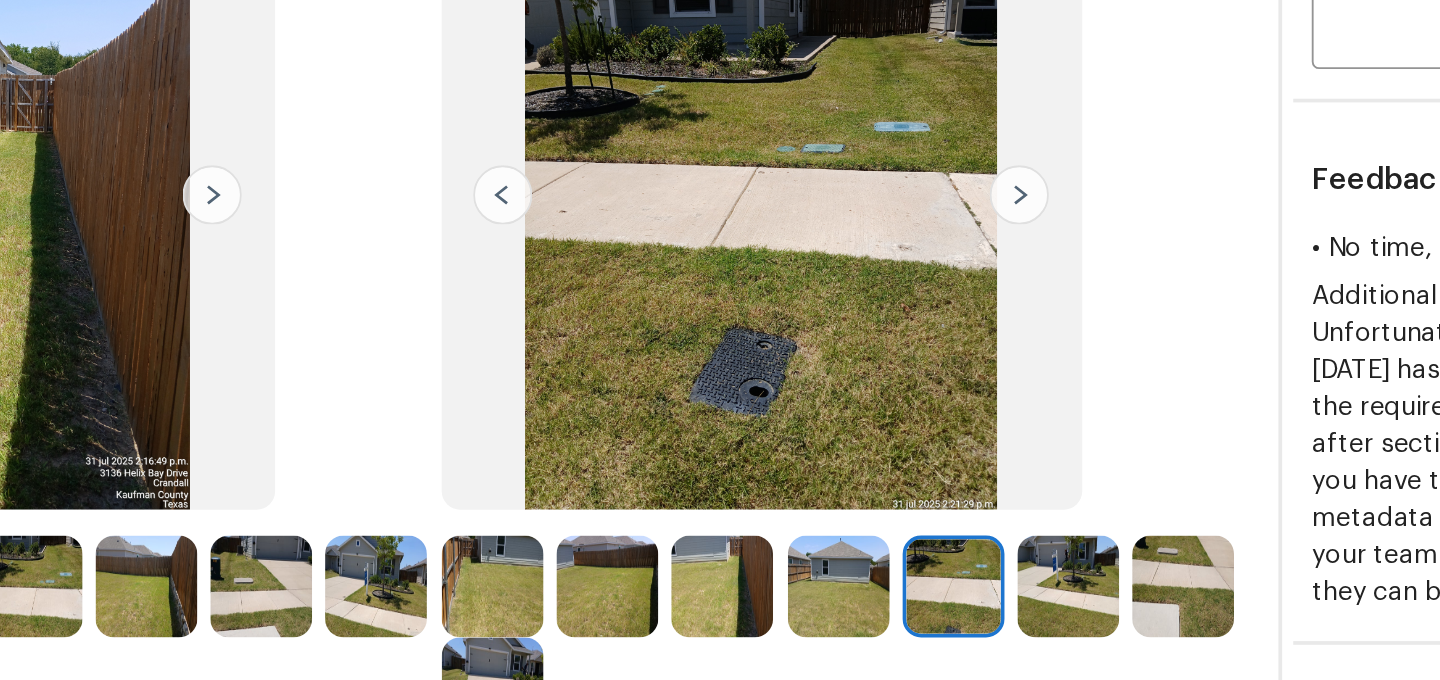 click at bounding box center [746, 403] 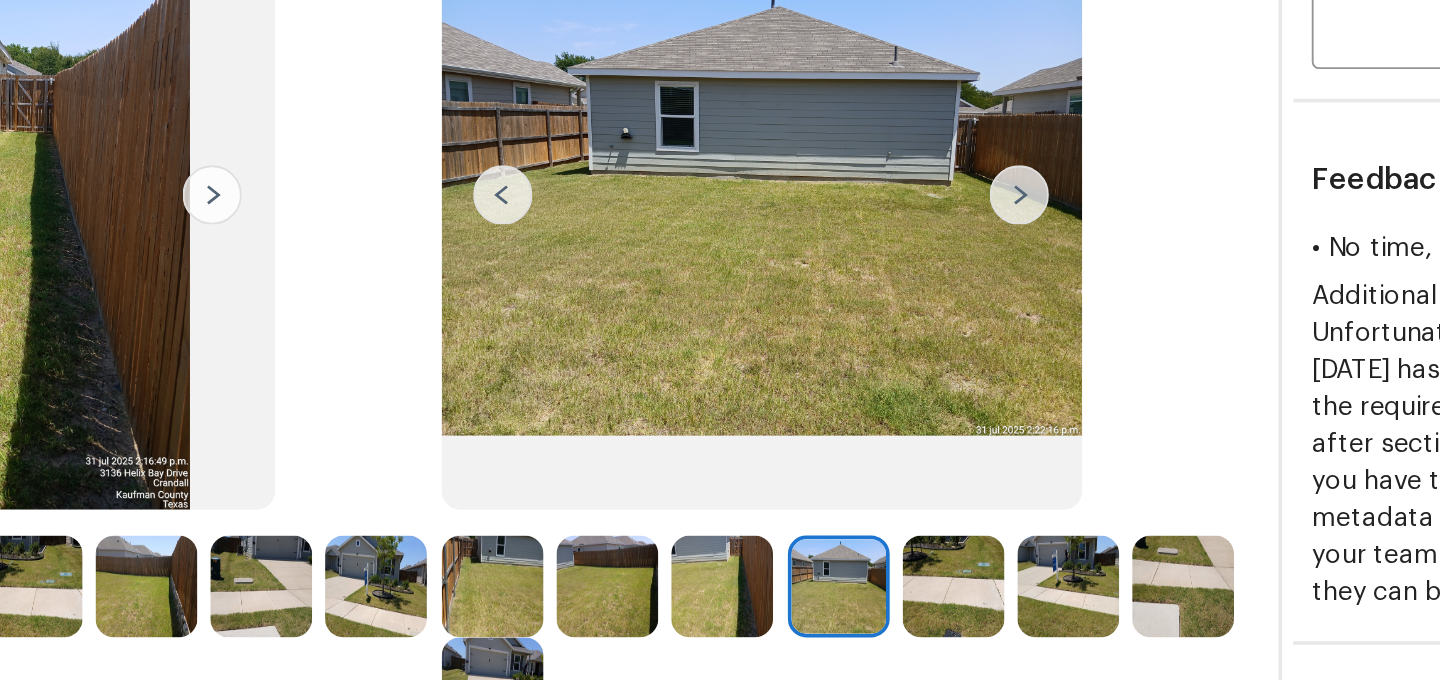 click at bounding box center [870, 403] 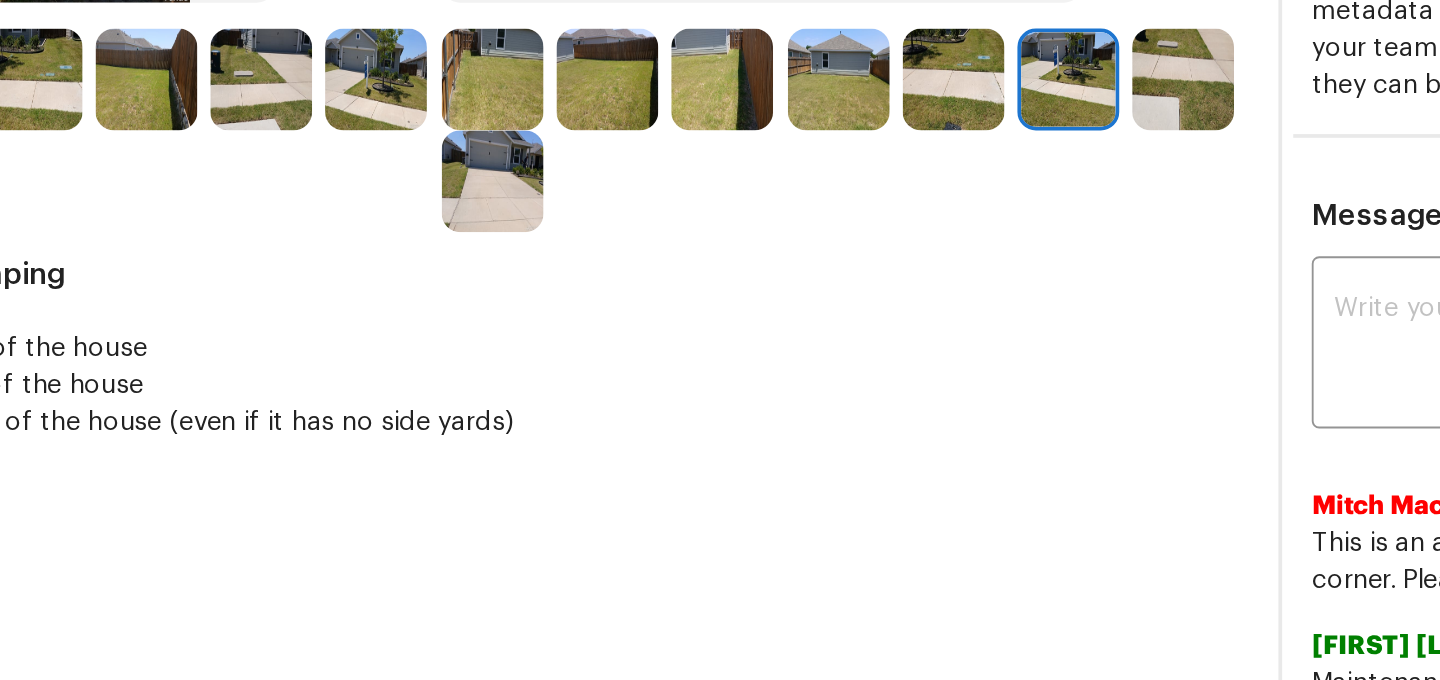 scroll, scrollTop: 406, scrollLeft: 0, axis: vertical 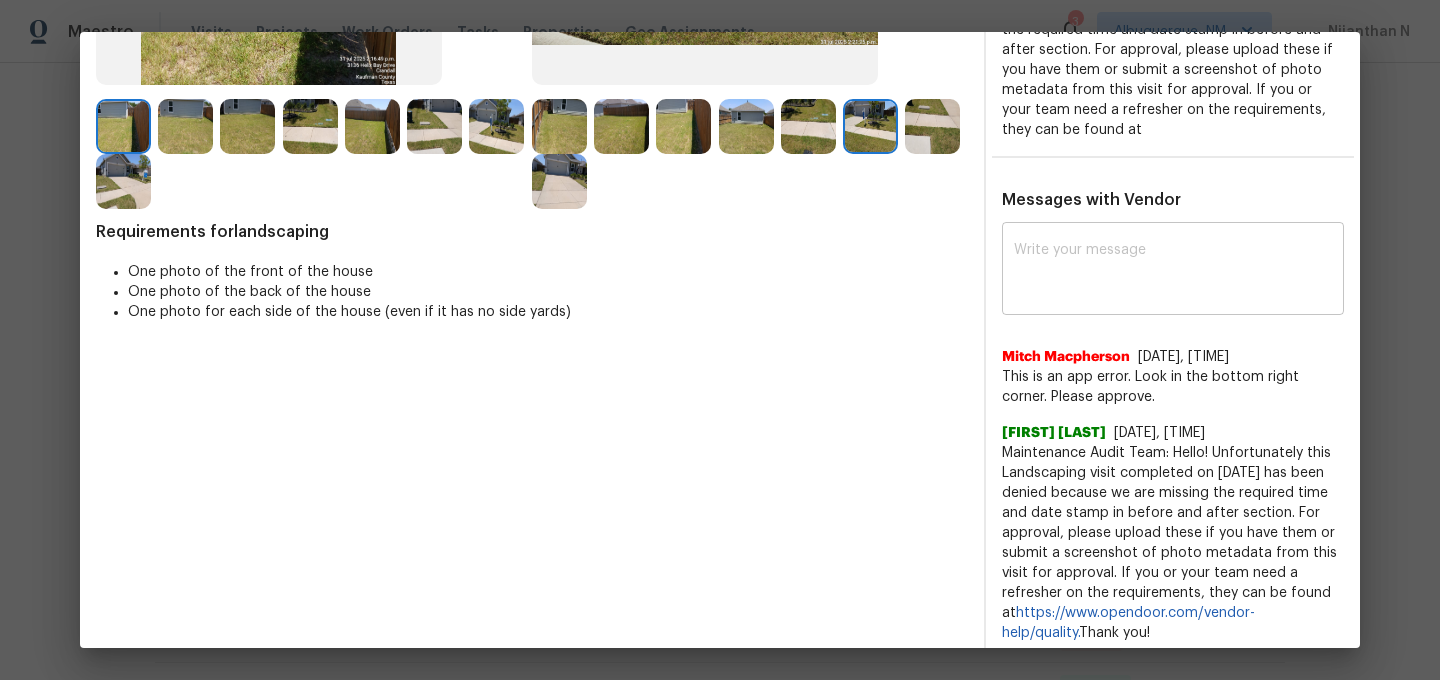 click at bounding box center (1173, 271) 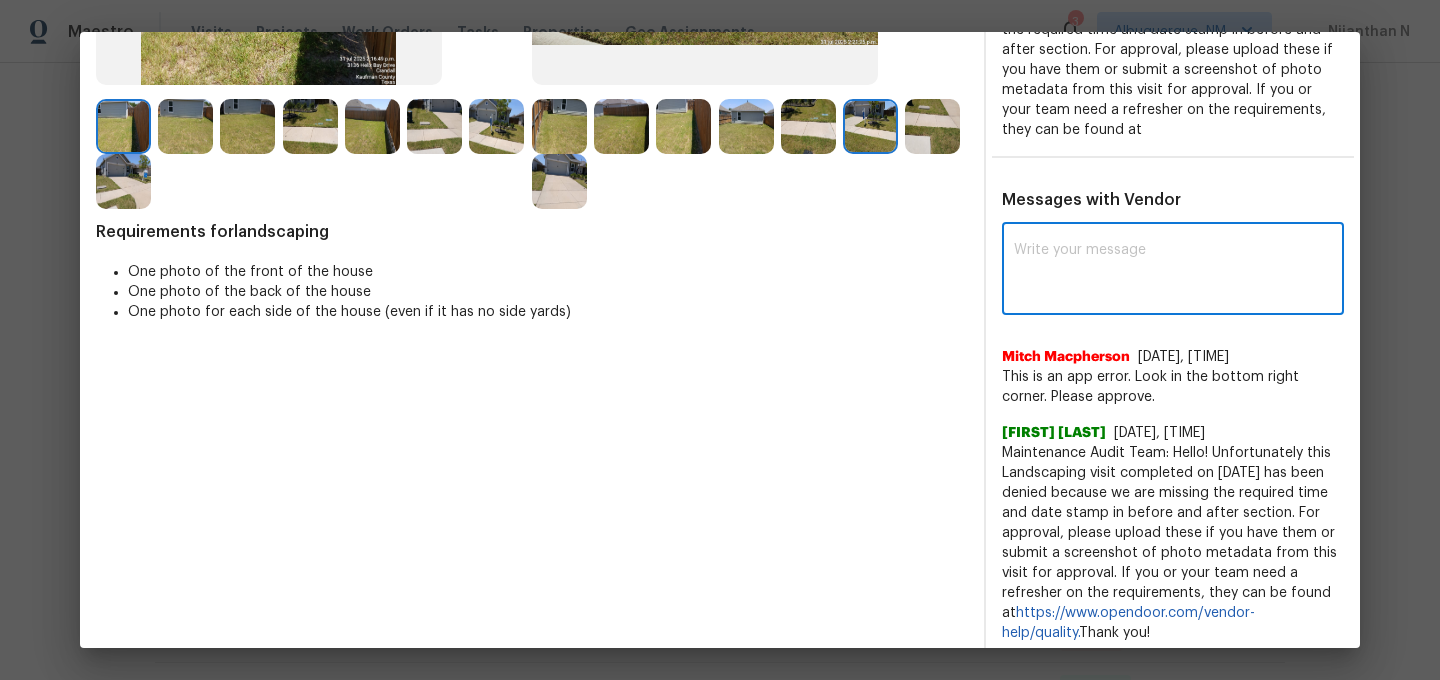 paste on "Maintenance Audit Team: Hello! Thank you for the feedback after further review this visit was approved." 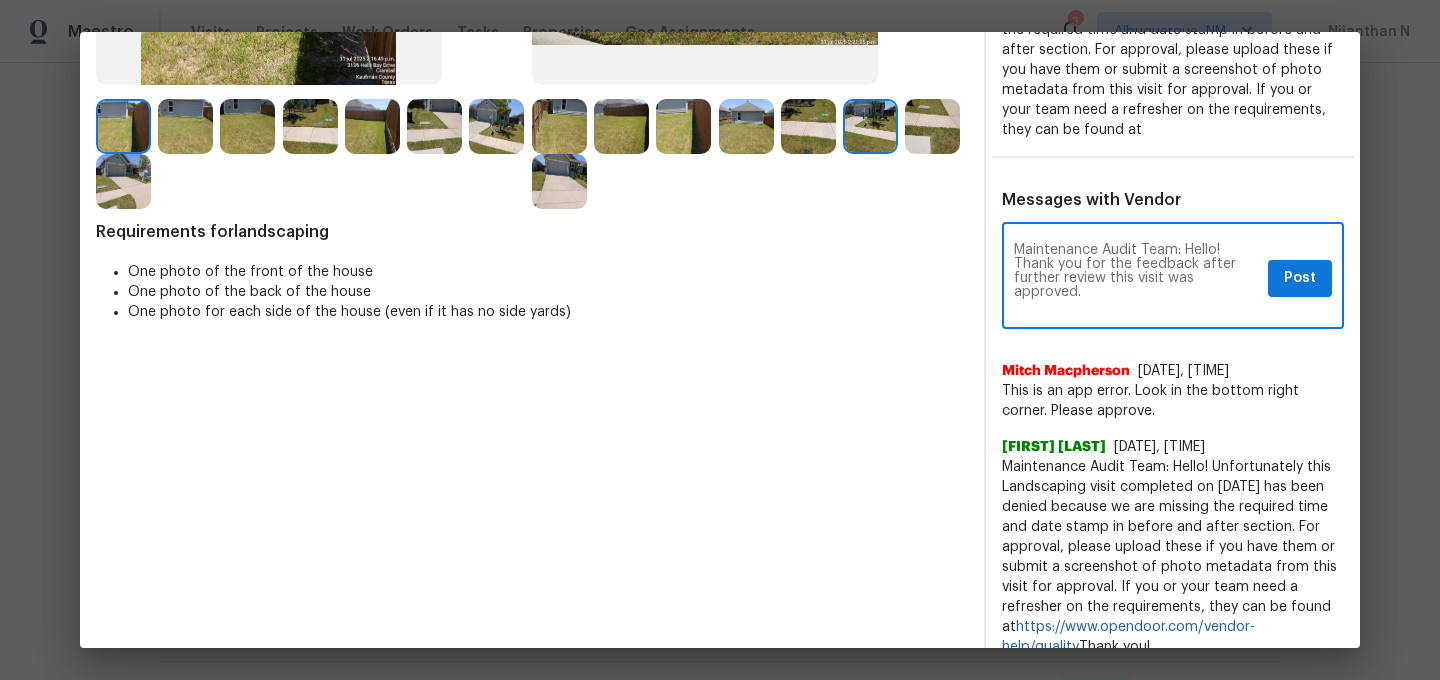 scroll, scrollTop: 0, scrollLeft: 0, axis: both 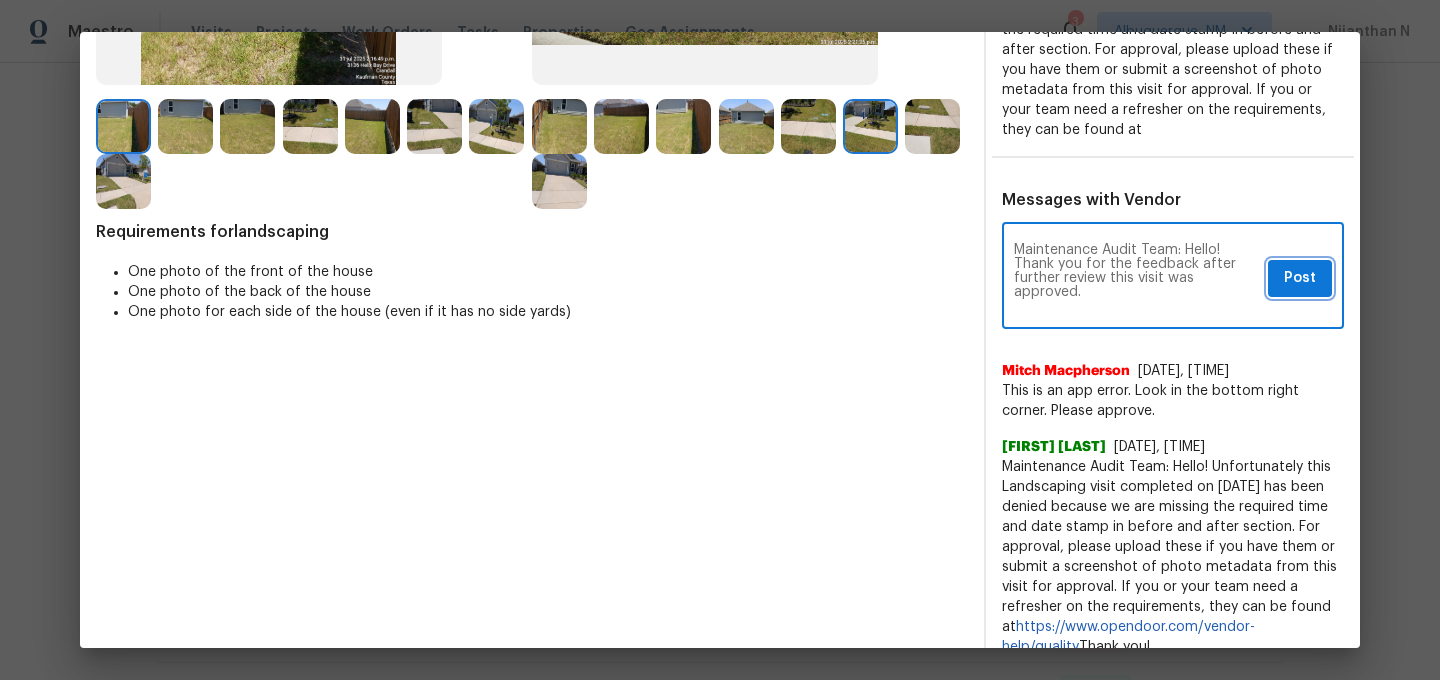 click on "Post" at bounding box center [1300, 278] 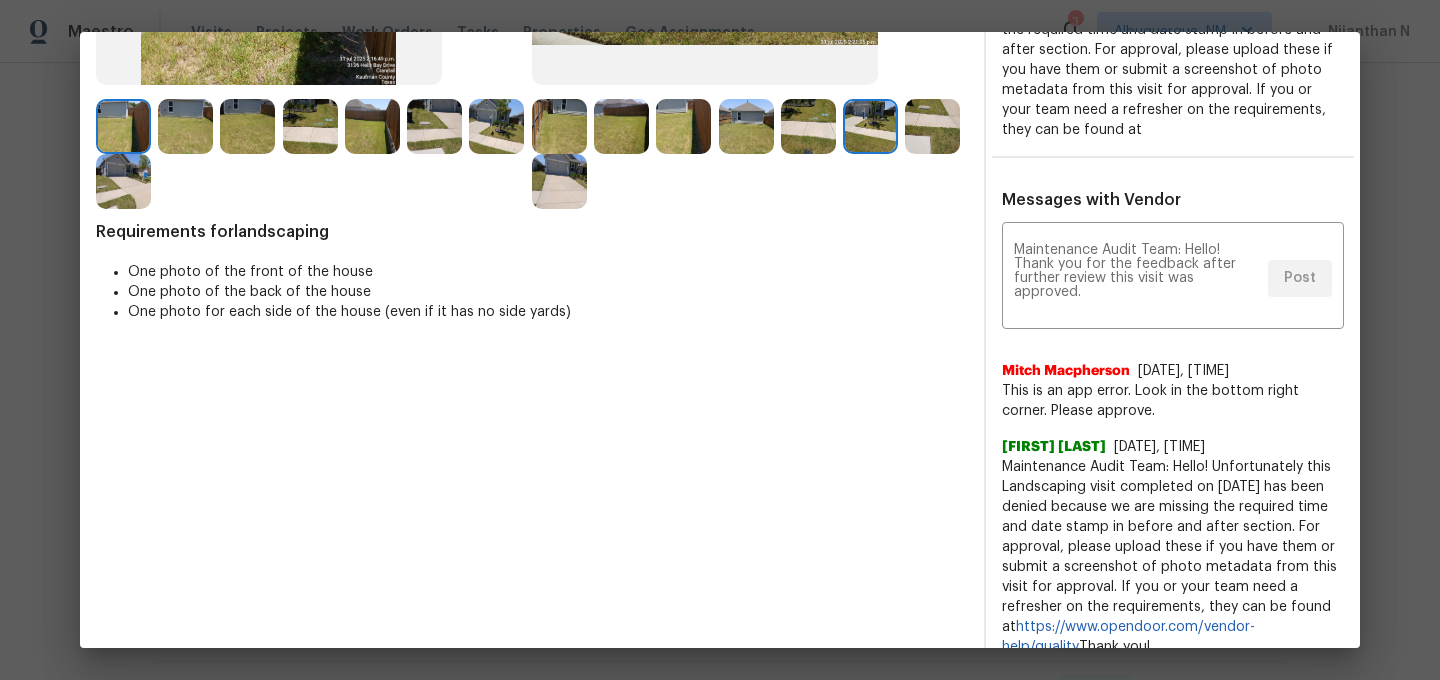 scroll, scrollTop: 0, scrollLeft: 0, axis: both 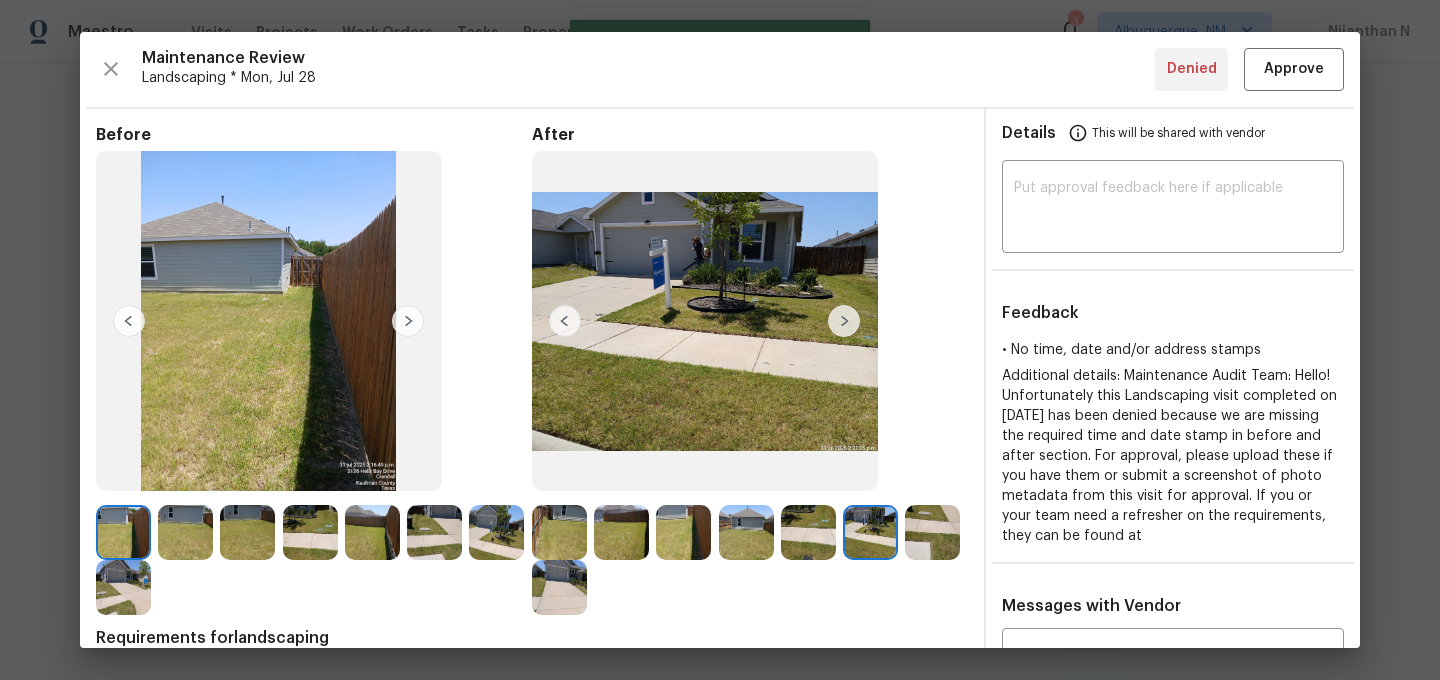 type 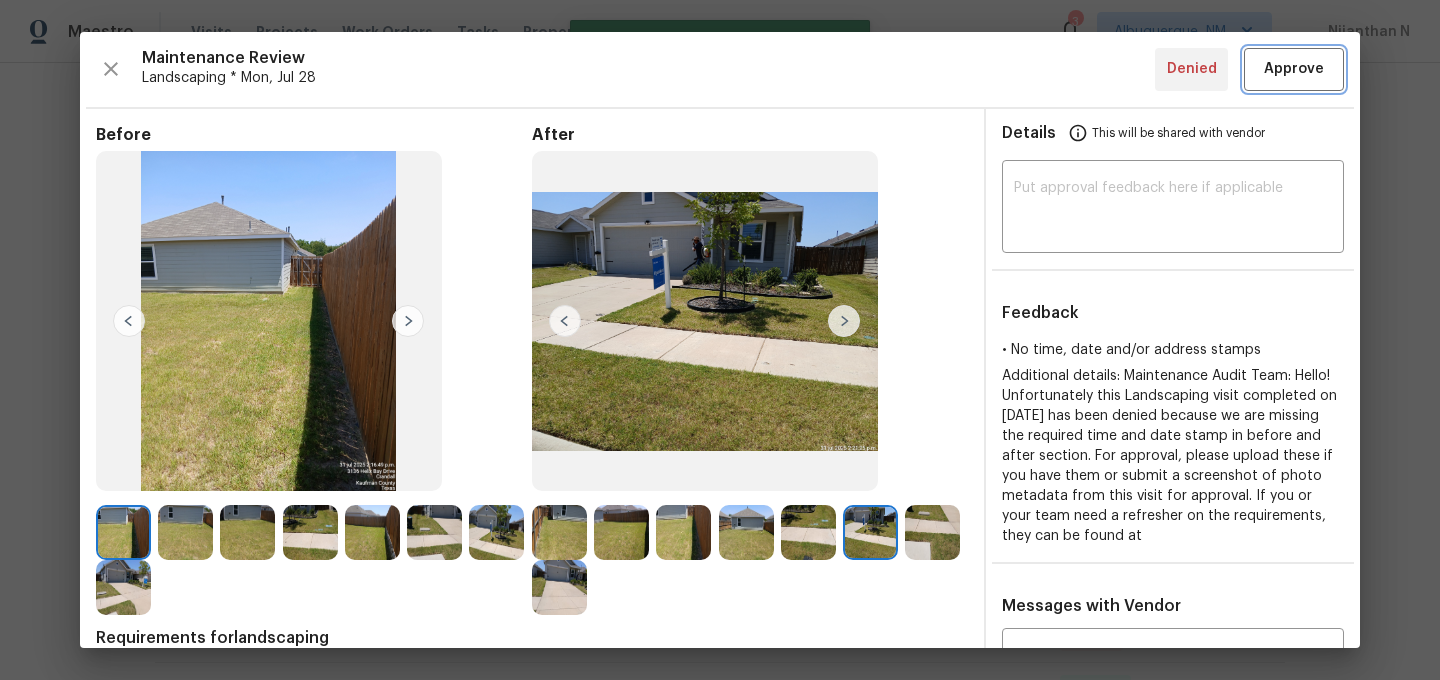 click on "Approve" at bounding box center [1294, 69] 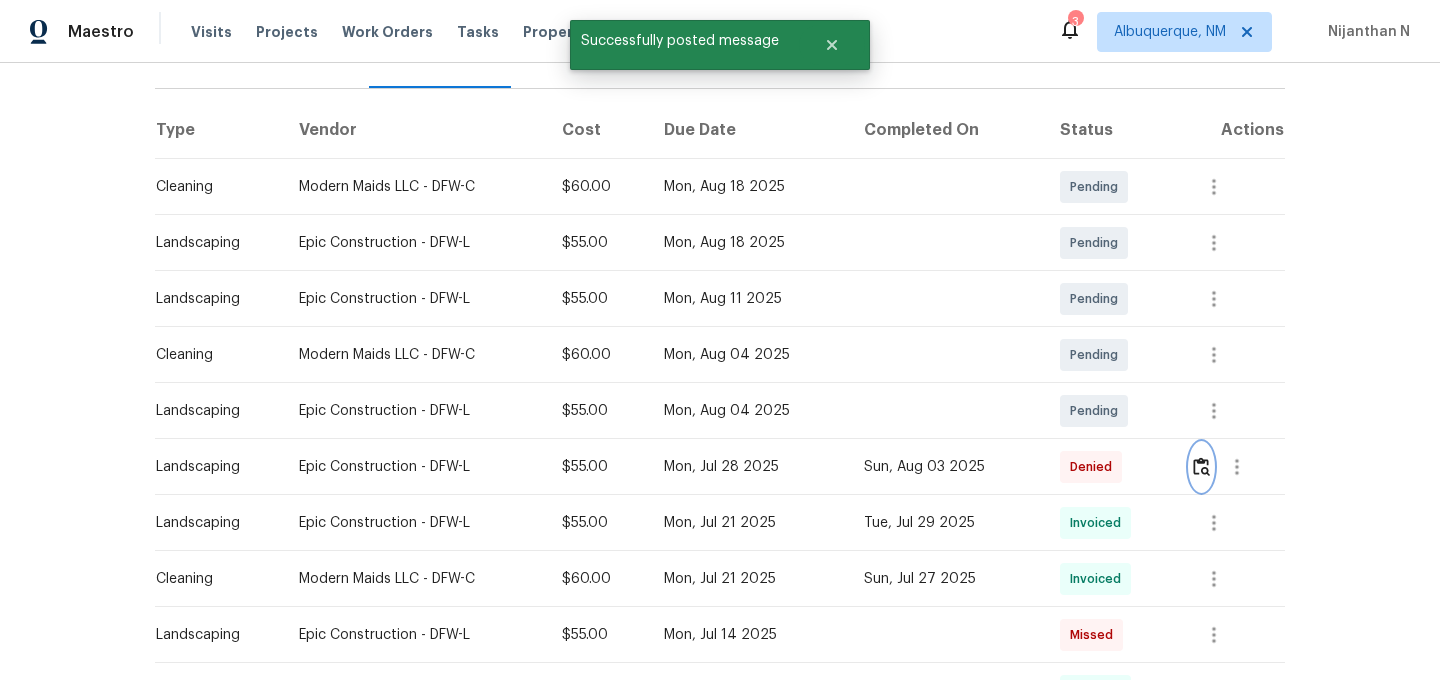 scroll, scrollTop: 0, scrollLeft: 0, axis: both 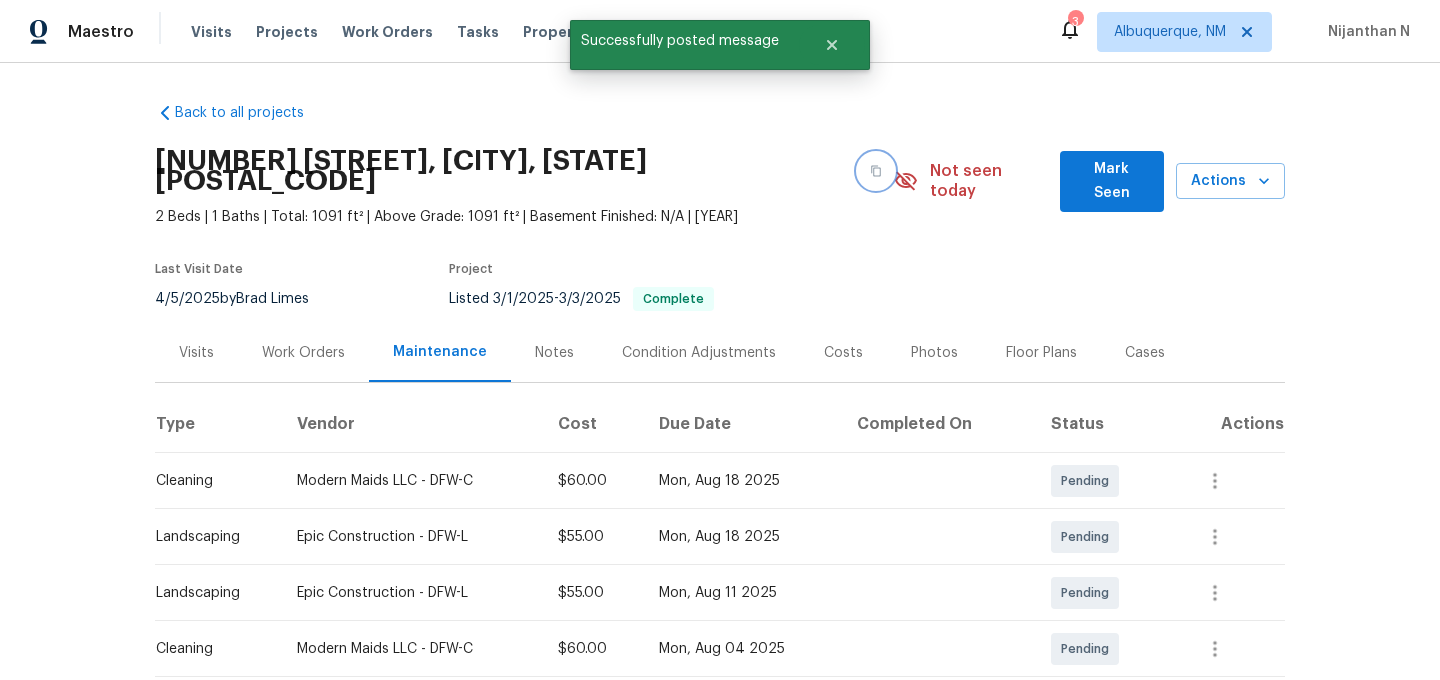click at bounding box center [876, 171] 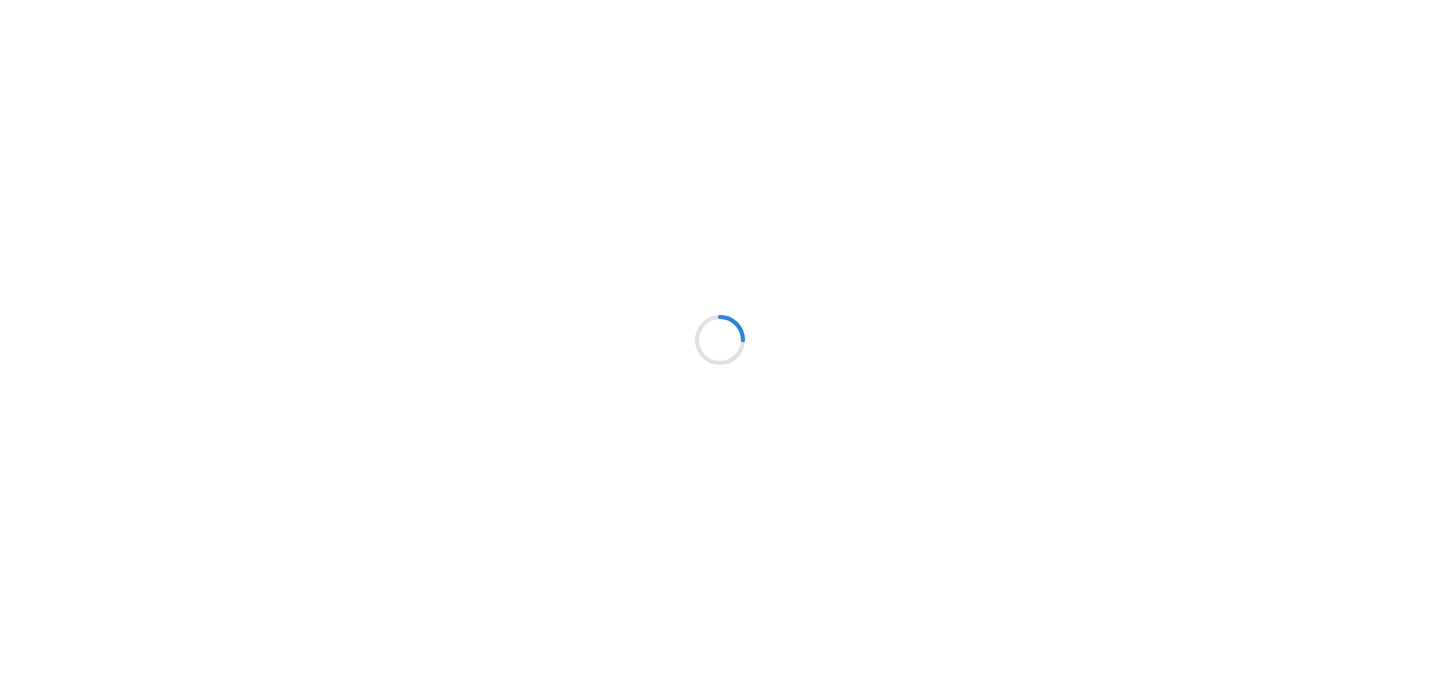 scroll, scrollTop: 0, scrollLeft: 0, axis: both 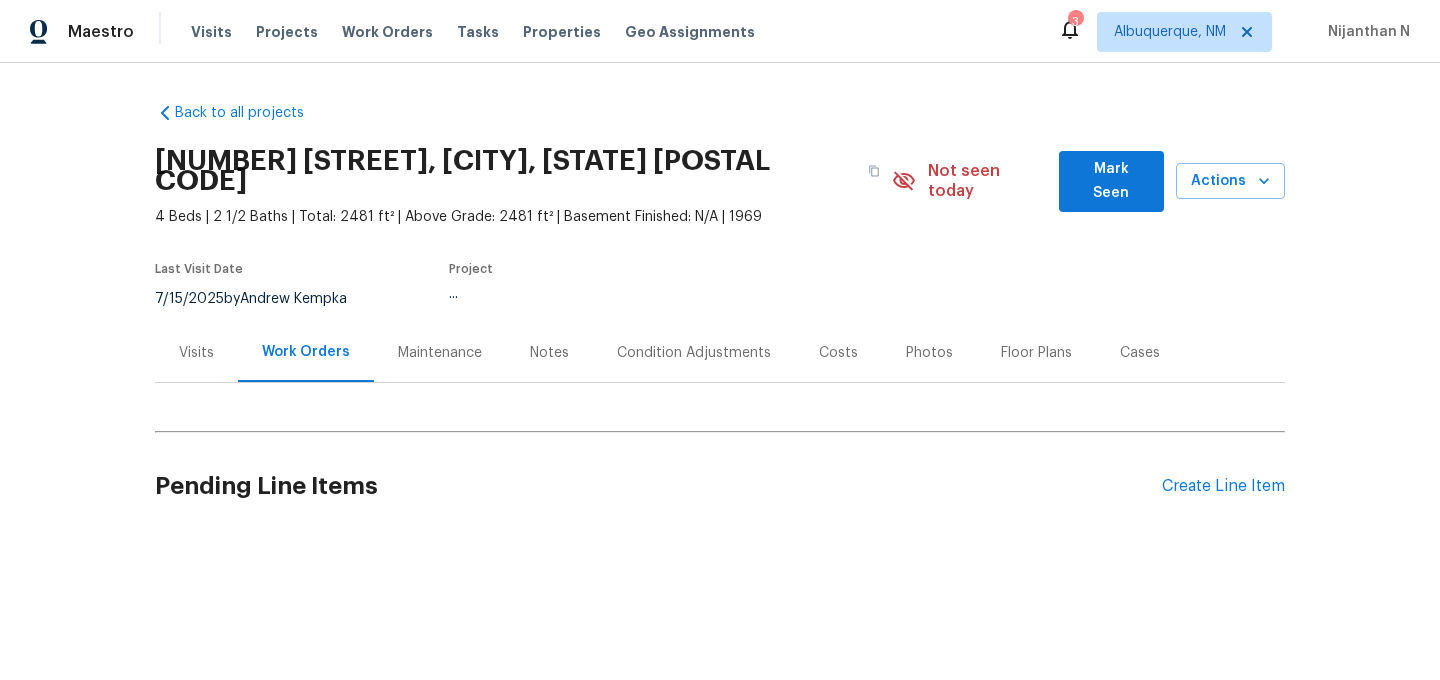 click on "Maintenance" at bounding box center (440, 353) 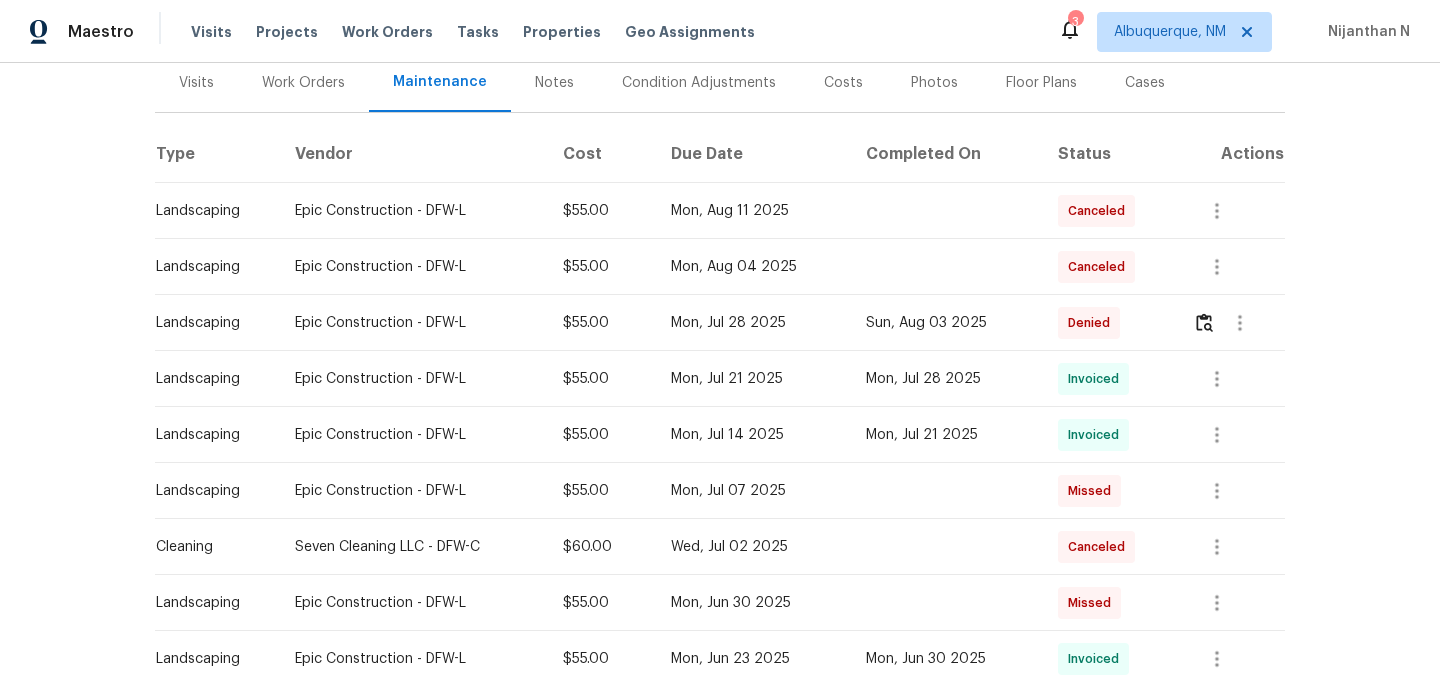 scroll, scrollTop: 283, scrollLeft: 0, axis: vertical 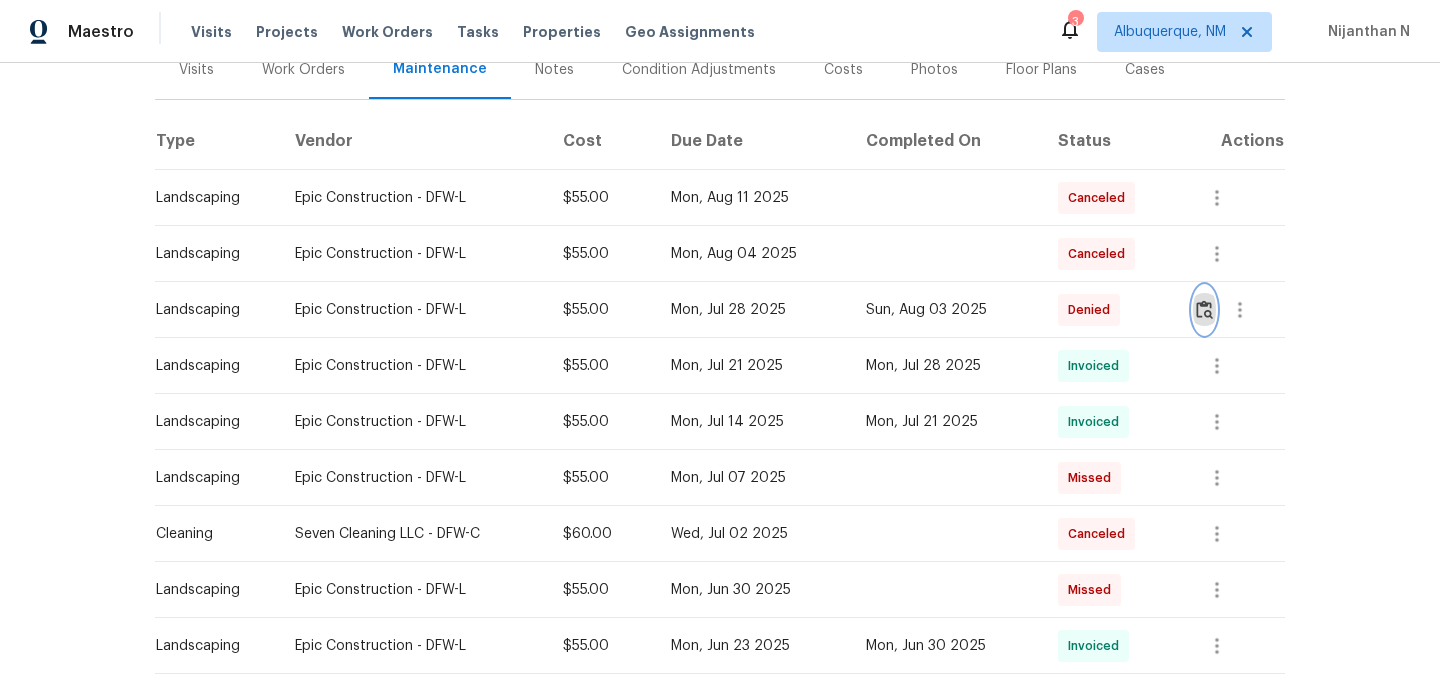 click at bounding box center (1204, 310) 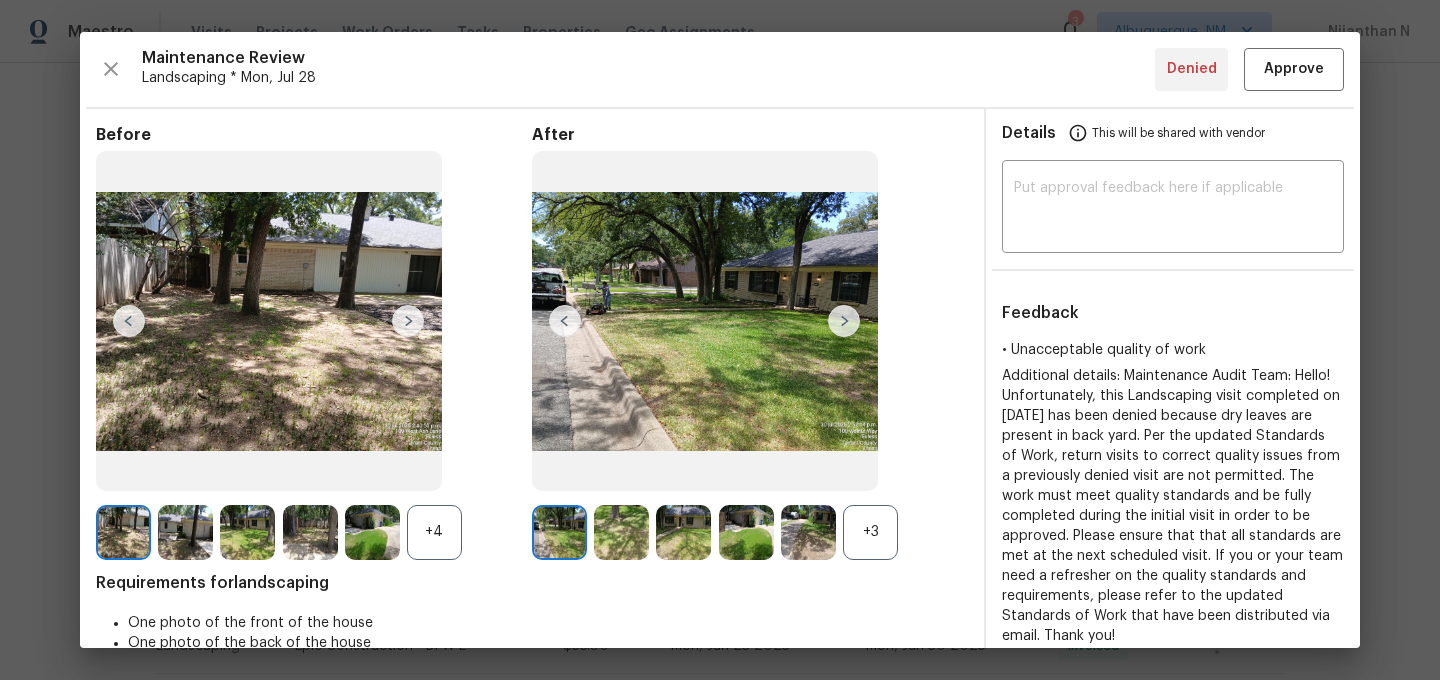 click on "+3" at bounding box center [870, 532] 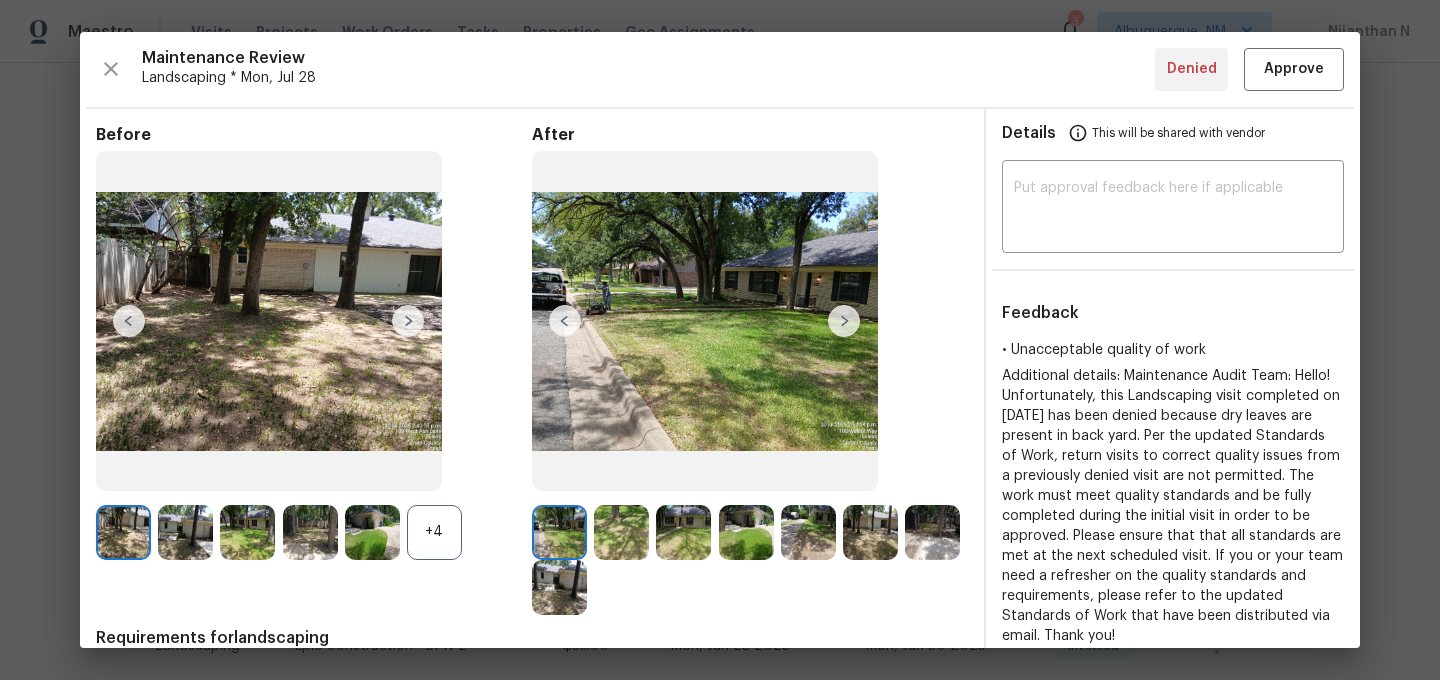 click at bounding box center (376, 532) 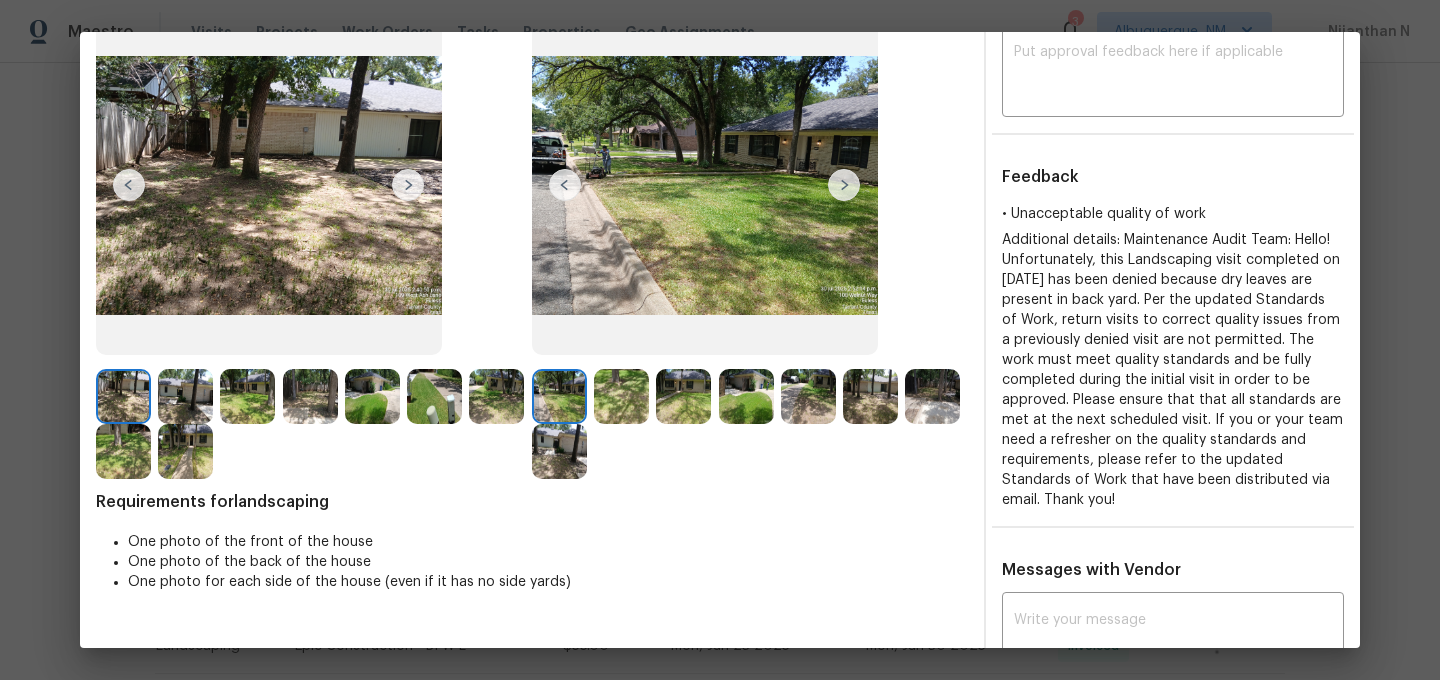 scroll, scrollTop: 123, scrollLeft: 0, axis: vertical 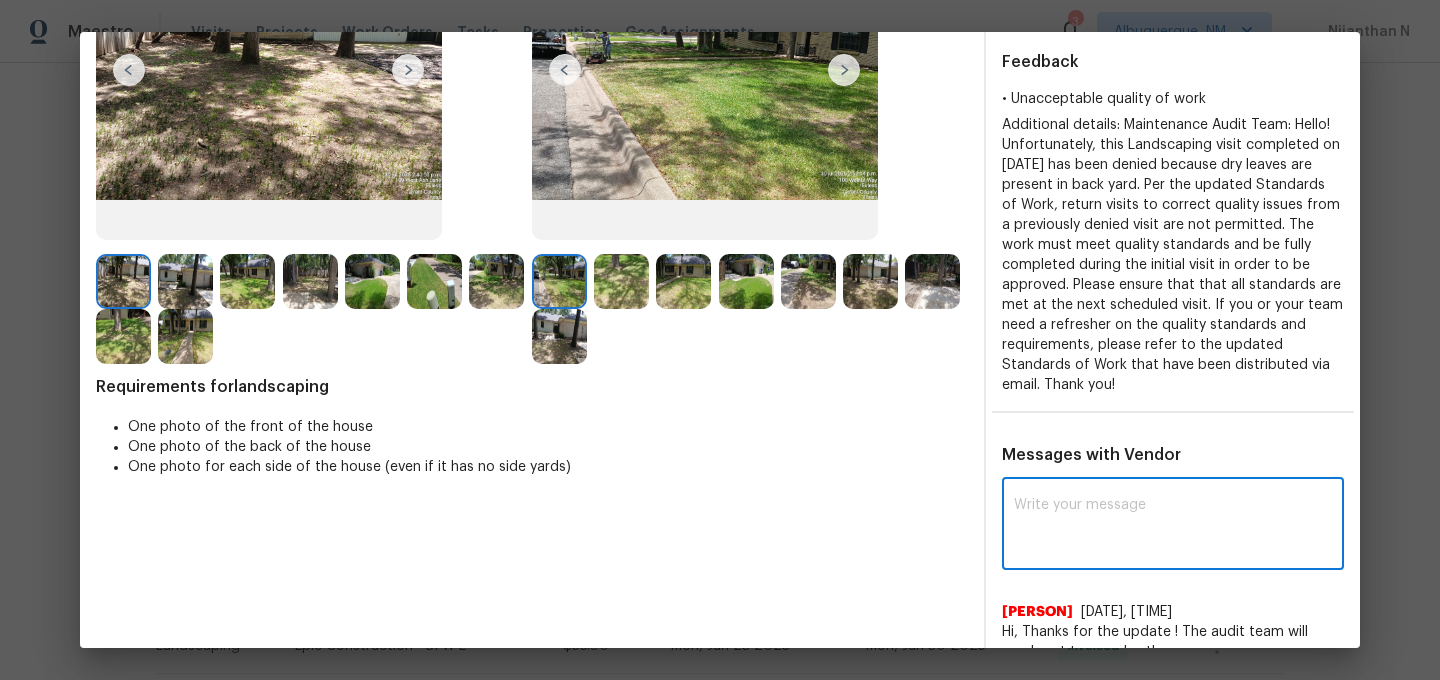 click at bounding box center [1173, 526] 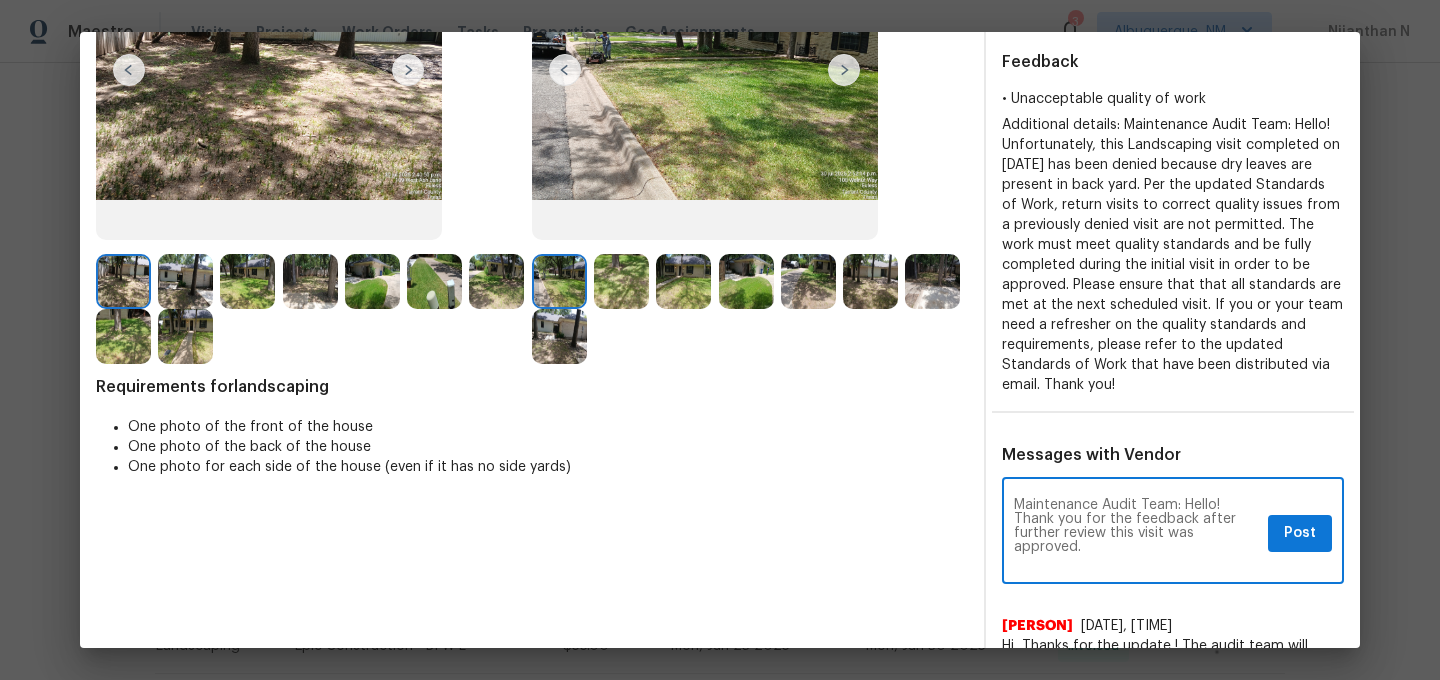 scroll, scrollTop: 0, scrollLeft: 0, axis: both 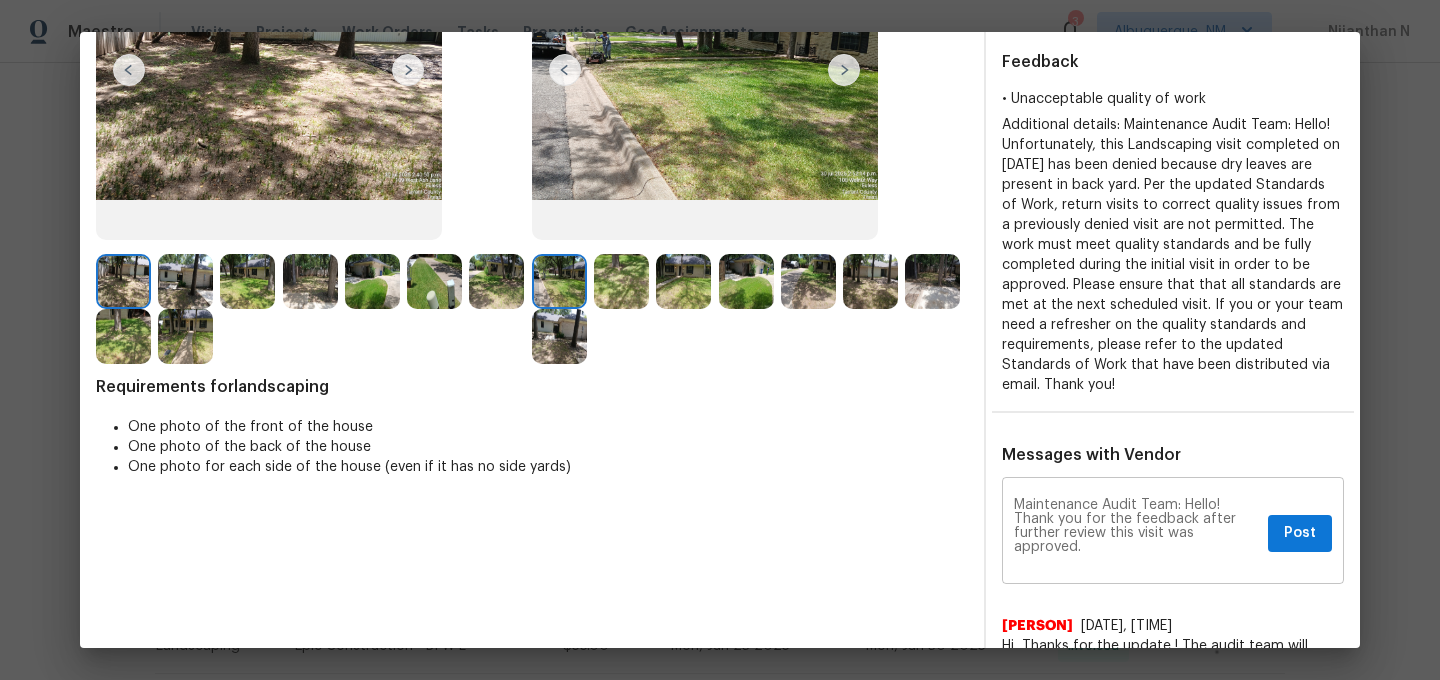 click on "Maintenance Audit Team: Hello! Thank you for the feedback after further review this visit was approved.
x Post ​" at bounding box center [1173, 533] 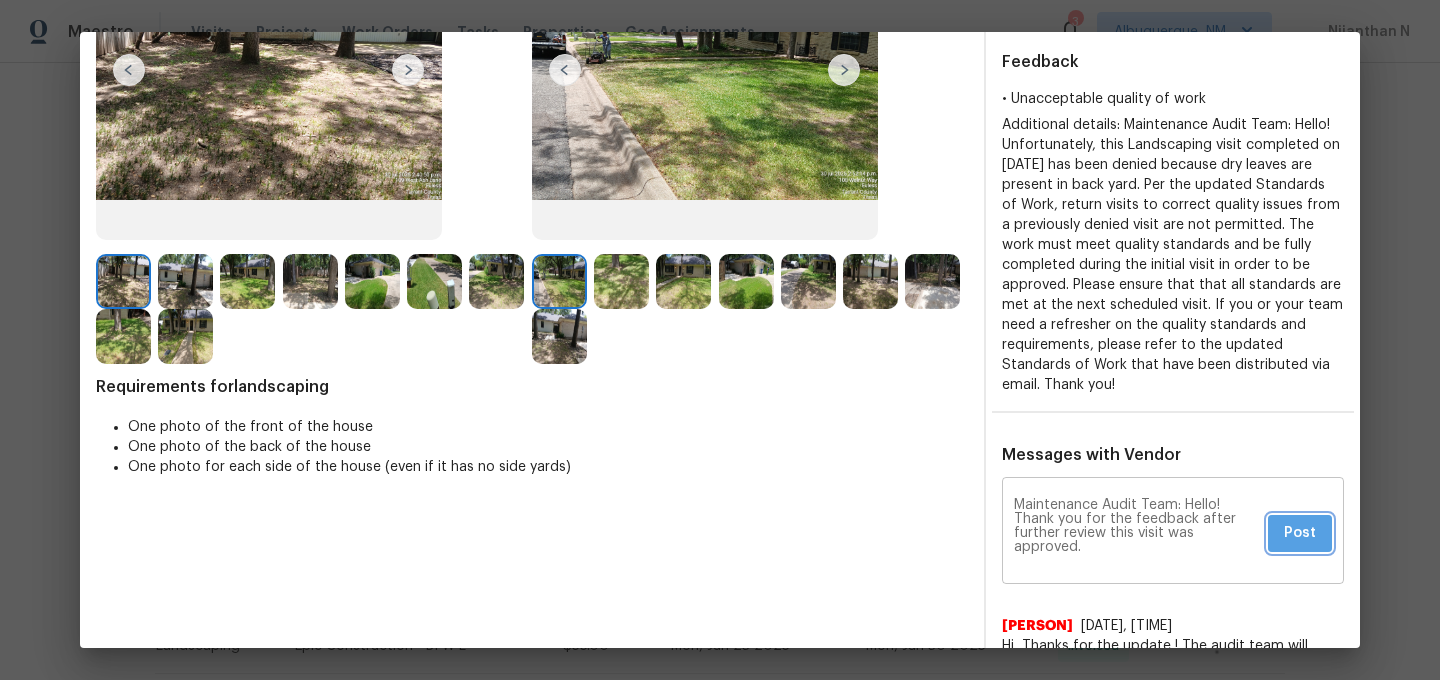 click on "Post" at bounding box center [1300, 533] 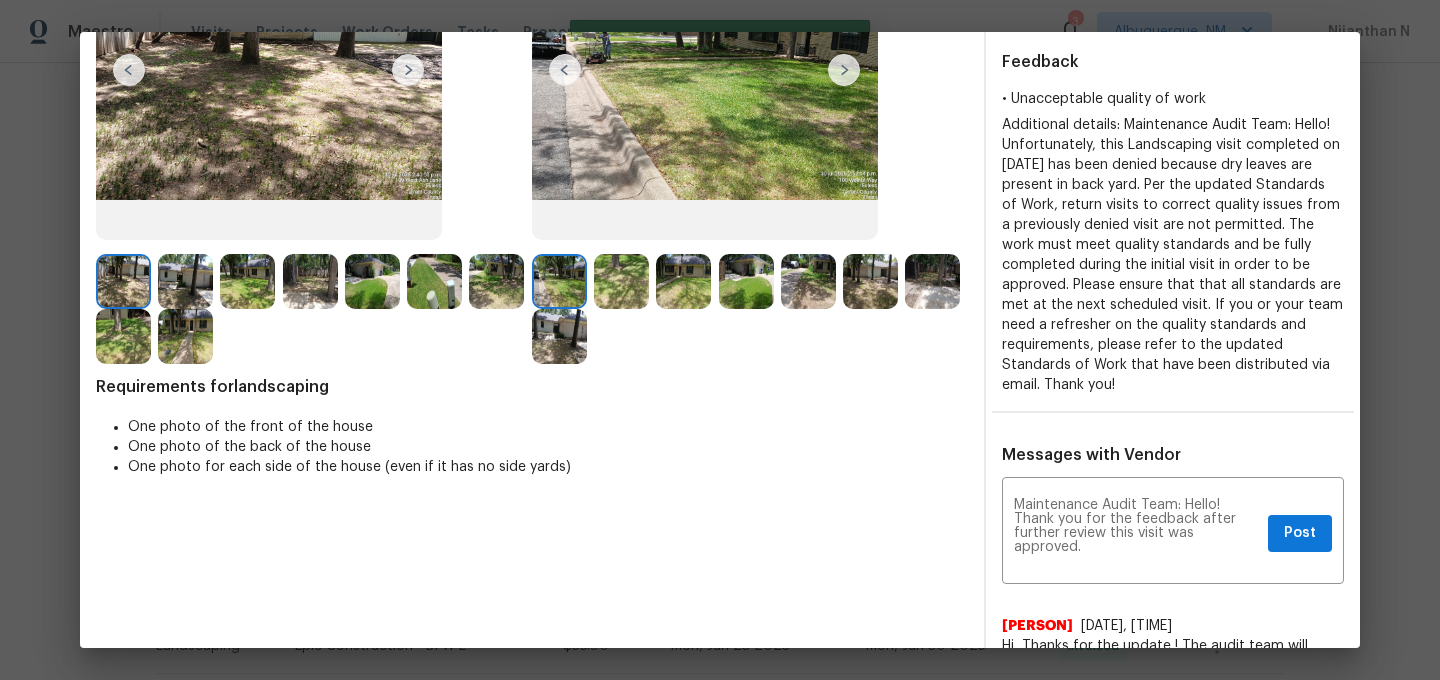 scroll, scrollTop: 0, scrollLeft: 0, axis: both 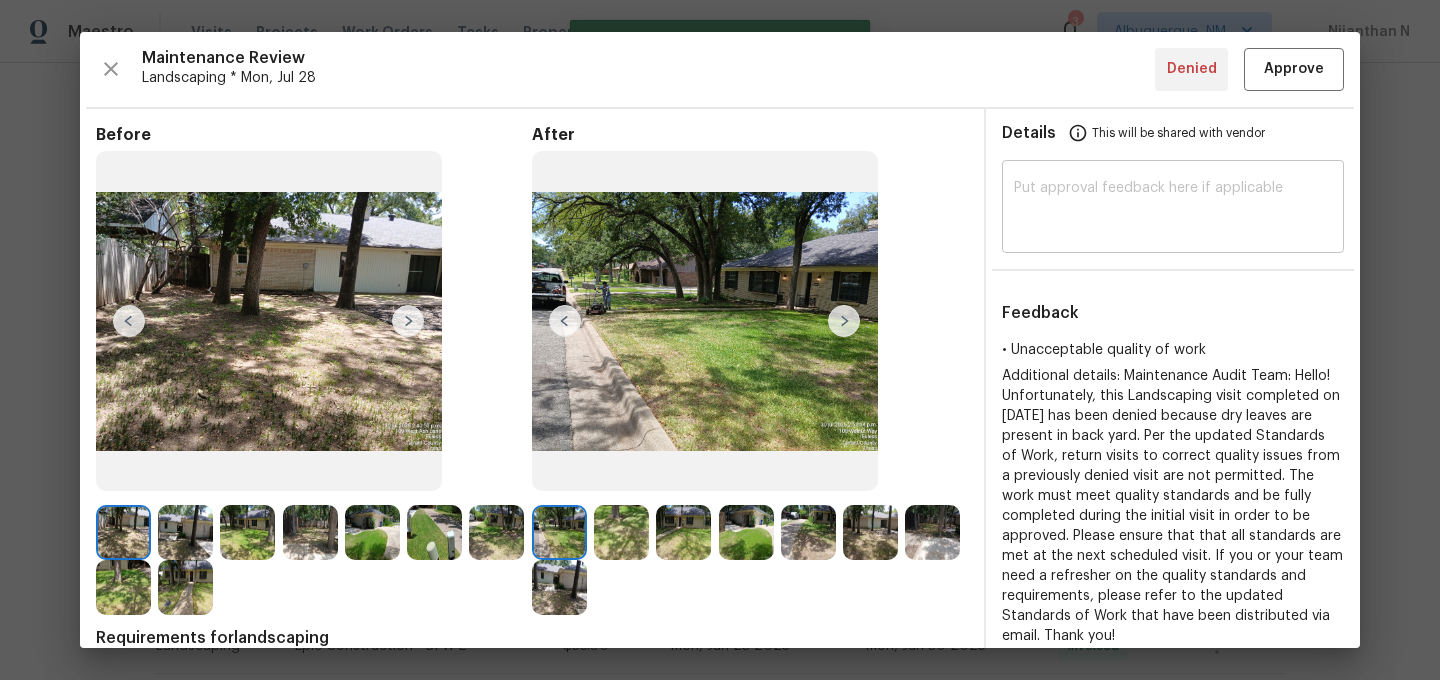 type 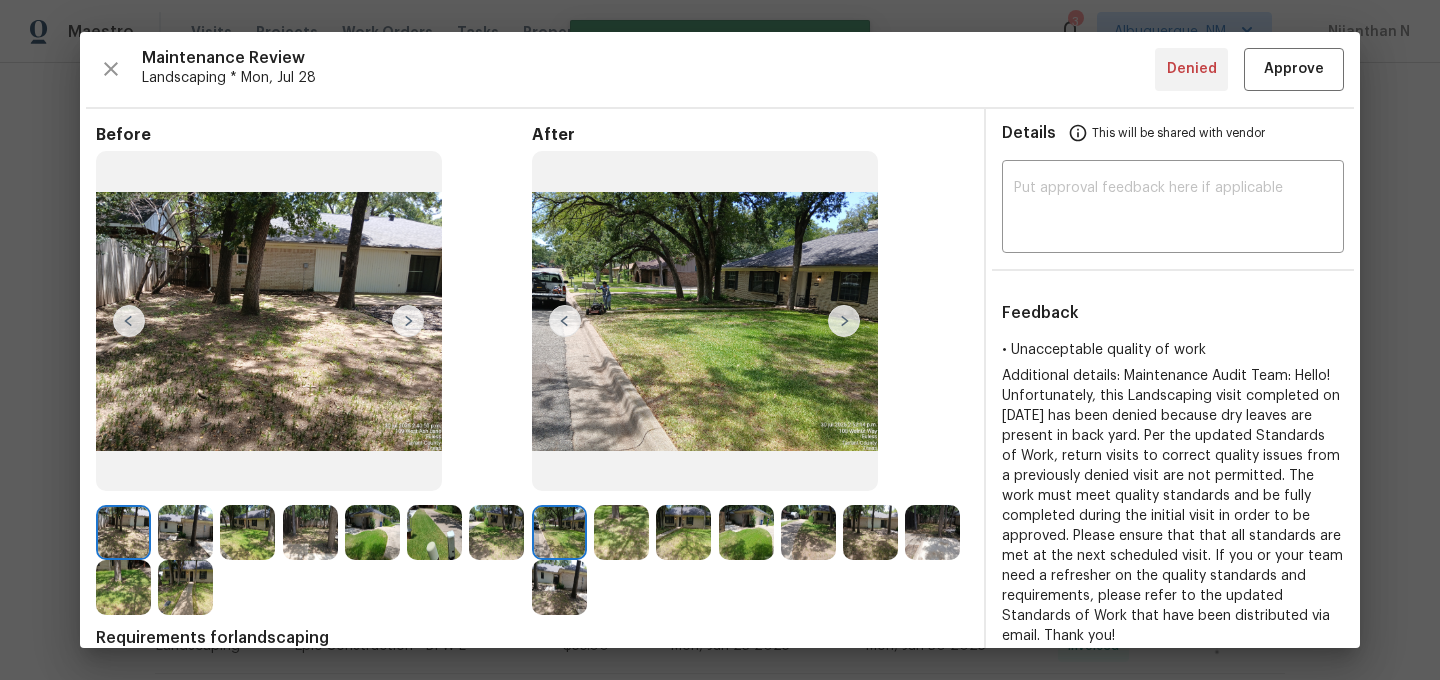 scroll, scrollTop: 0, scrollLeft: 0, axis: both 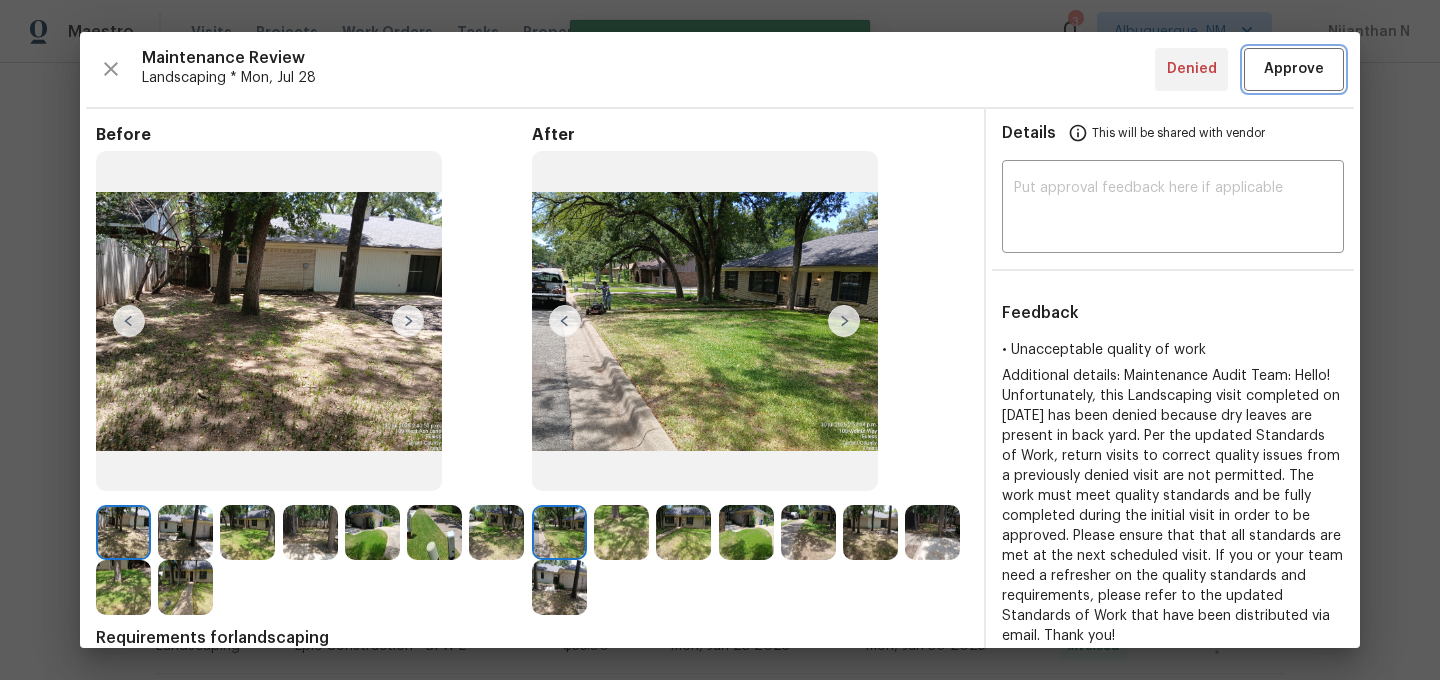 click on "Approve" at bounding box center [1294, 69] 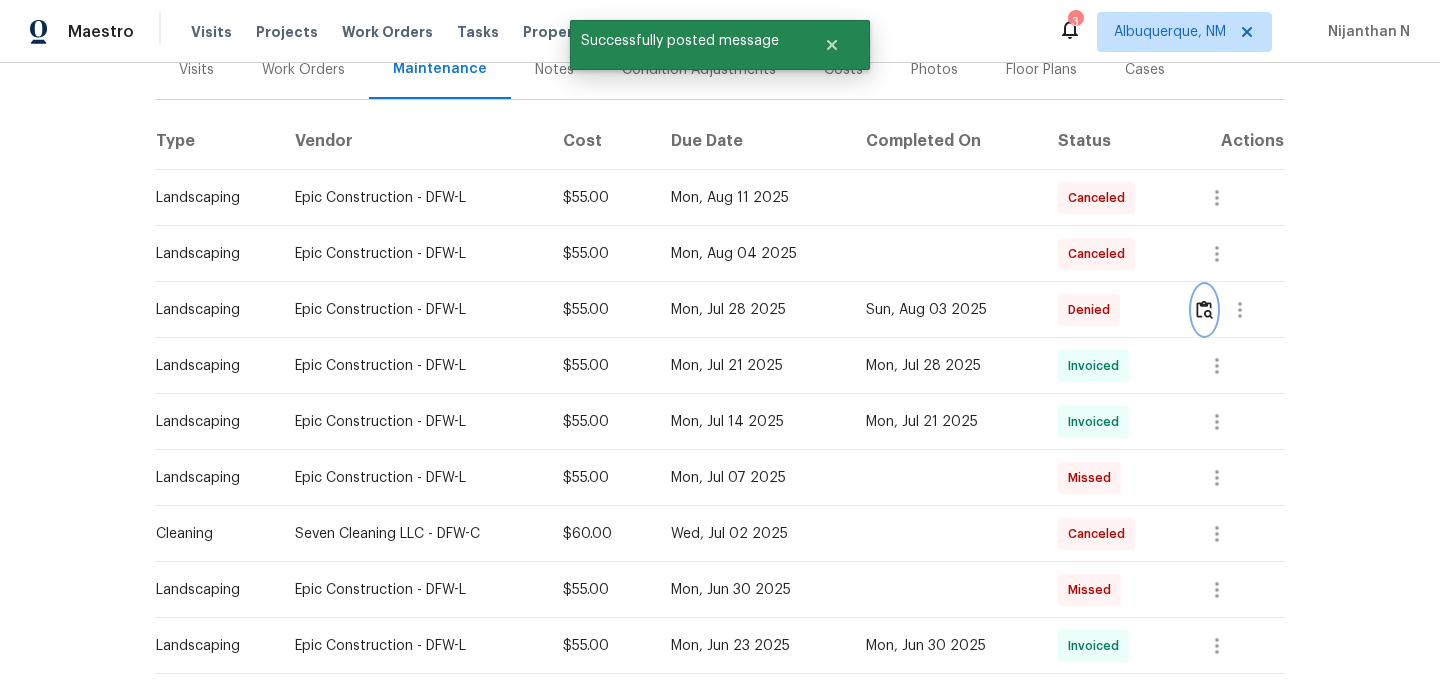 scroll, scrollTop: 0, scrollLeft: 0, axis: both 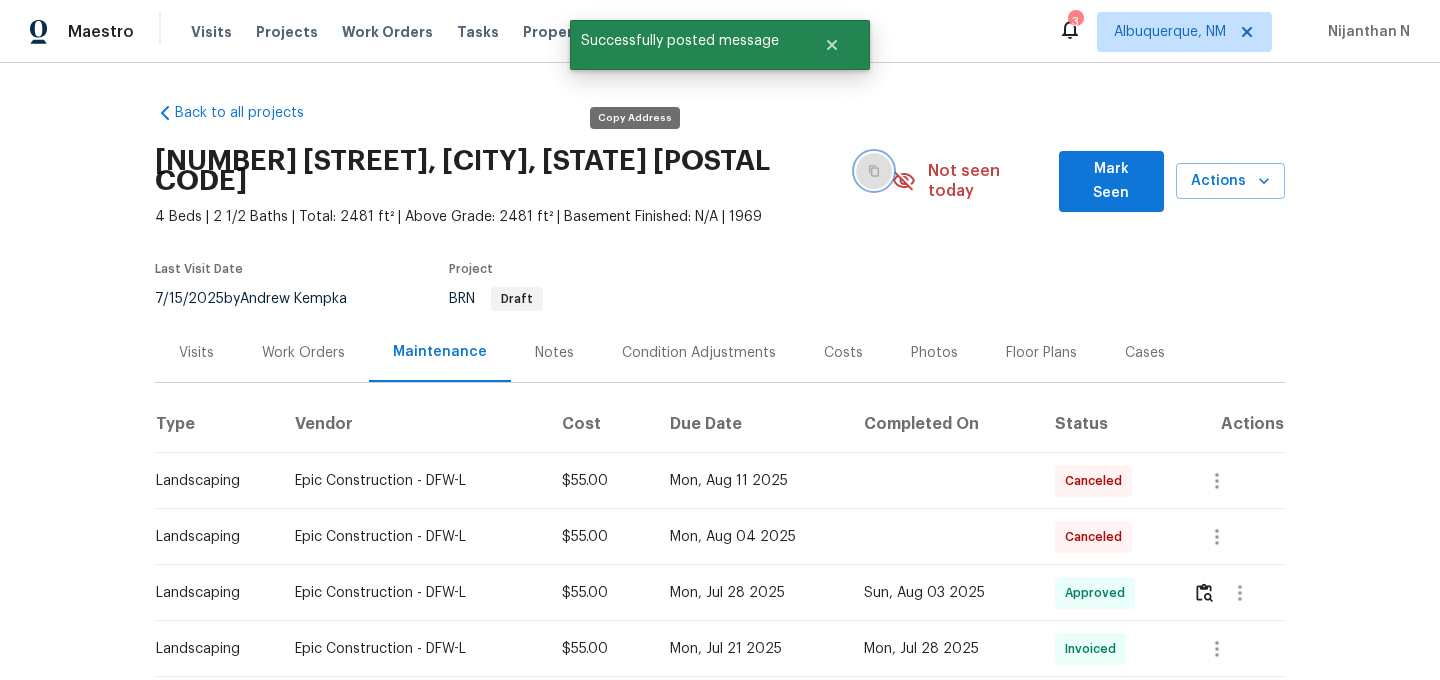 click at bounding box center [874, 171] 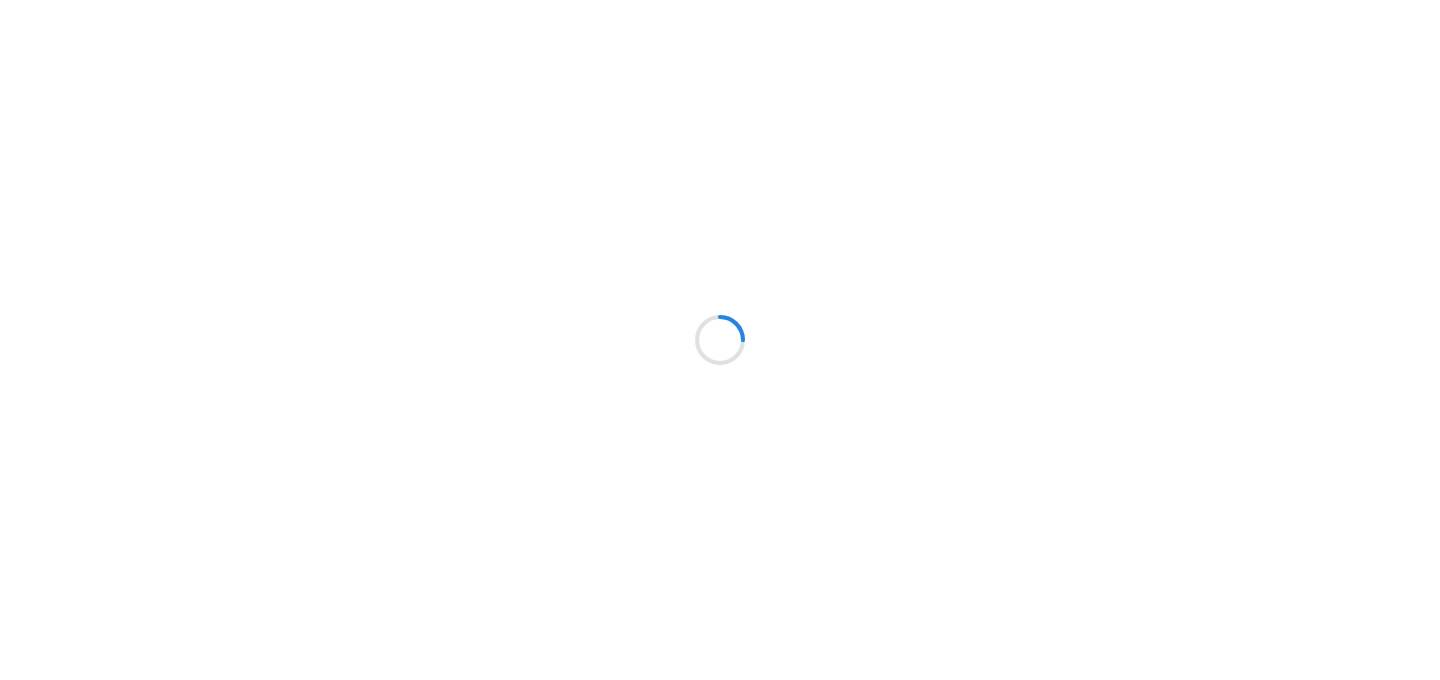scroll, scrollTop: 0, scrollLeft: 0, axis: both 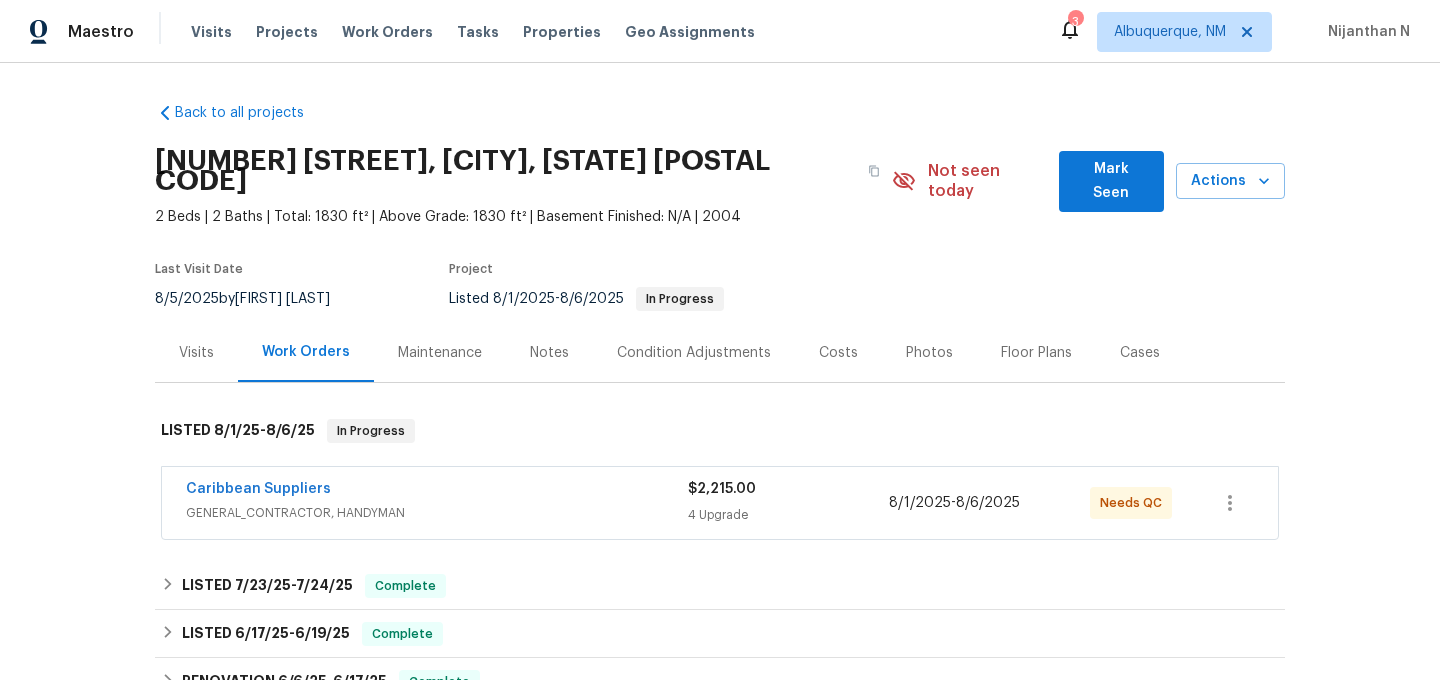 click on "Maintenance" at bounding box center (440, 352) 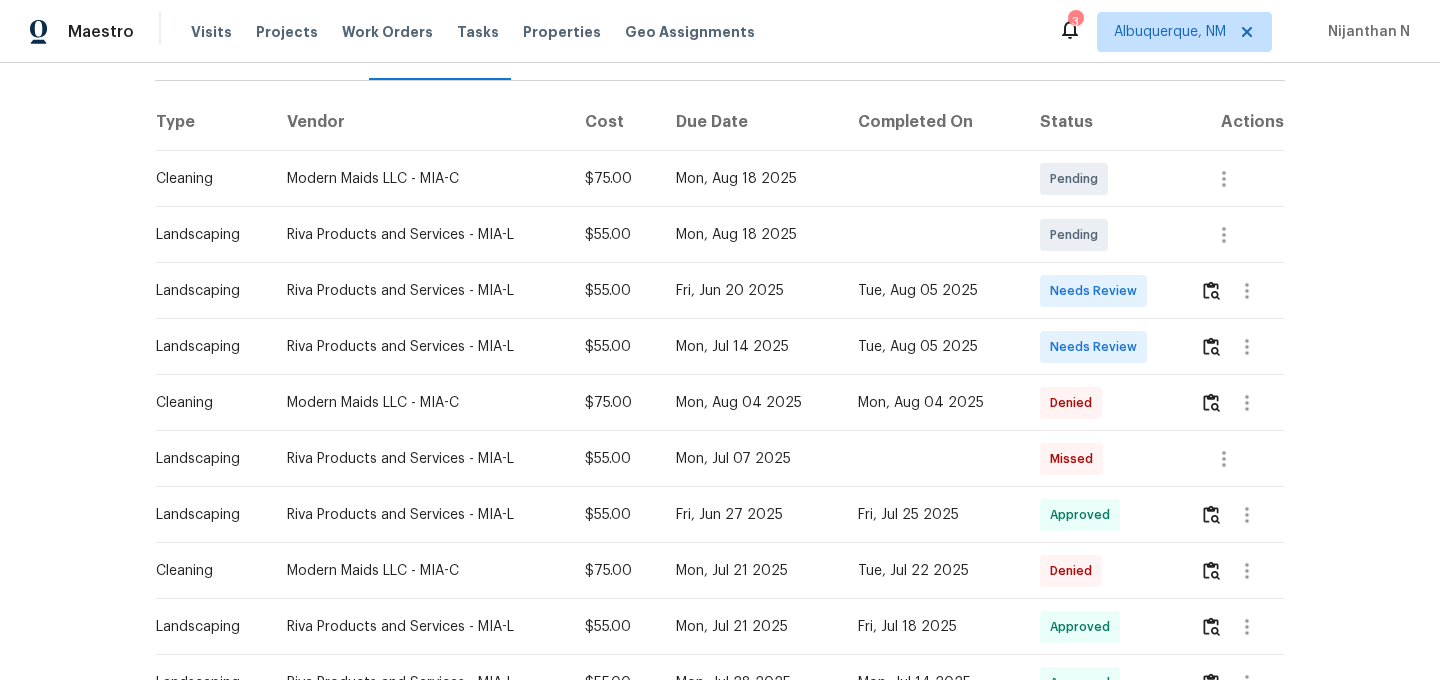 scroll, scrollTop: 305, scrollLeft: 0, axis: vertical 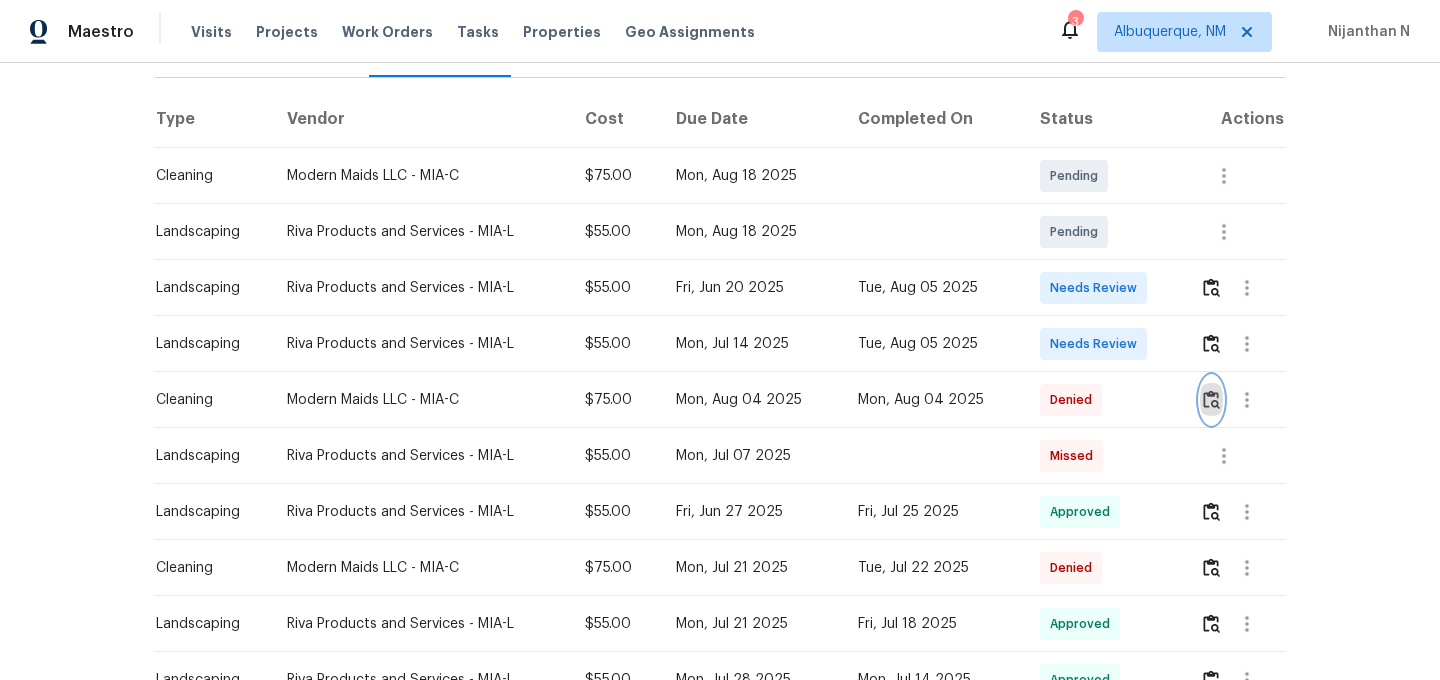 click at bounding box center (1211, 399) 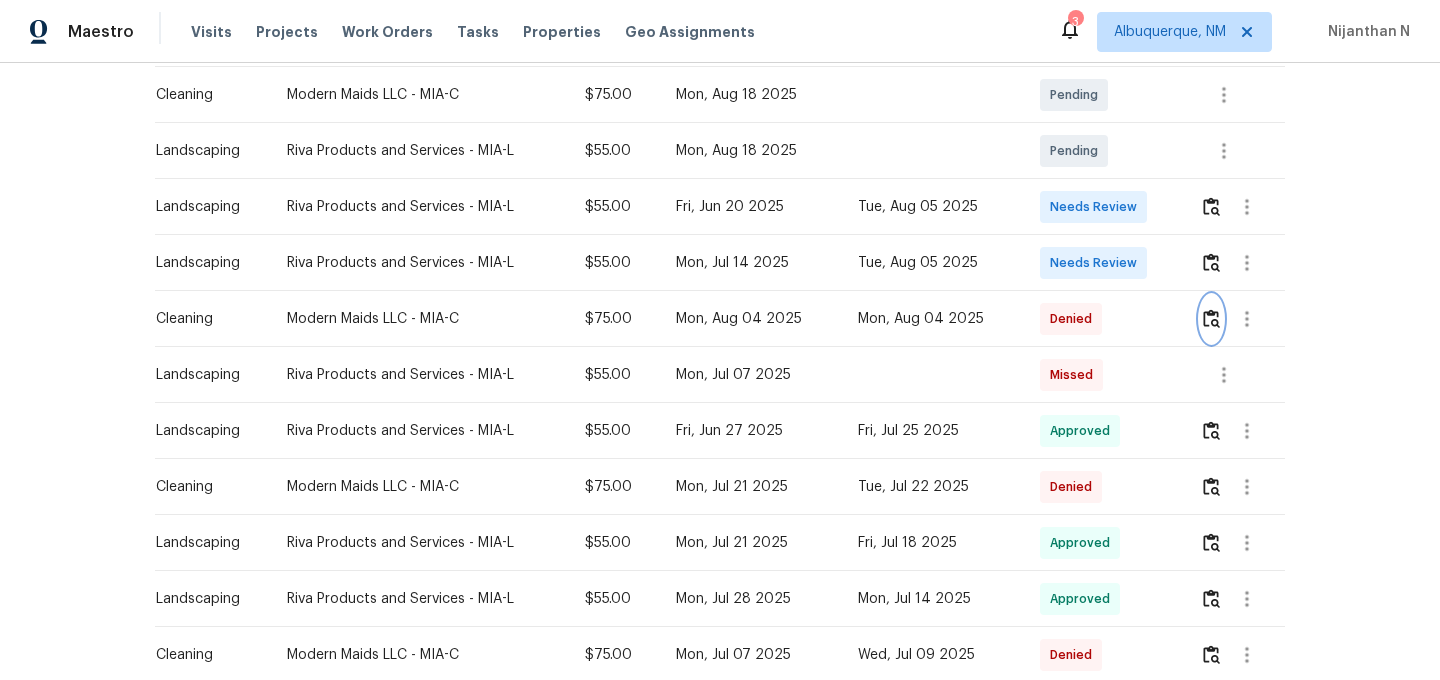 scroll, scrollTop: 472, scrollLeft: 0, axis: vertical 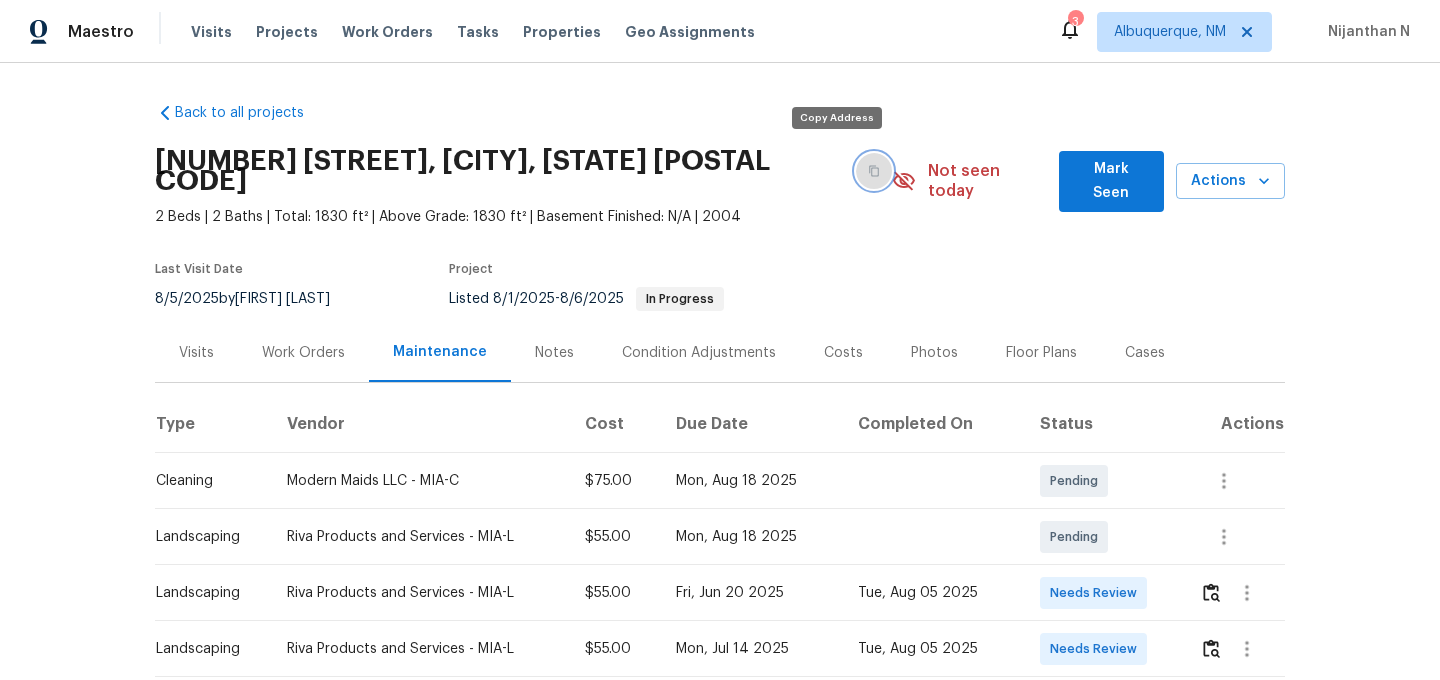 click 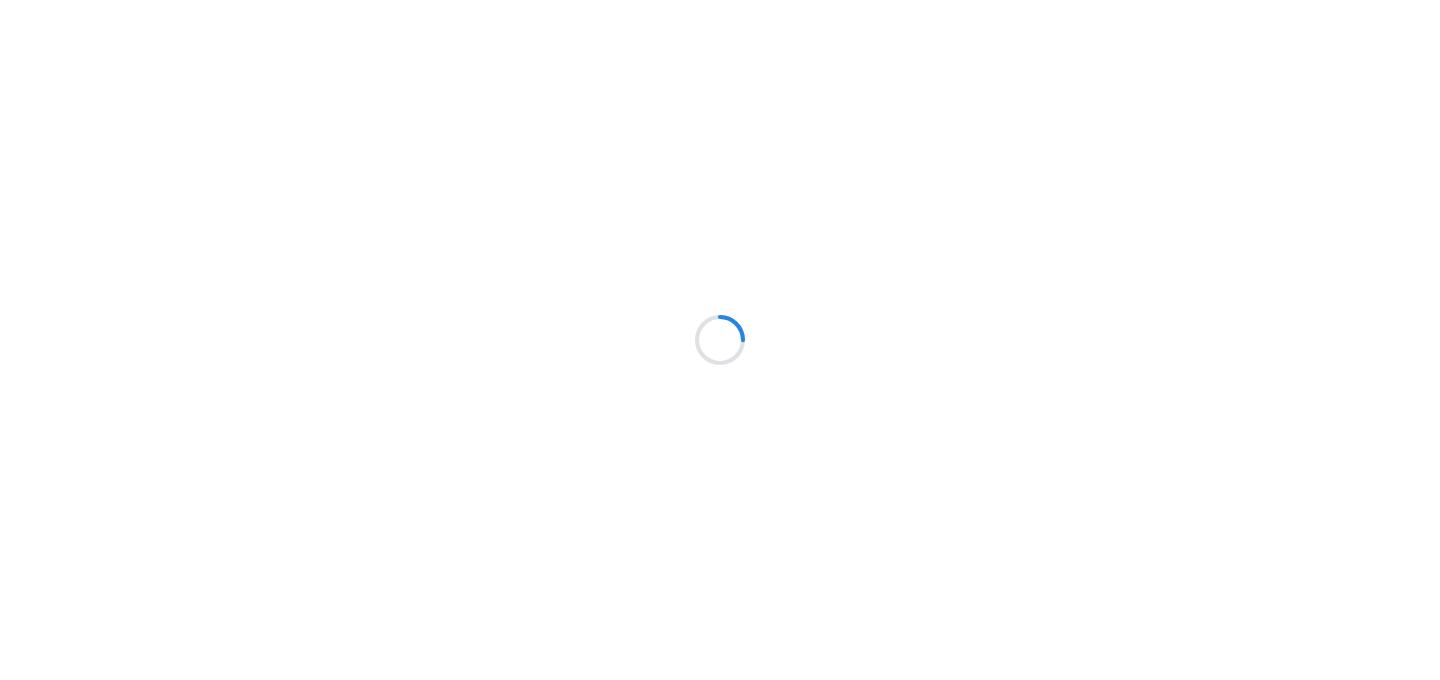 scroll, scrollTop: 0, scrollLeft: 0, axis: both 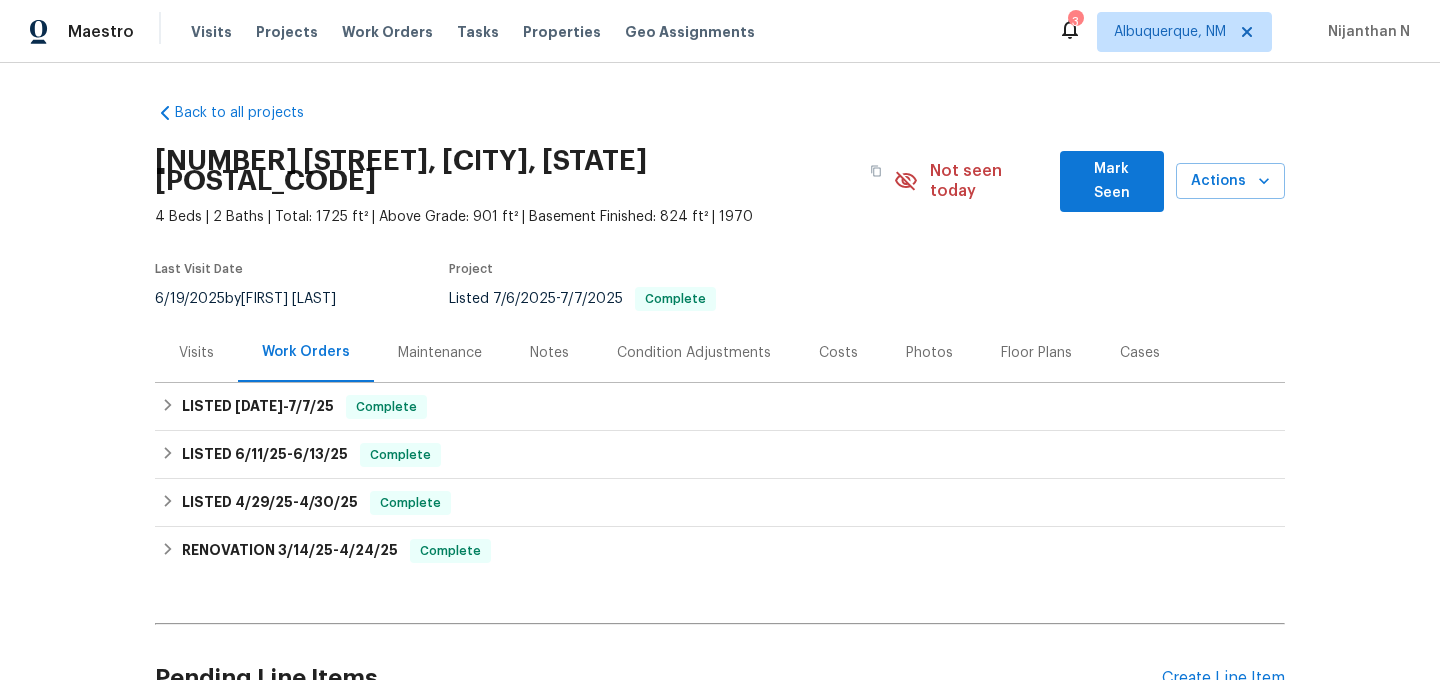 click on "Maintenance" at bounding box center [440, 352] 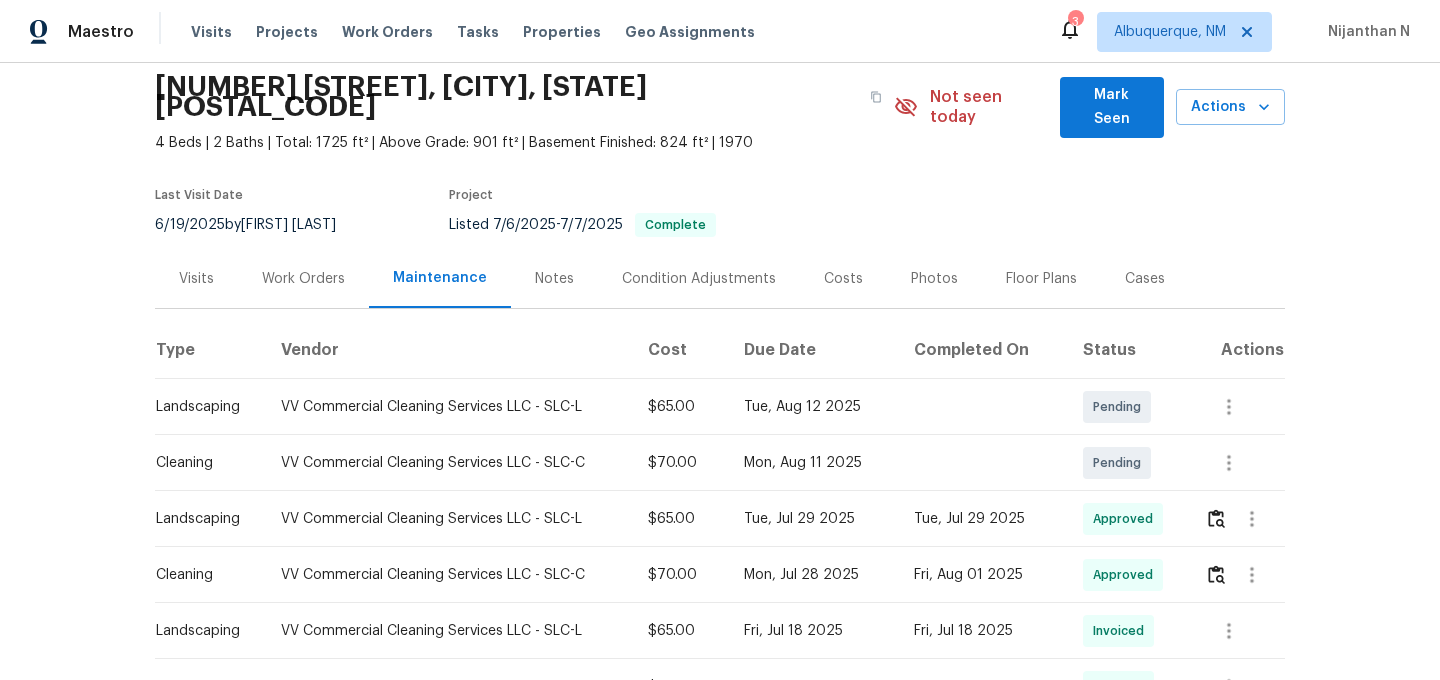 scroll, scrollTop: 0, scrollLeft: 0, axis: both 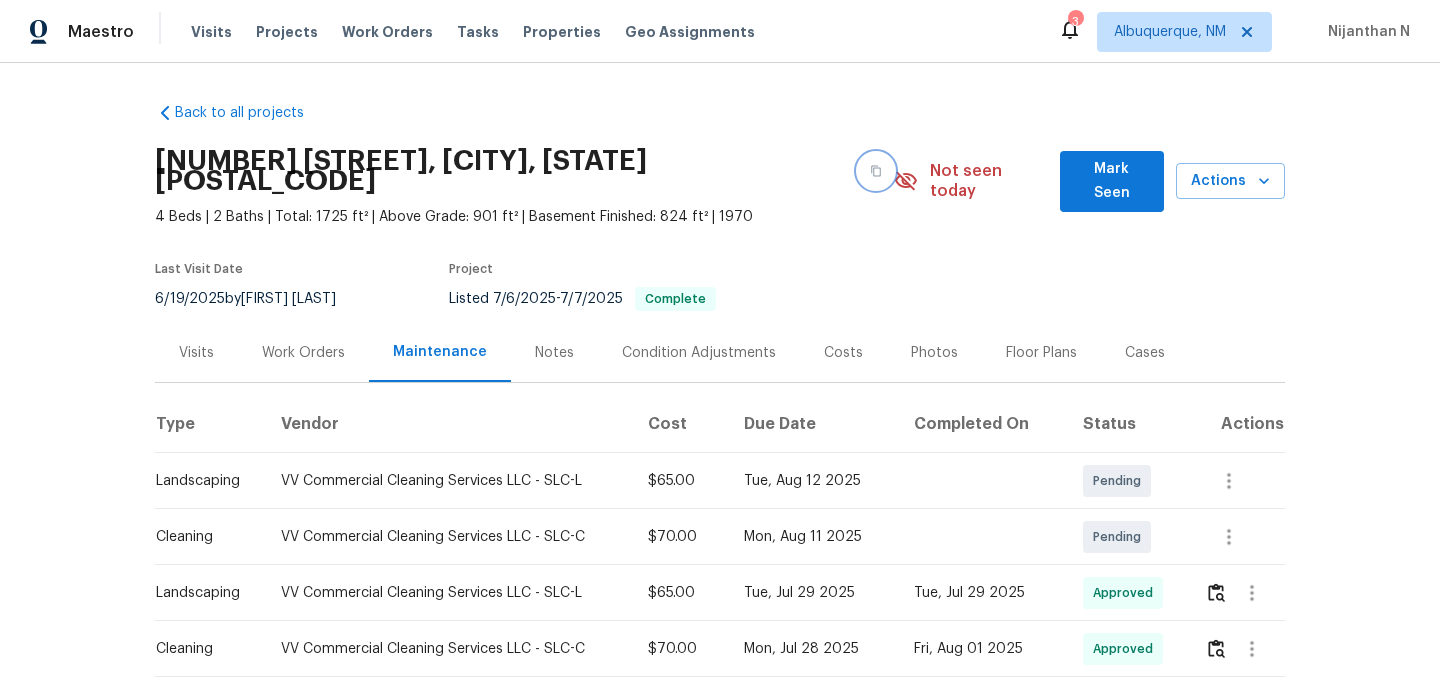 click 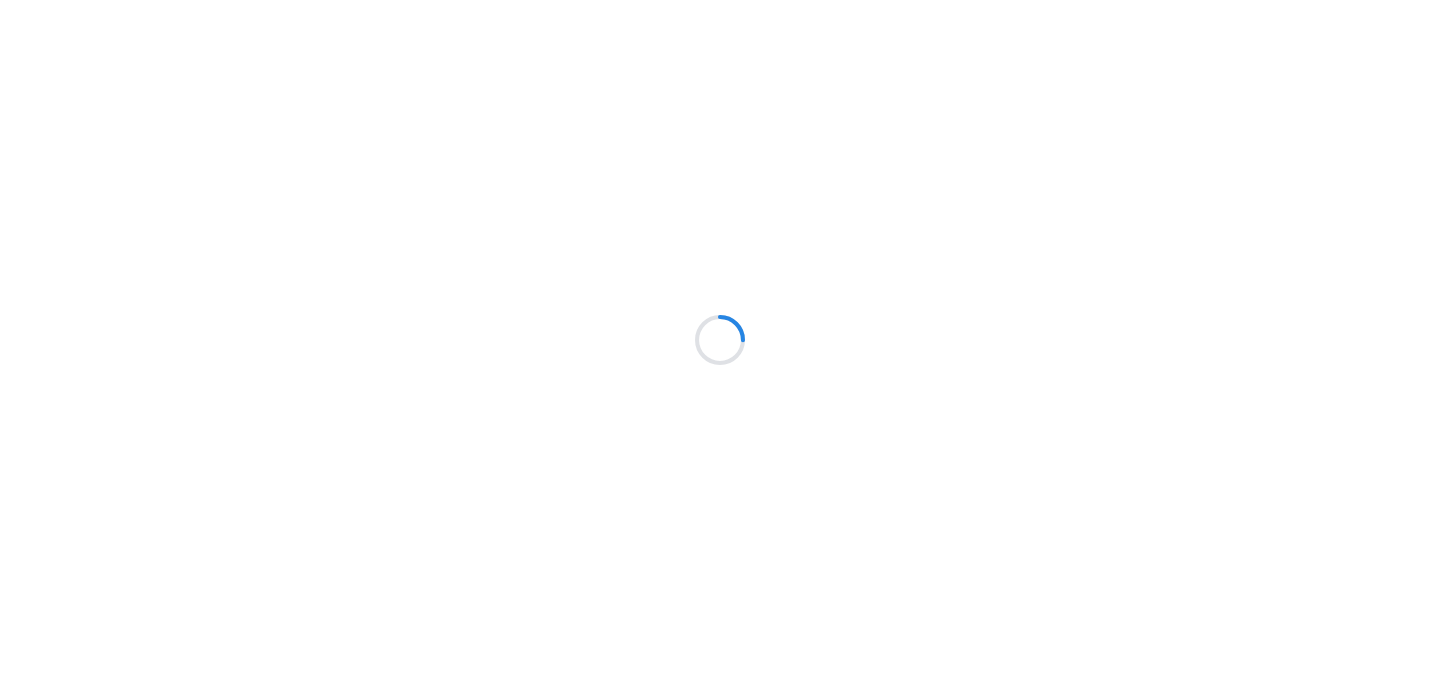 scroll, scrollTop: 0, scrollLeft: 0, axis: both 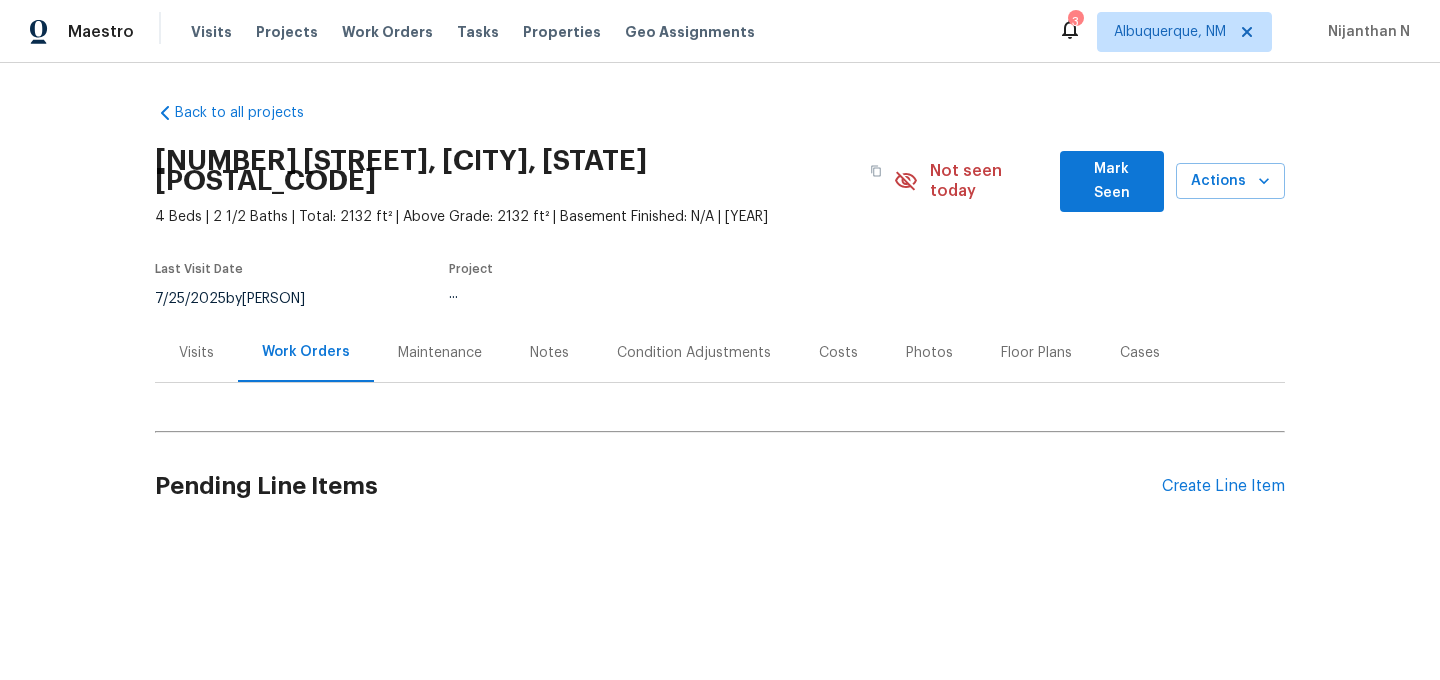 click on "Maintenance" at bounding box center (440, 353) 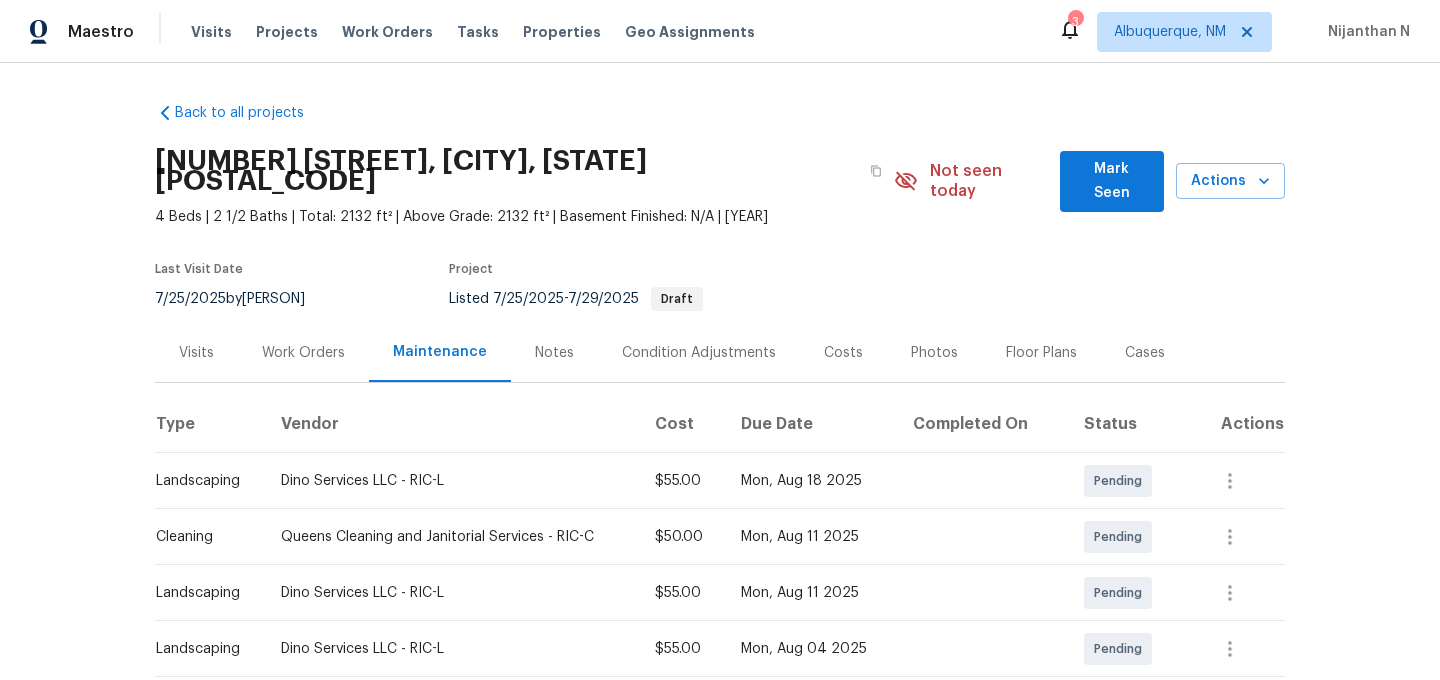 scroll, scrollTop: 285, scrollLeft: 0, axis: vertical 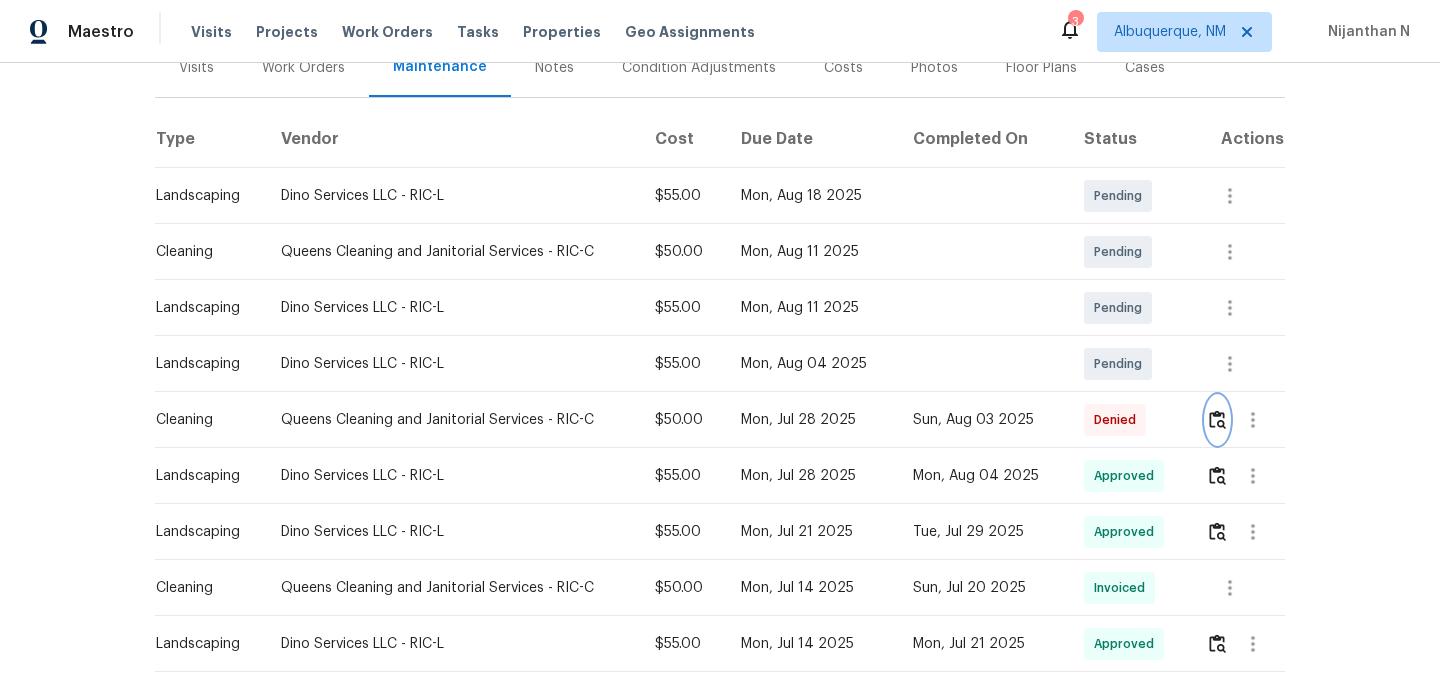 click at bounding box center [1217, 420] 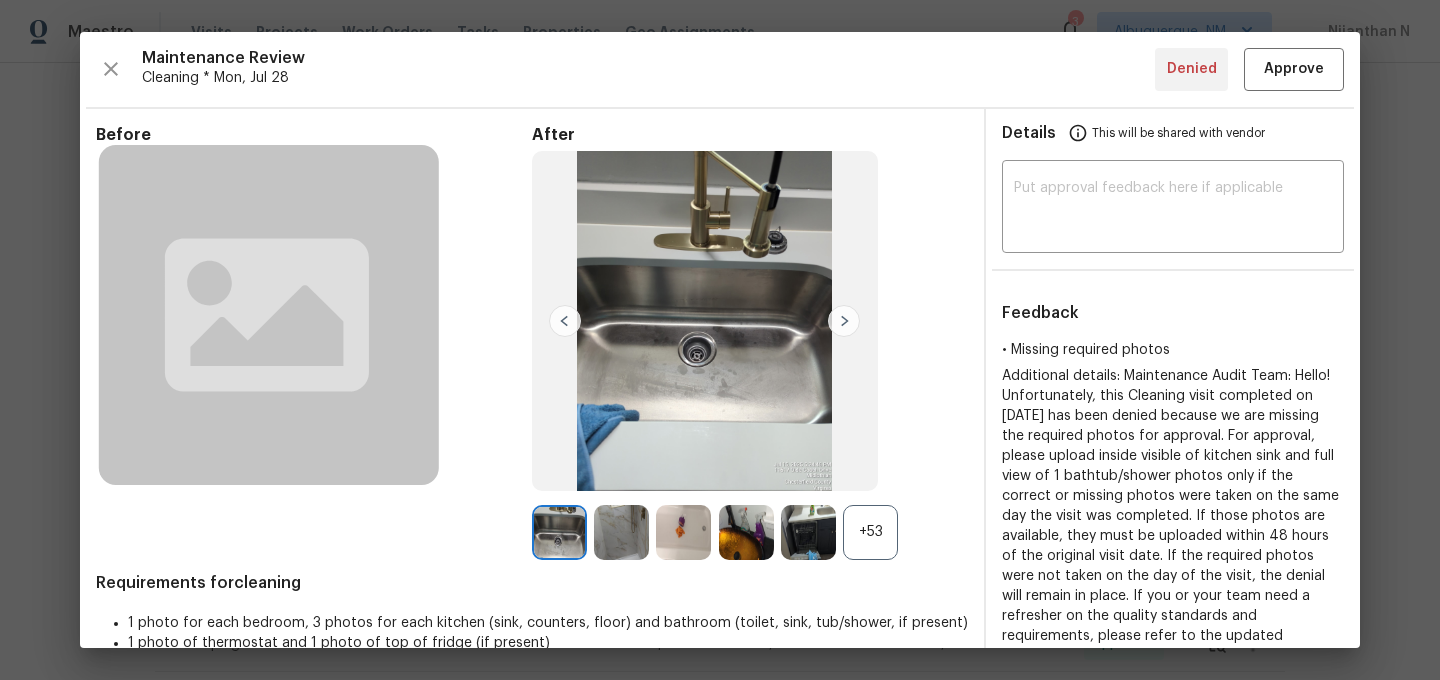 click on "+53" at bounding box center [870, 532] 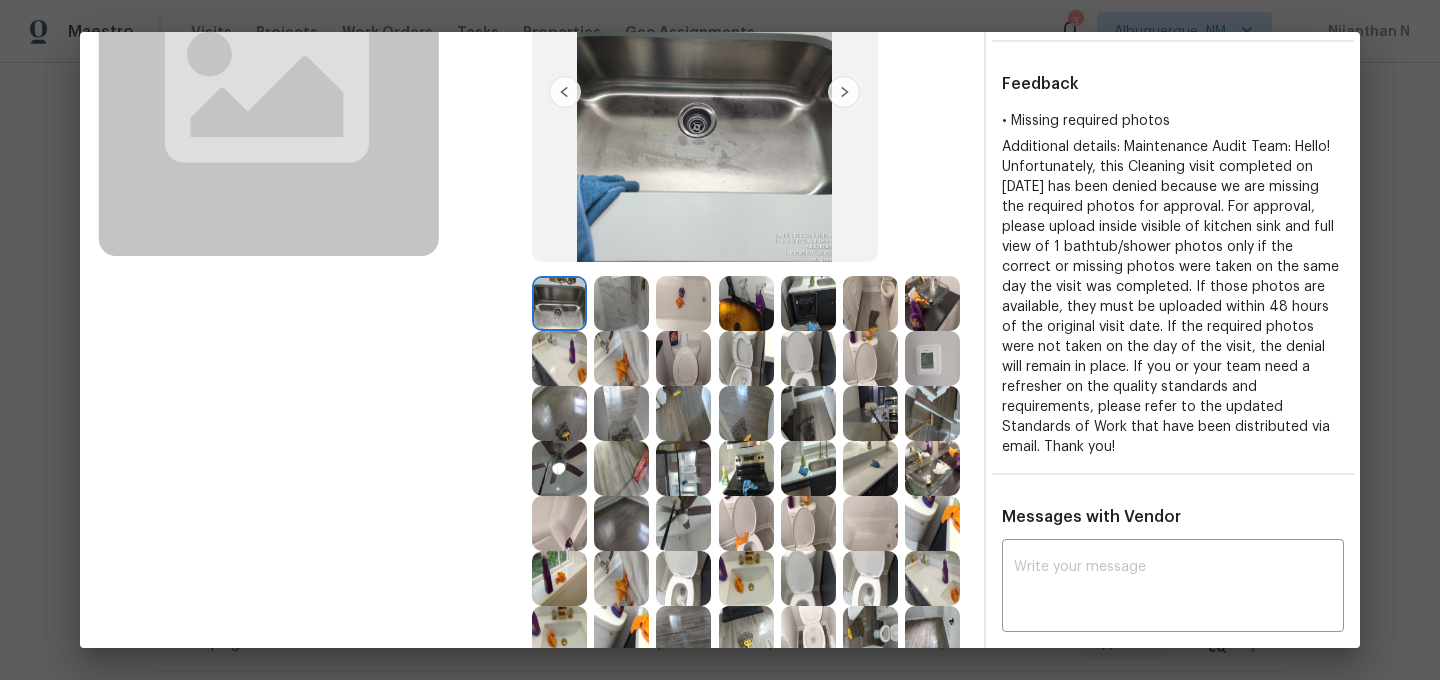 scroll, scrollTop: 223, scrollLeft: 0, axis: vertical 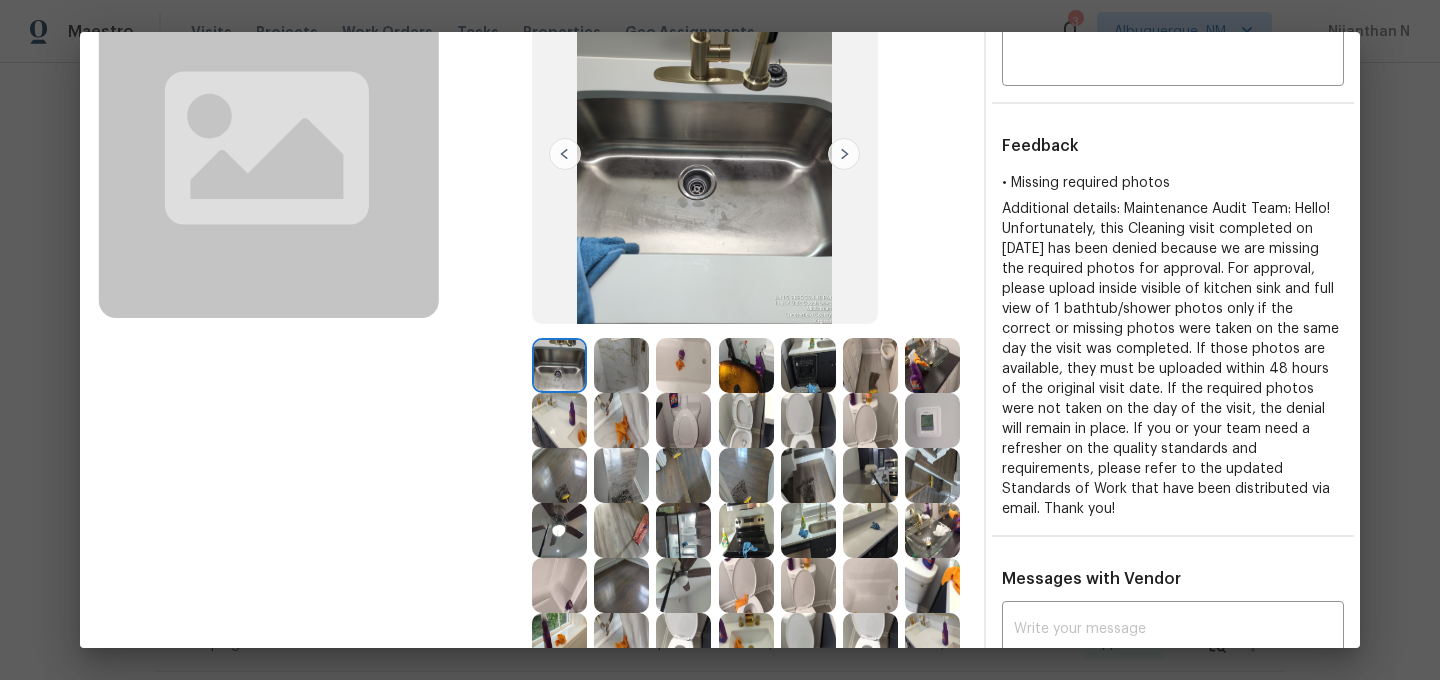 click at bounding box center (808, 475) 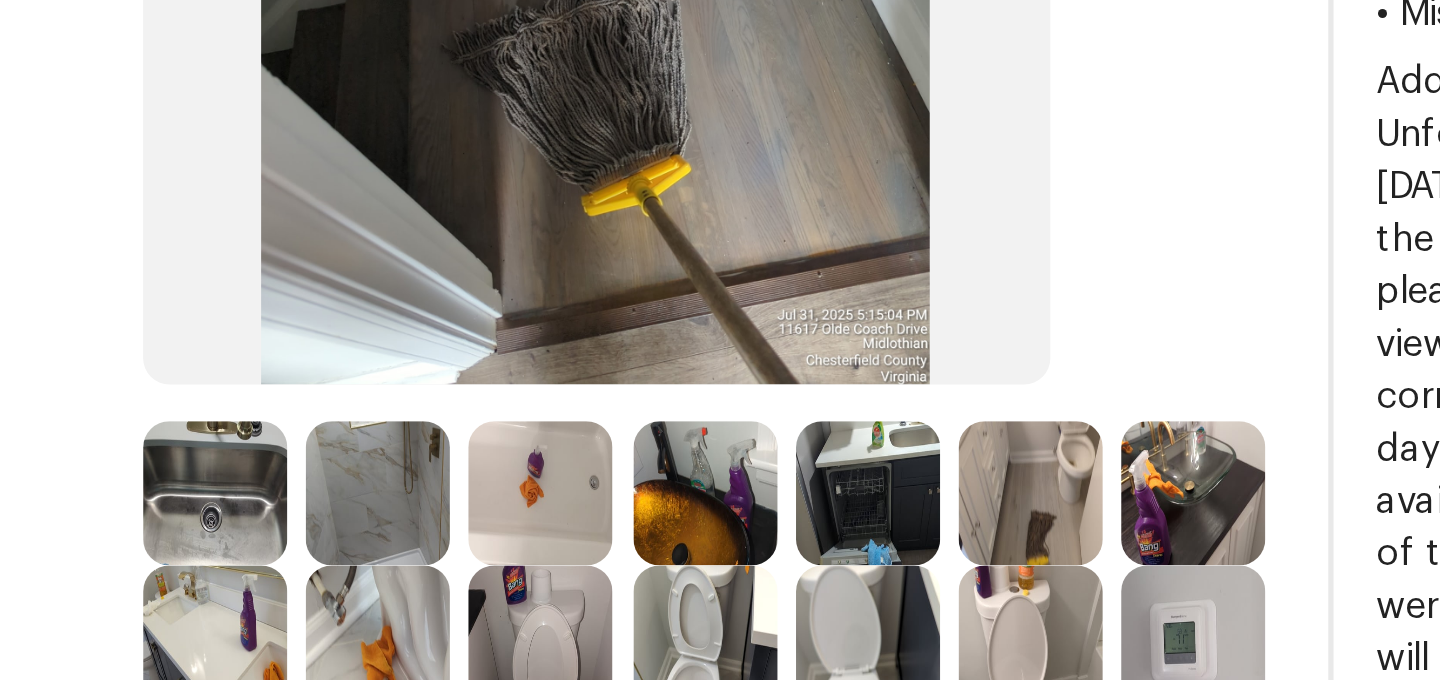 click at bounding box center (559, 365) 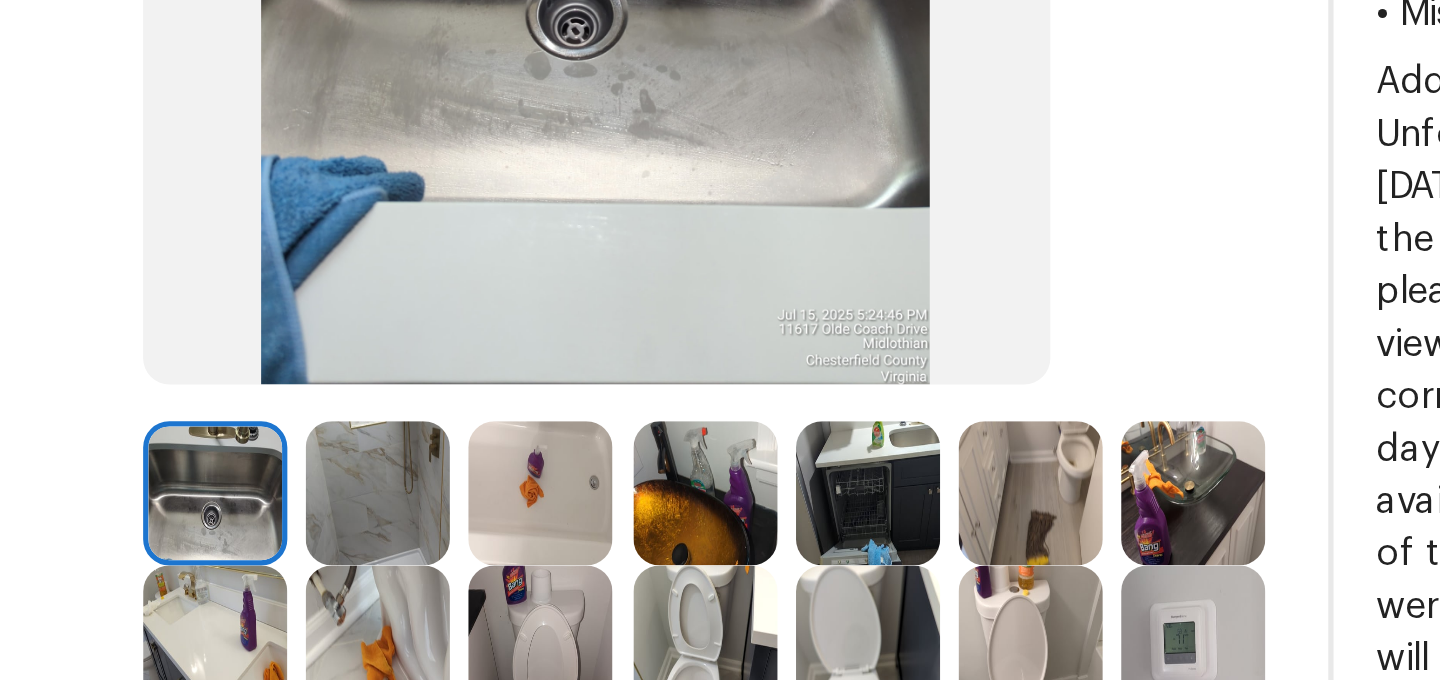 click at bounding box center [621, 365] 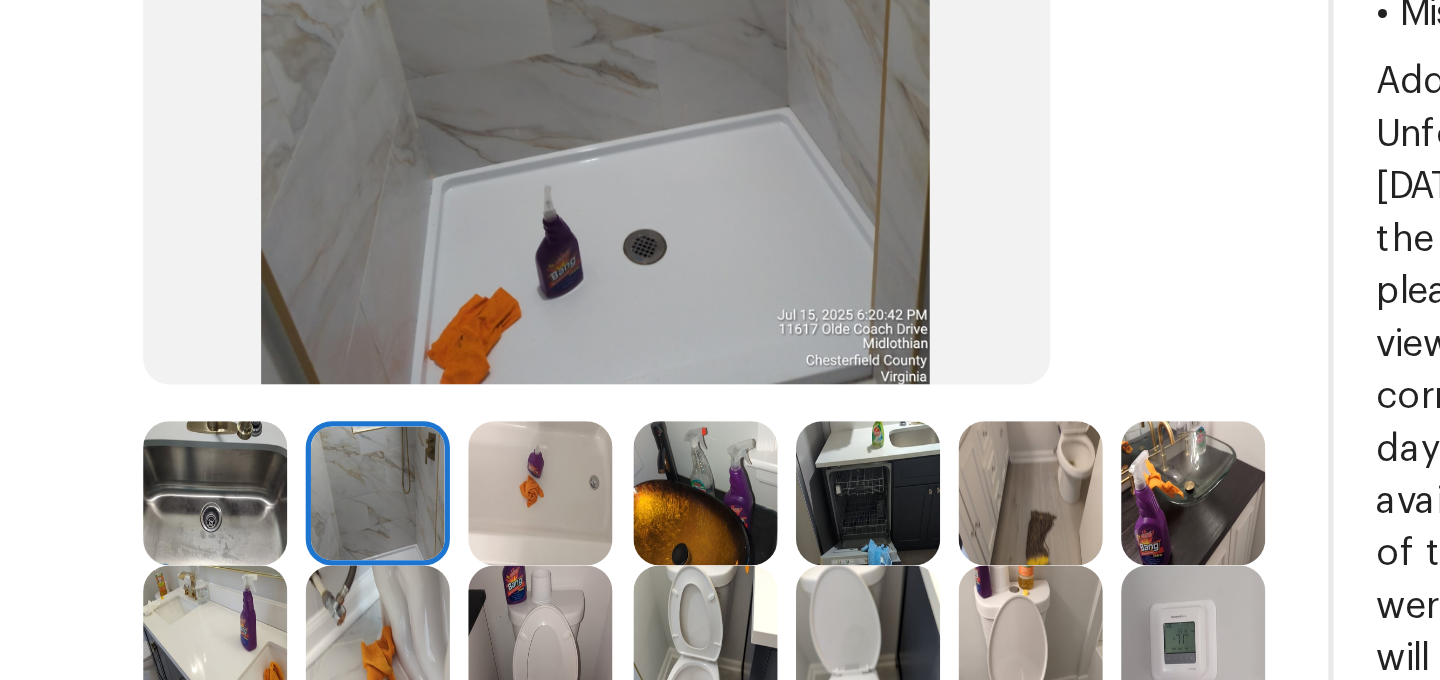 click at bounding box center [683, 365] 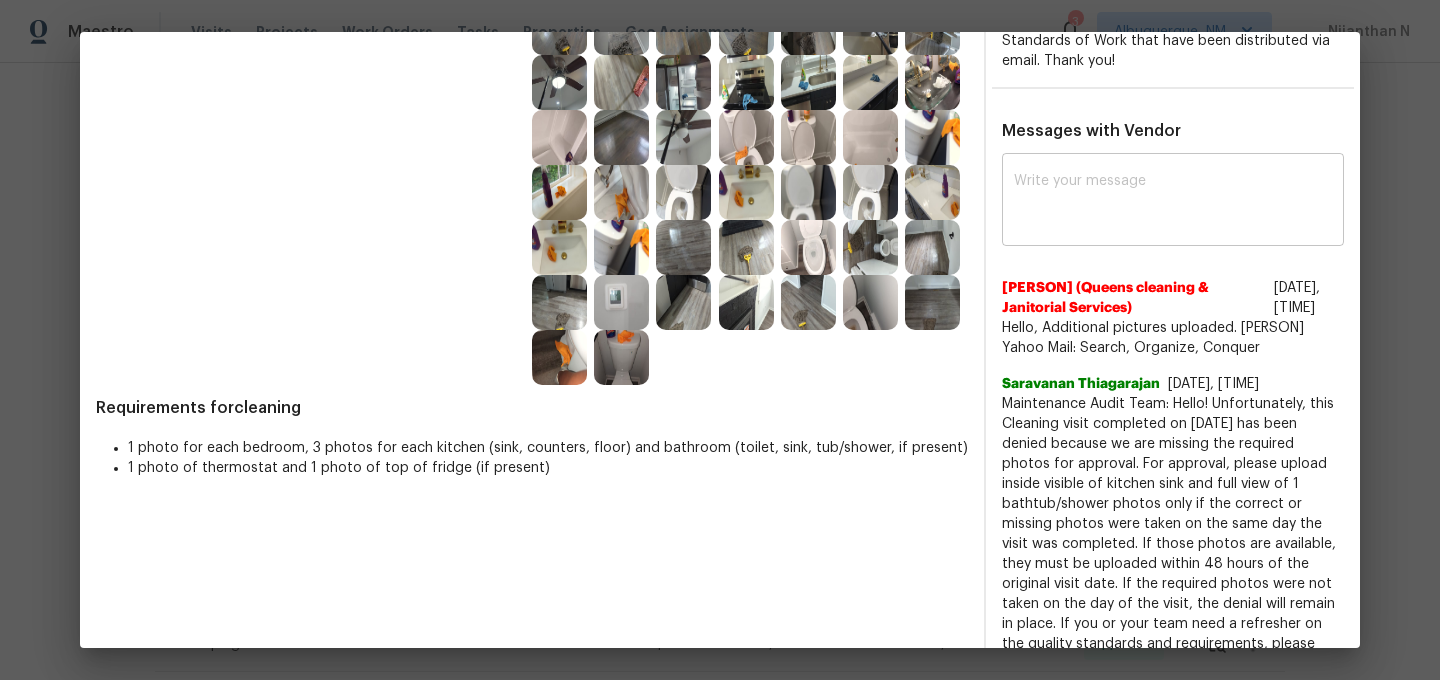 scroll, scrollTop: 648, scrollLeft: 0, axis: vertical 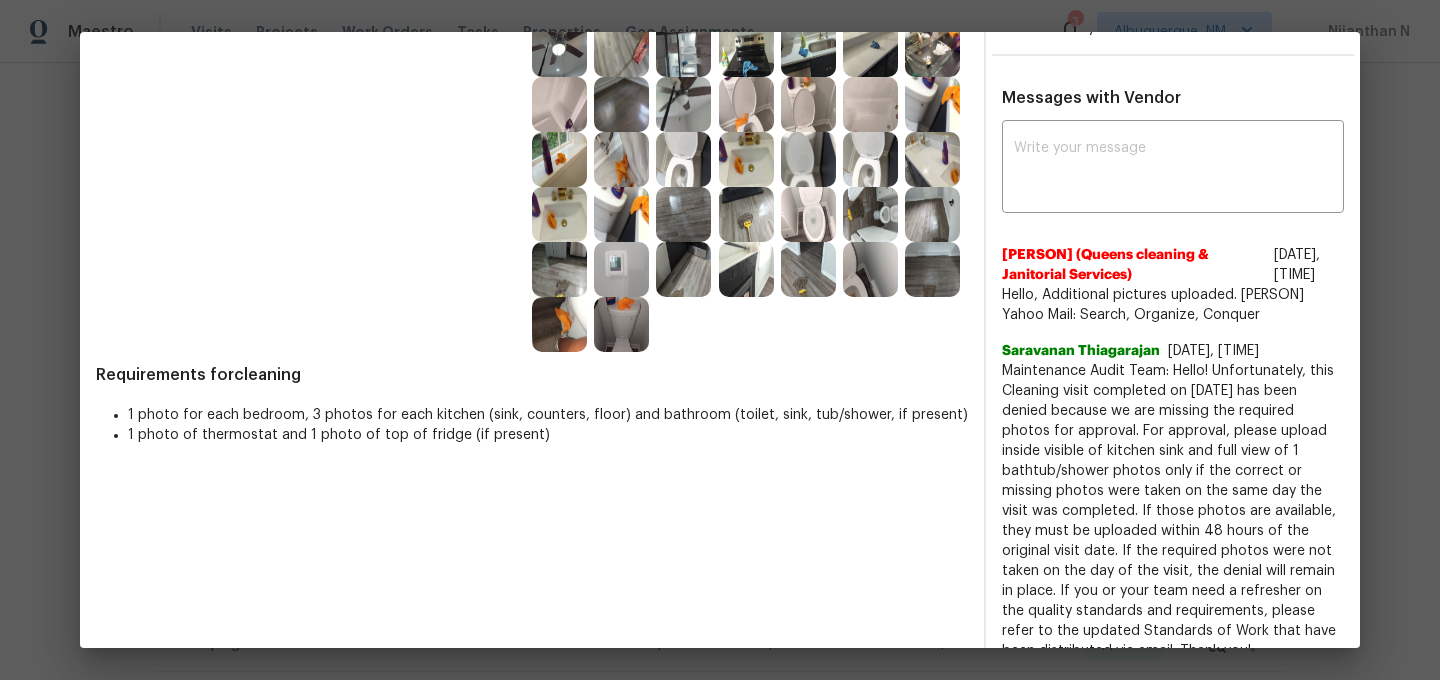 click on "Maintenance Audit Team: Hello! Unfortunately, this Cleaning visit completed on 08/03/2025 has been denied because we are missing the required photos for approval. For approval, please upload inside visible of kitchen sink and full view of 1 bathtub/shower photos only if the correct or missing photos were taken on the same day the visit was completed. If those photos are available, they must be uploaded within 48 hours of the original visit date. If the required photos were not taken on the day of the visit, the denial will remain in place. If you or your team need a refresher on the quality standards and requirements, please refer to the updated Standards of Work that have been distributed via email. Thank you!" at bounding box center (1173, 511) 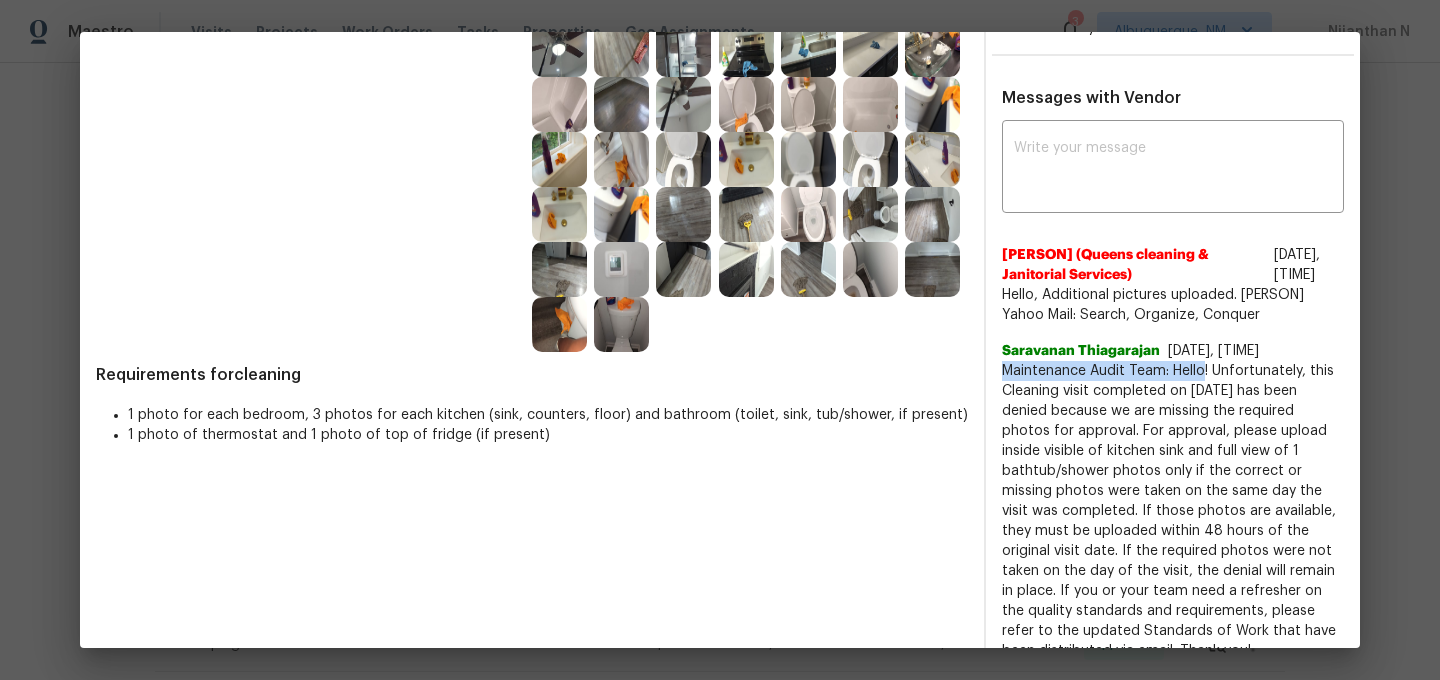 drag, startPoint x: 1044, startPoint y: 370, endPoint x: 1180, endPoint y: 372, distance: 136.01471 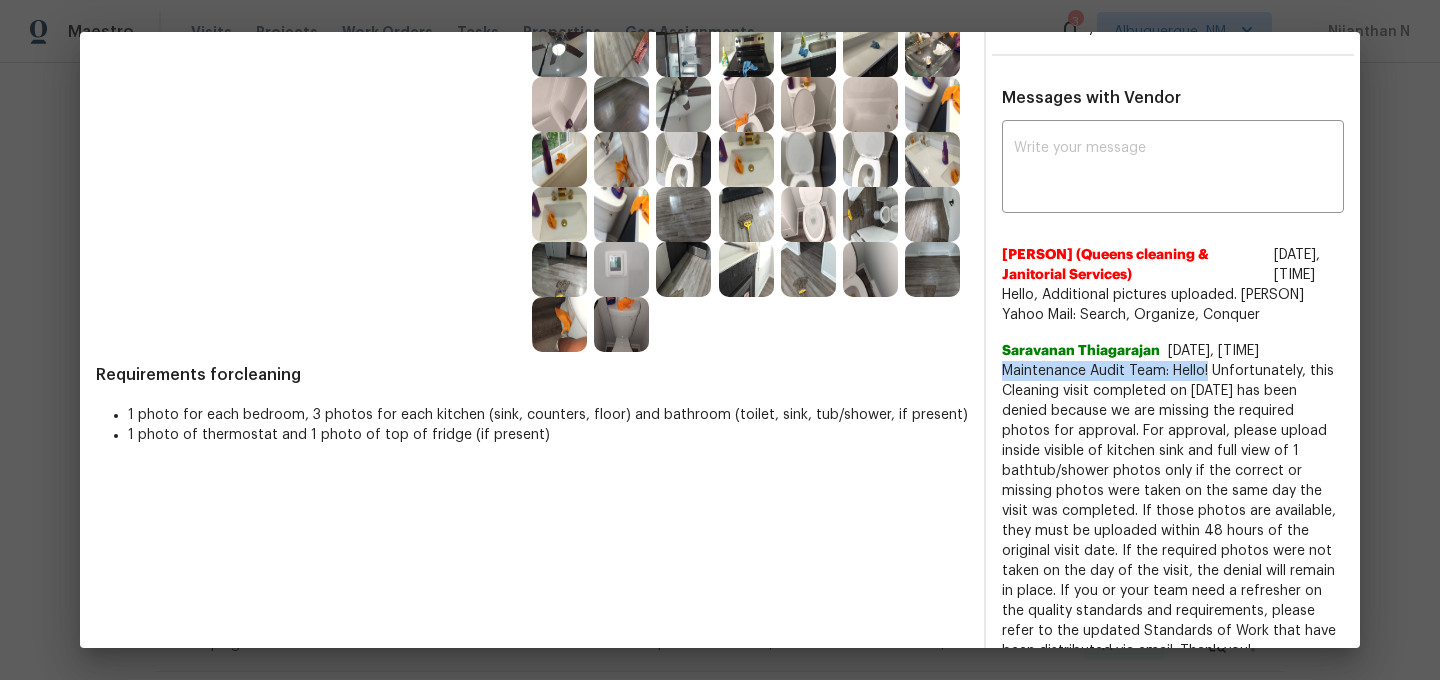 copy on "Maintenance Audit Team: Hello!" 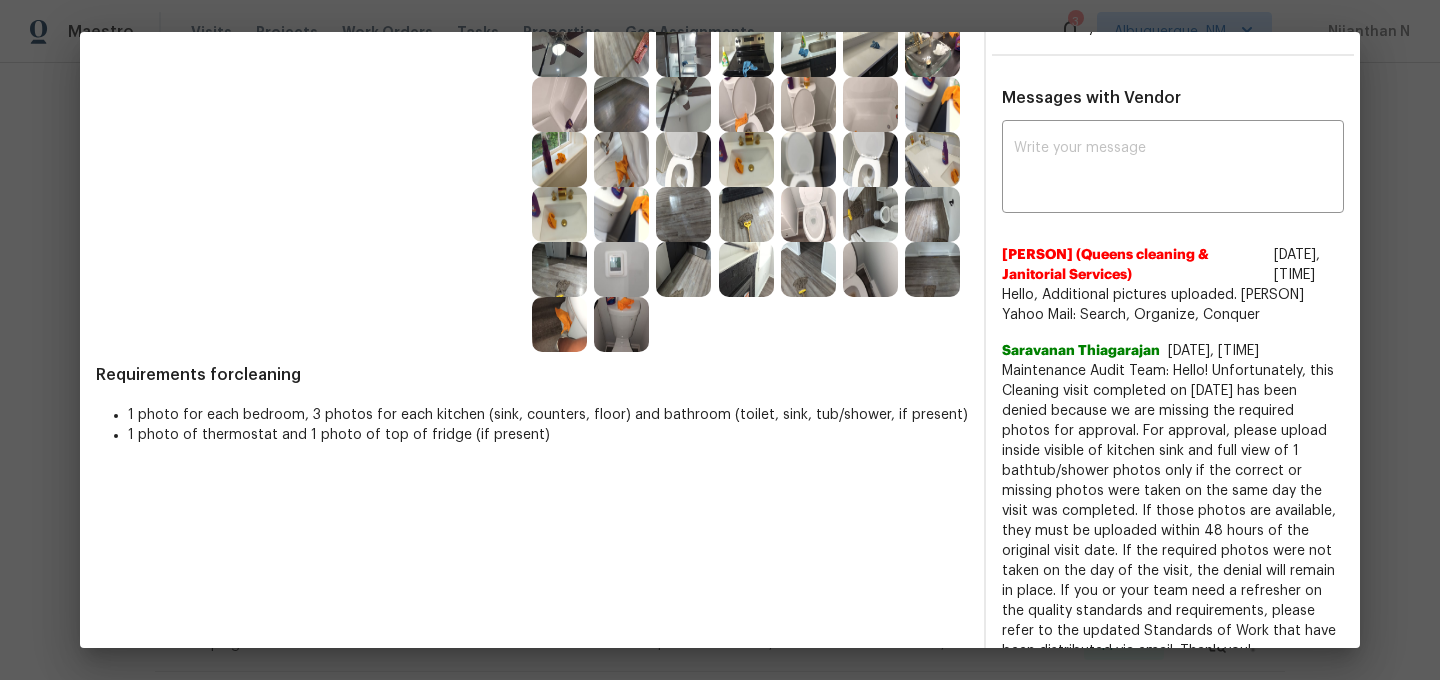 click on "x ​ Mary Webley (Queens cleaning & Janitorial Services) 8/4/25, 18:28 Hello,
Additional pictures uploaded.
Mary
Yahoo Mail: Search, Organize, Conquer Saravanan Thiagarajan 8/4/25, 16:39 Maintenance Audit Team: Hello! Unfortunately, this Cleaning visit completed on 08/03/2025 has been denied because we are missing the required photos for approval. For approval, please upload inside visible of kitchen sink and full view of 1 bathtub/shower photos only if the correct or missing photos were taken on the same day the visit was completed. If those photos are available, they must be uploaded within 48 hours of the original visit date. If the required photos were not taken on the day of the visit, the denial will remain in place. If you or your team need a refresher on the quality standards and requirements, please refer to the updated Standards of Work that have been distributed via email. Thank you!" at bounding box center [1173, 393] 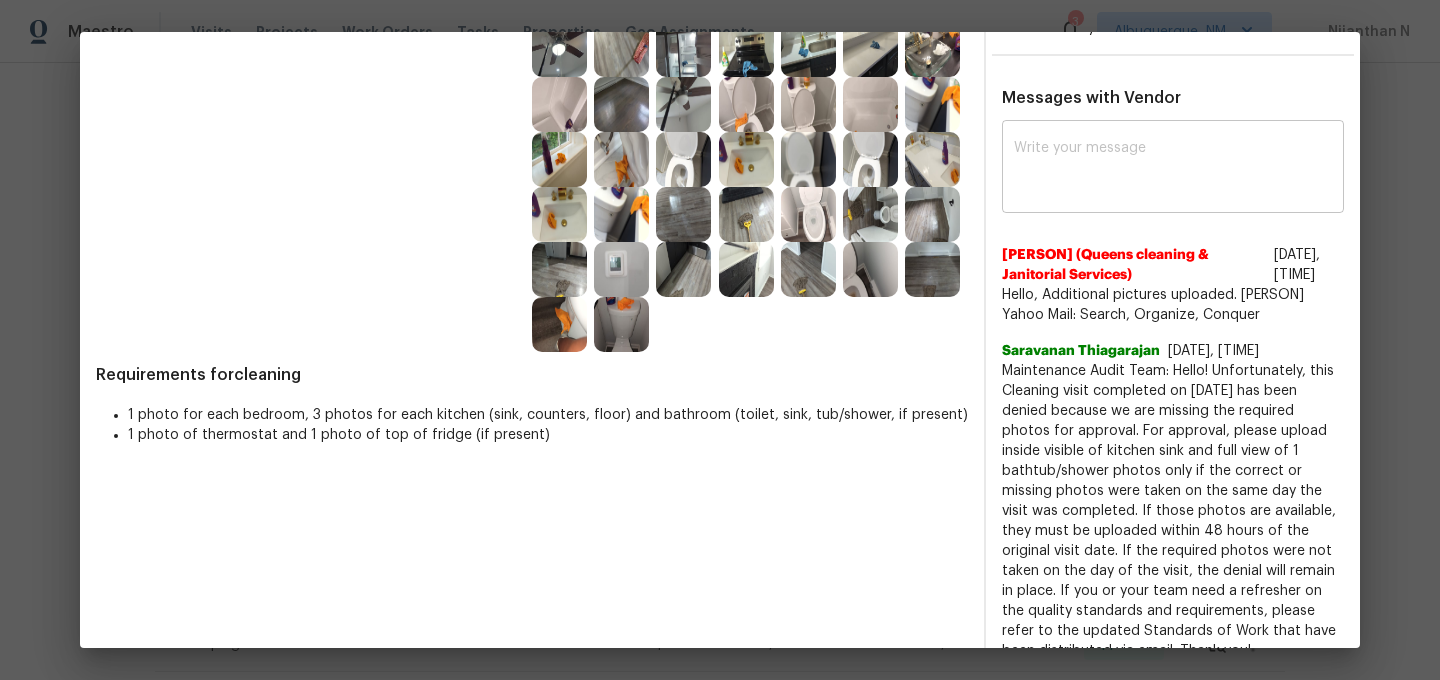 click at bounding box center [1173, 169] 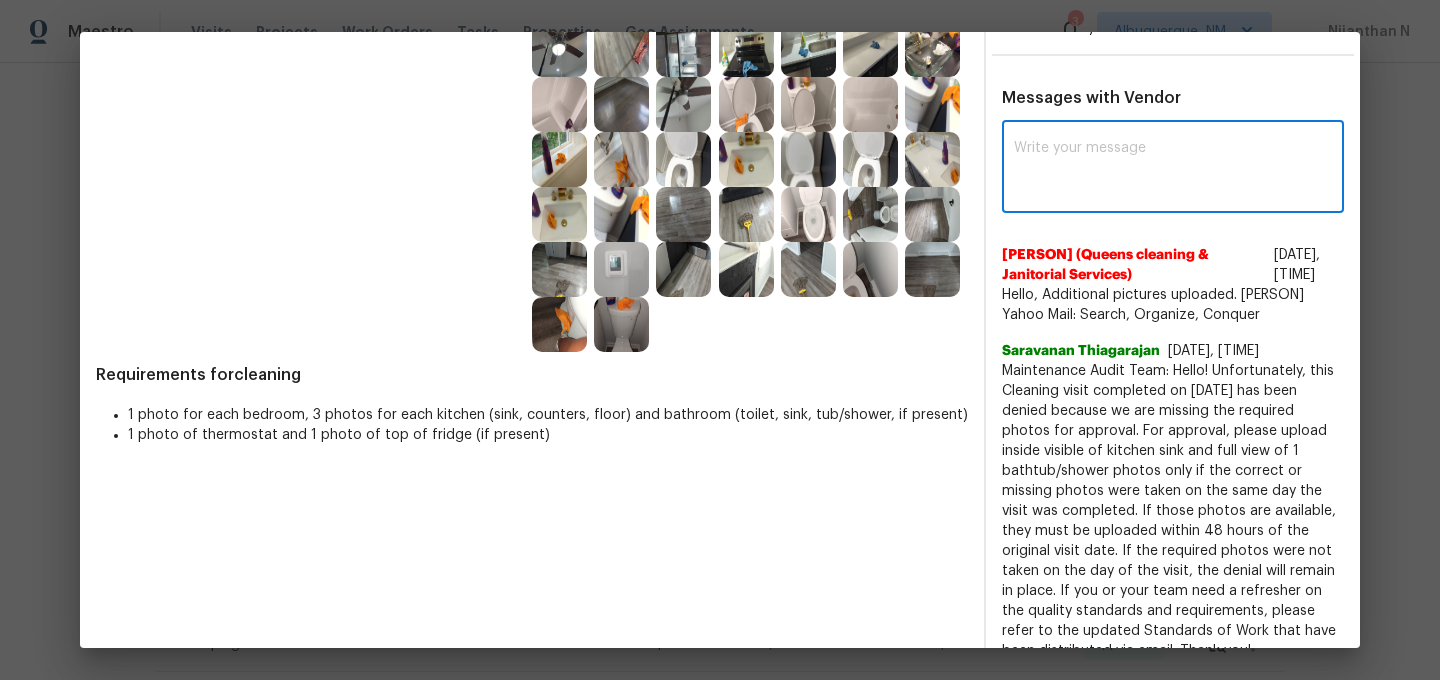 paste on "Maintenance Audit Team: Hello!" 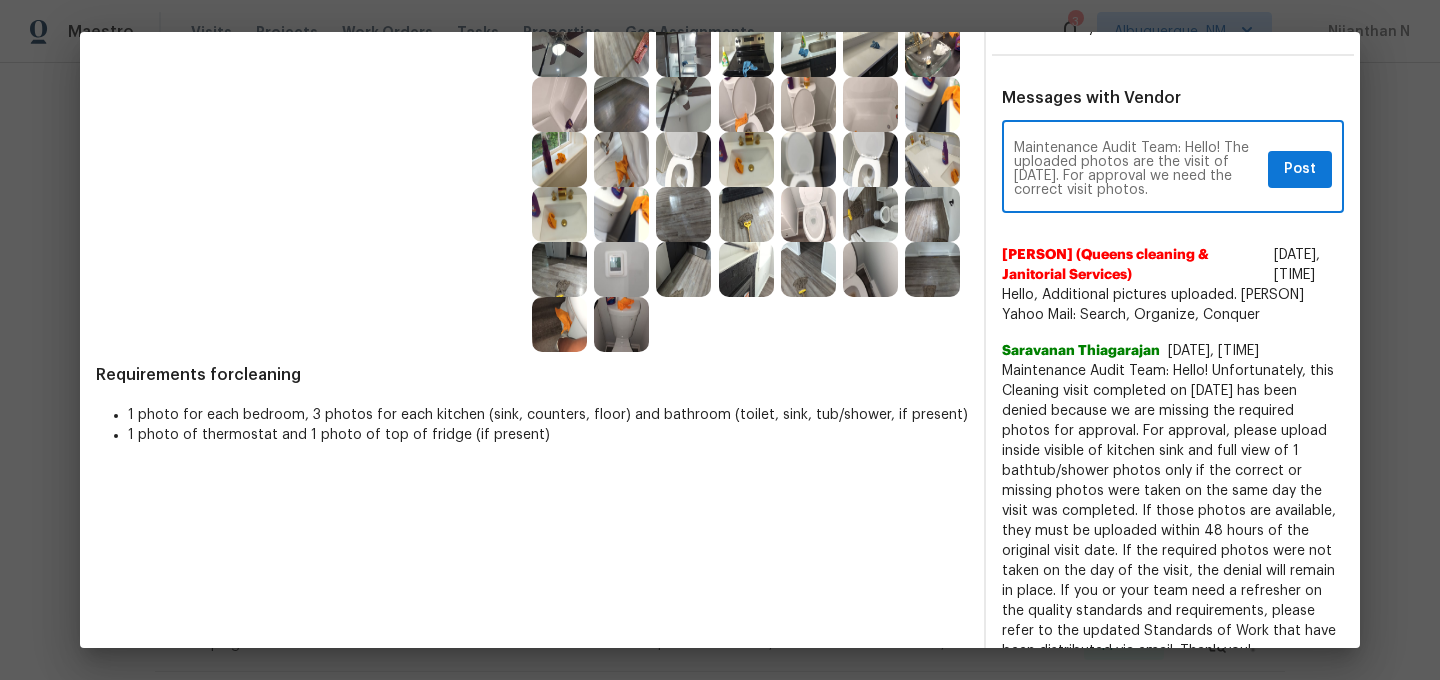 paste on "As per our updated SWO the photos must be uploaded within 48 hours of the original visit date. If the required photos were not taken on the day of the visit, the denial will remain in place. If you or your team need a refresher on the quality standards and requirements, please refer to the updated Standards of Work that have been distributed via email." 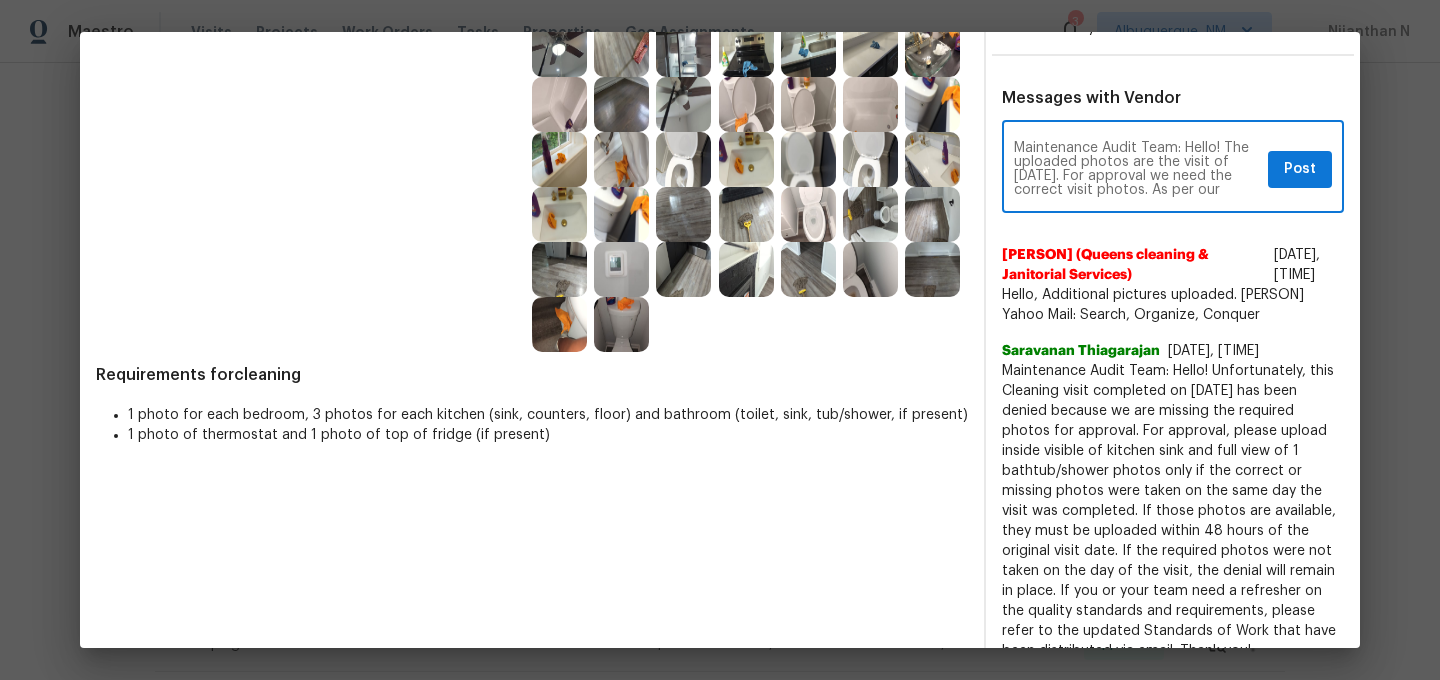 scroll, scrollTop: 126, scrollLeft: 0, axis: vertical 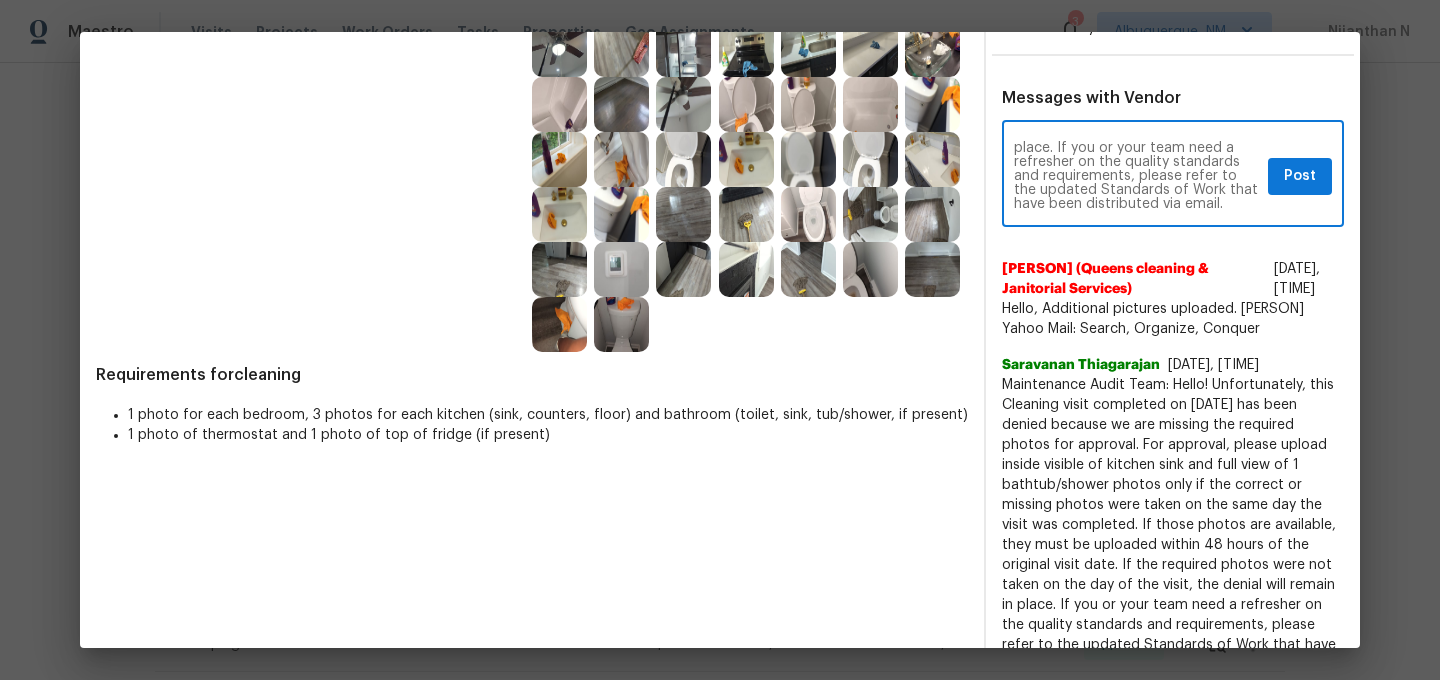 type on "Maintenance Audit Team: Hello! The uploaded photos are the visit of Jun 15. For approval we need the correct visit photos. As per our updated SWO the photos must be uploaded within 48 hours of the original visit date. If the required photos were not taken on the day of the visit, the denial will remain in place. If you or your team need a refresher on the quality standards and requirements, please refer to the updated Standards of Work that have been distributed via email." 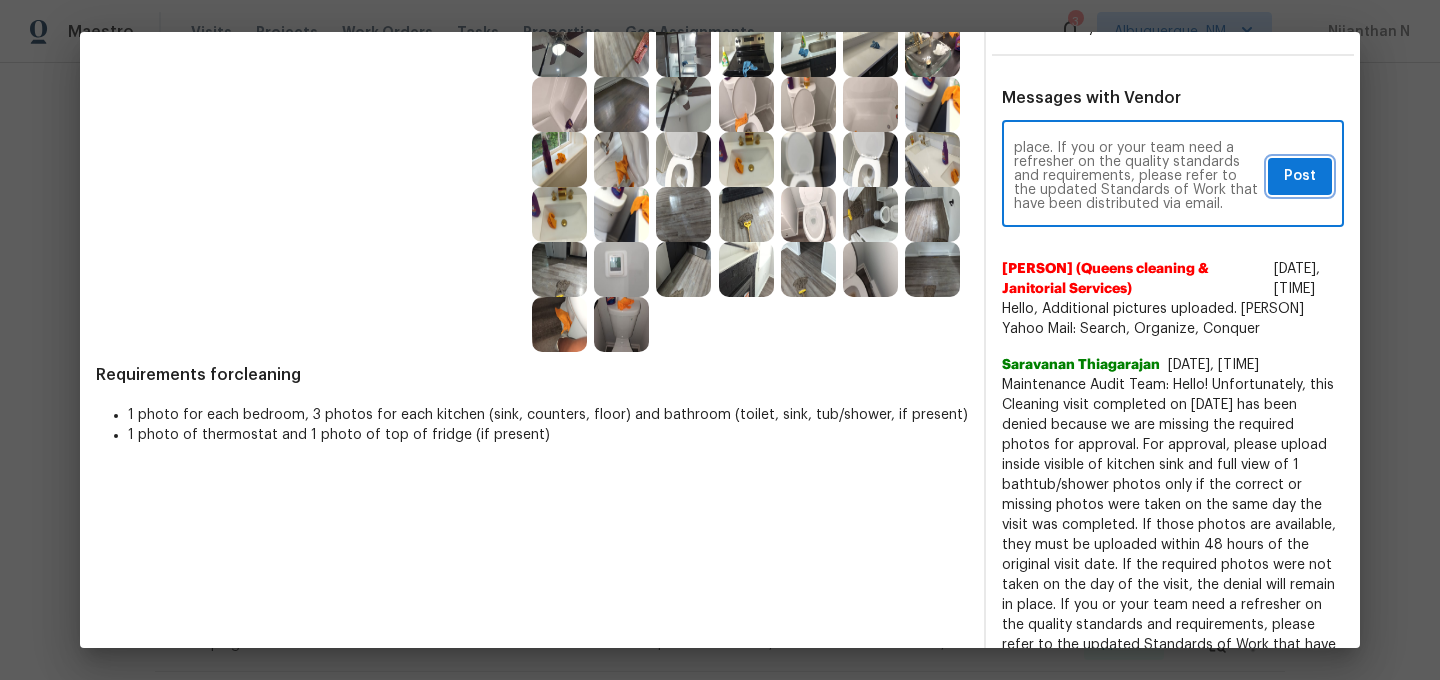 click on "Post" at bounding box center (1300, 176) 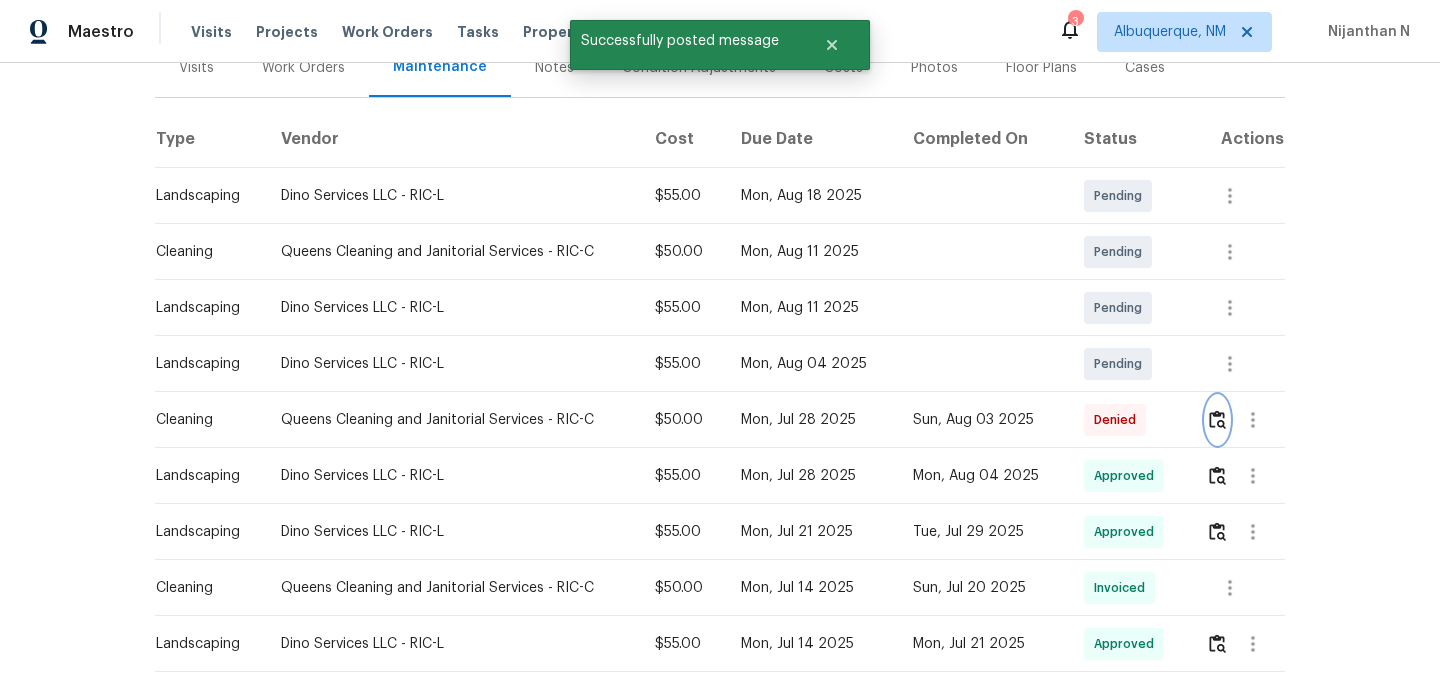 scroll, scrollTop: 0, scrollLeft: 0, axis: both 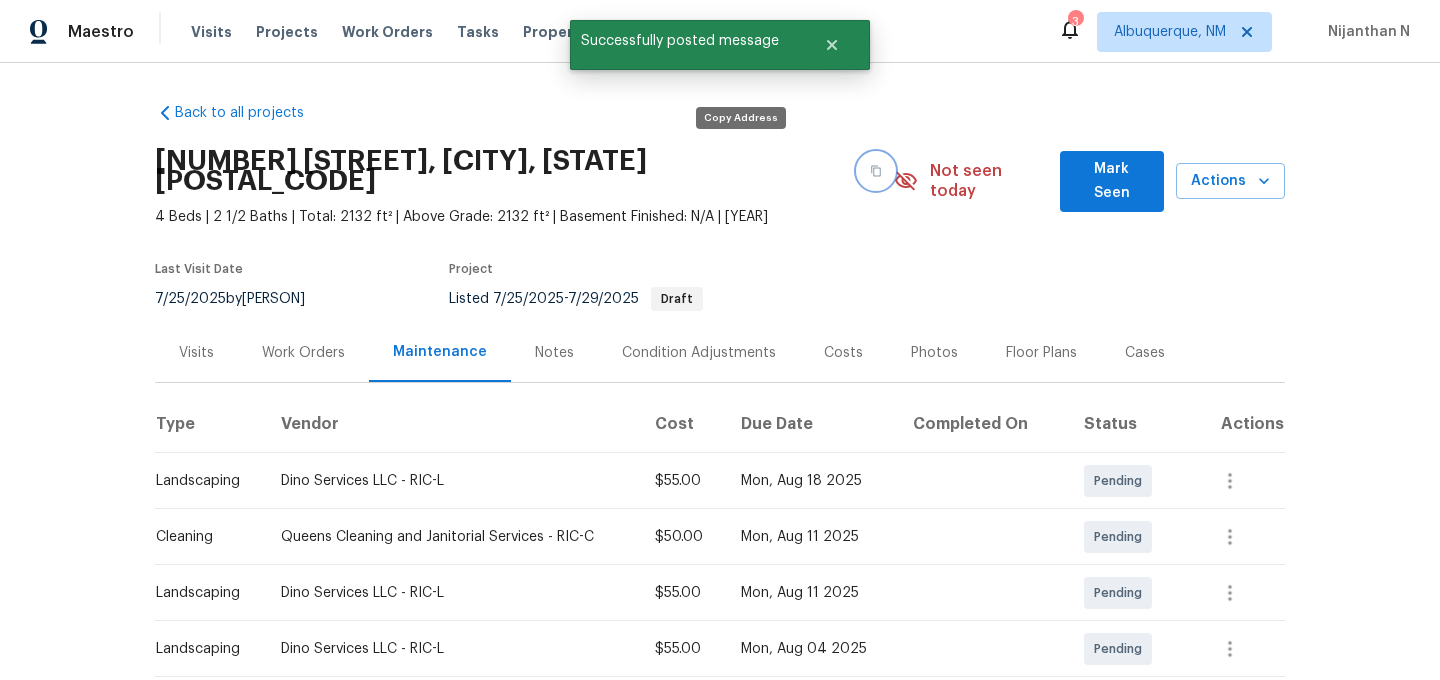 click 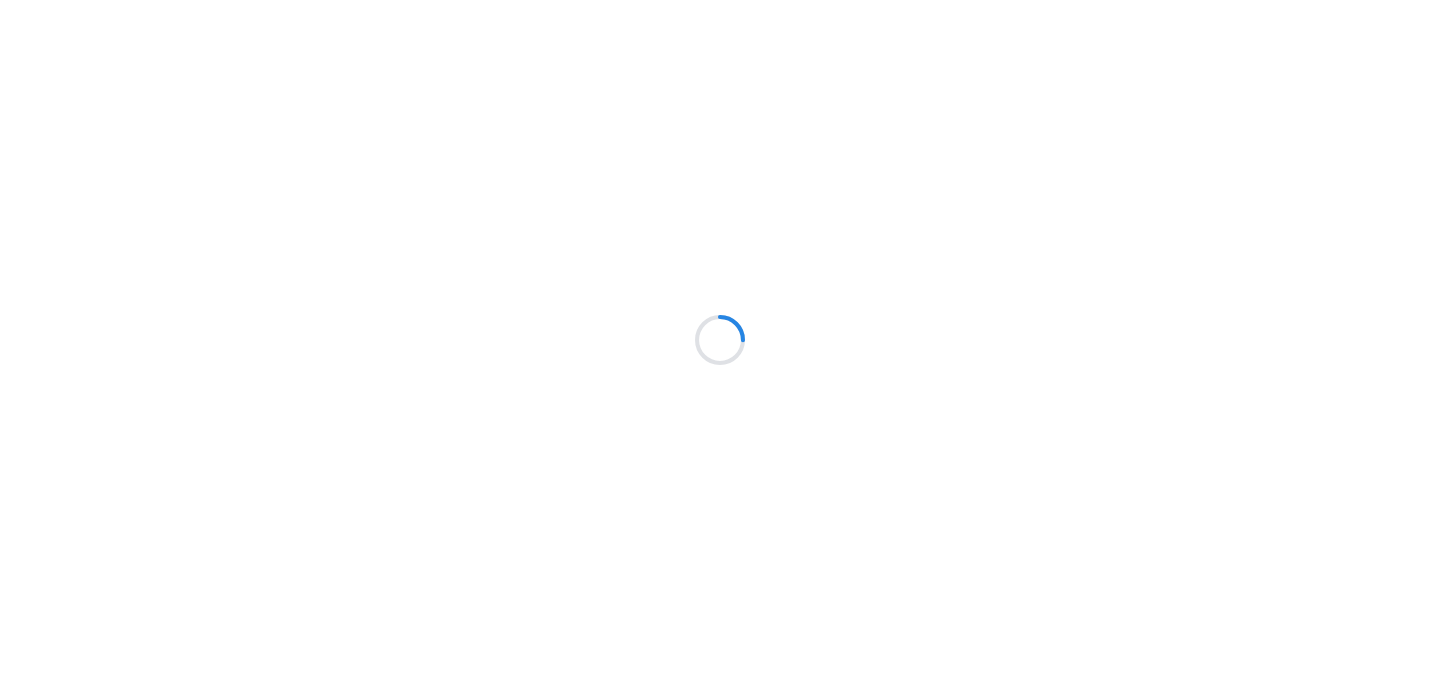 scroll, scrollTop: 0, scrollLeft: 0, axis: both 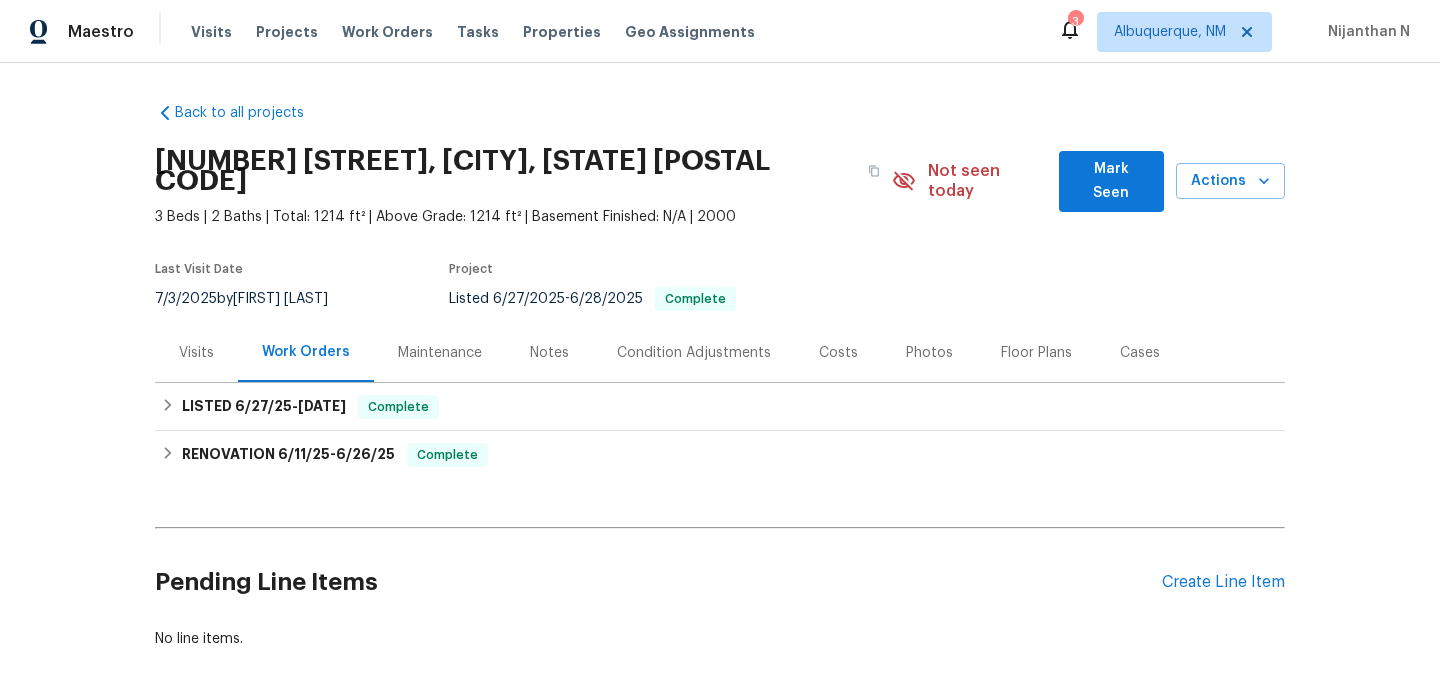 click on "Maintenance" at bounding box center (440, 353) 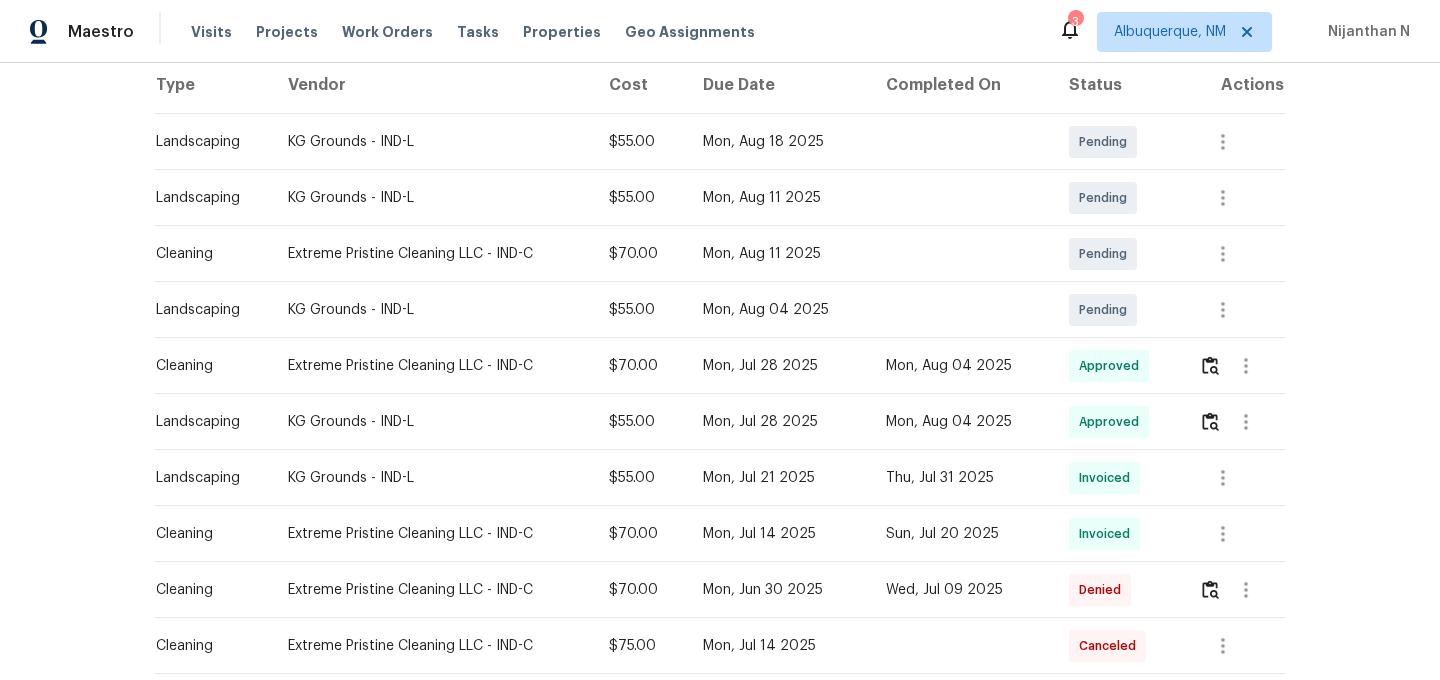 scroll, scrollTop: 497, scrollLeft: 0, axis: vertical 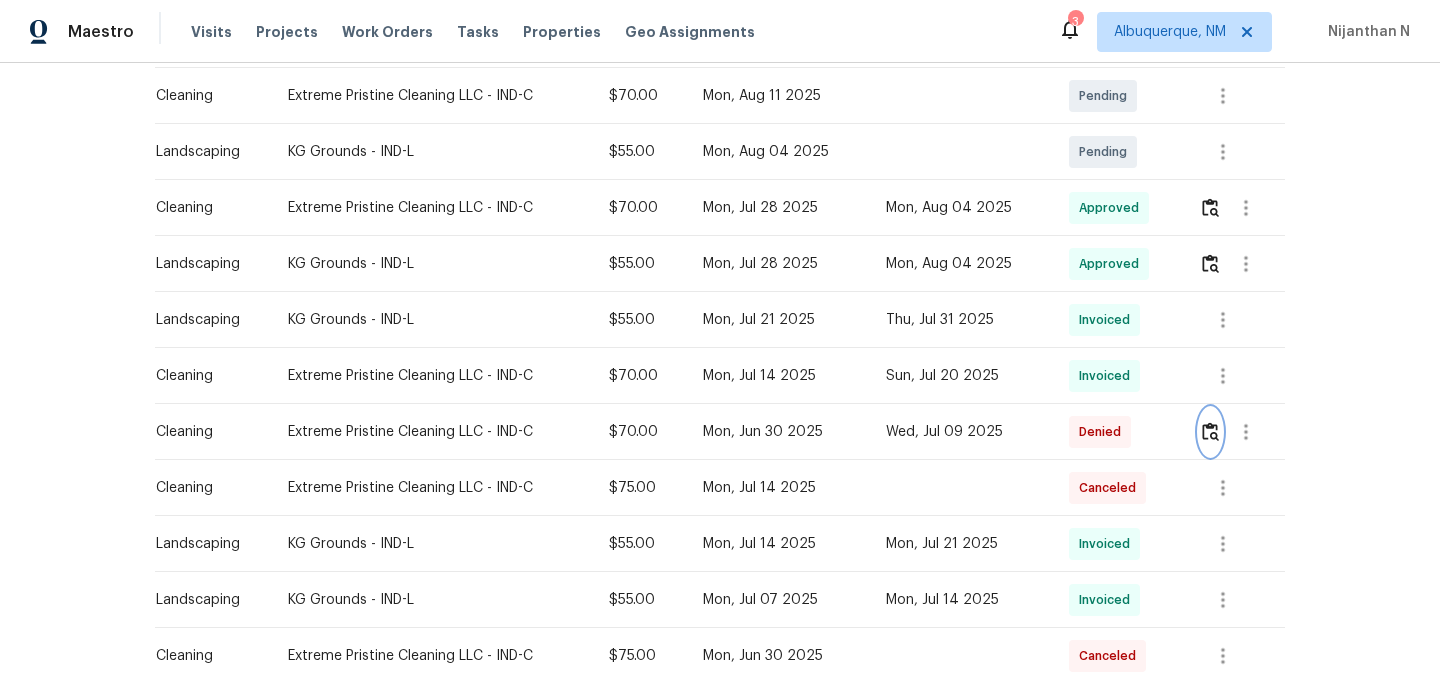 click at bounding box center [1210, 431] 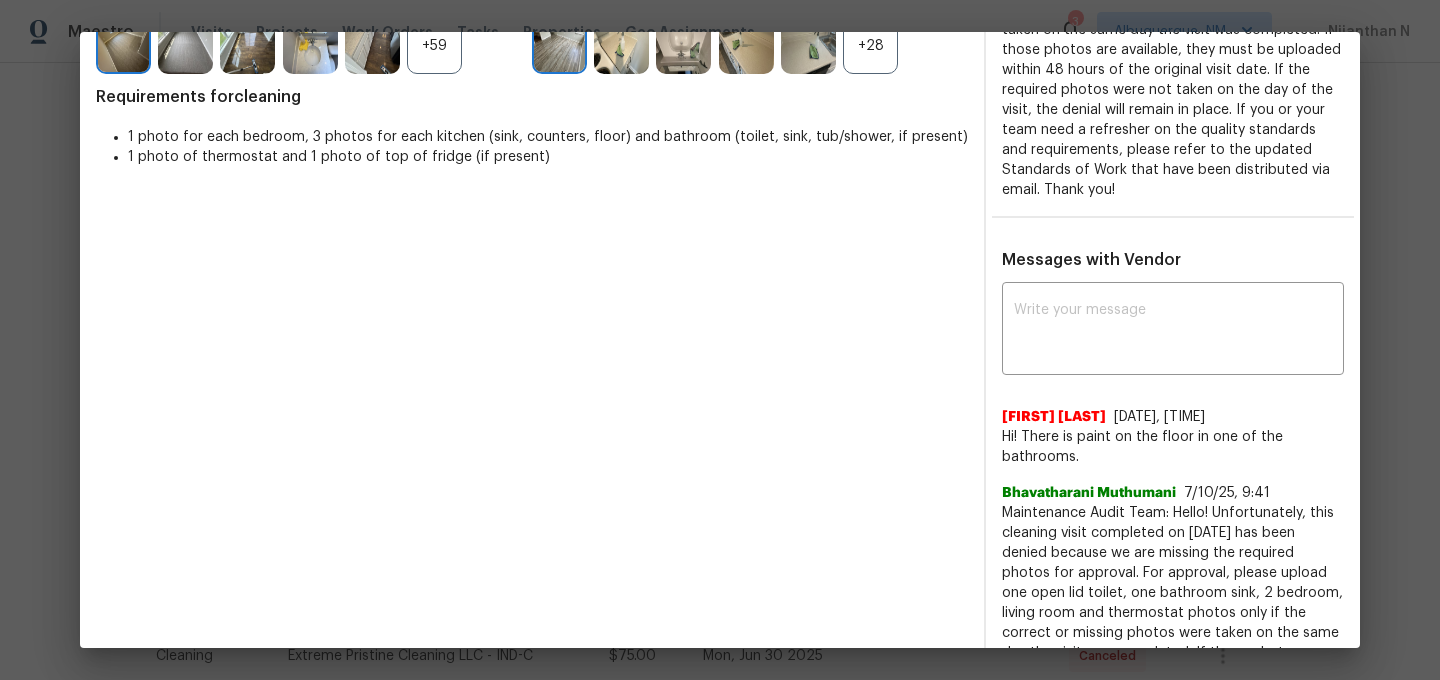 scroll, scrollTop: 513, scrollLeft: 0, axis: vertical 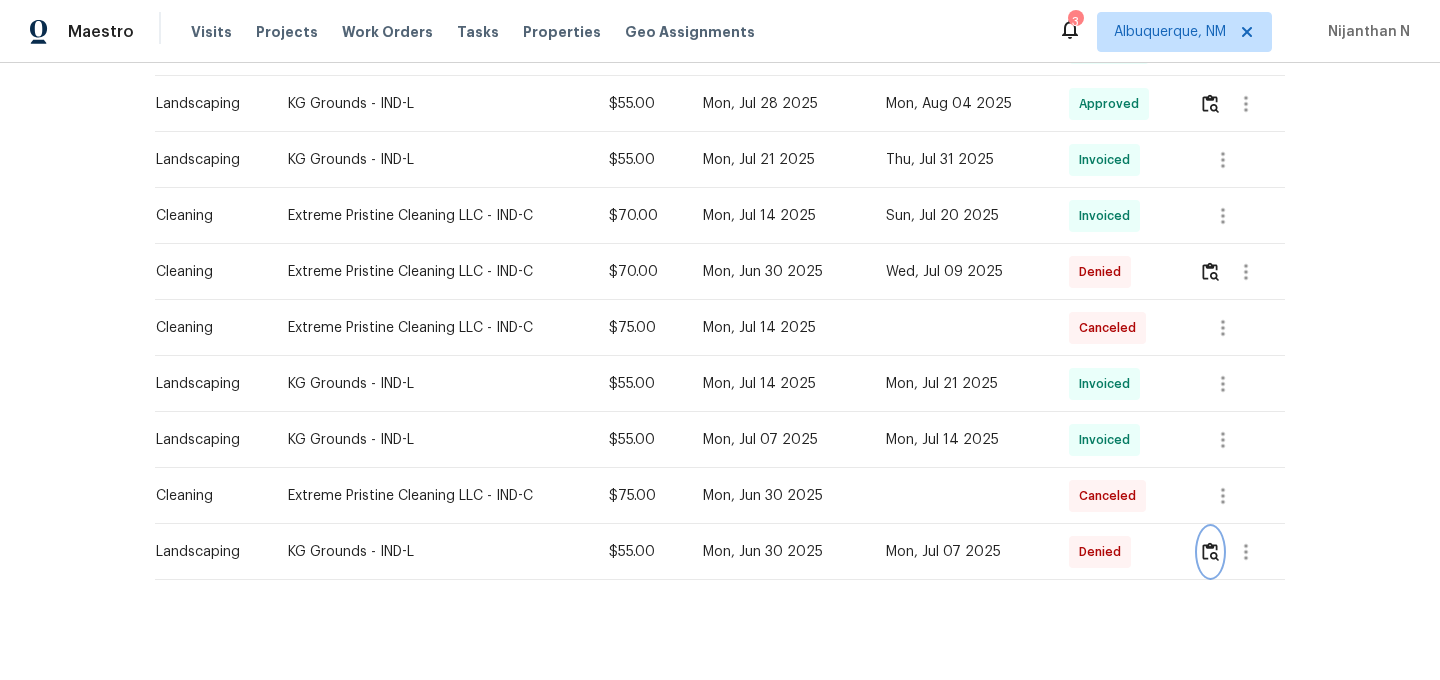 click at bounding box center [1210, 551] 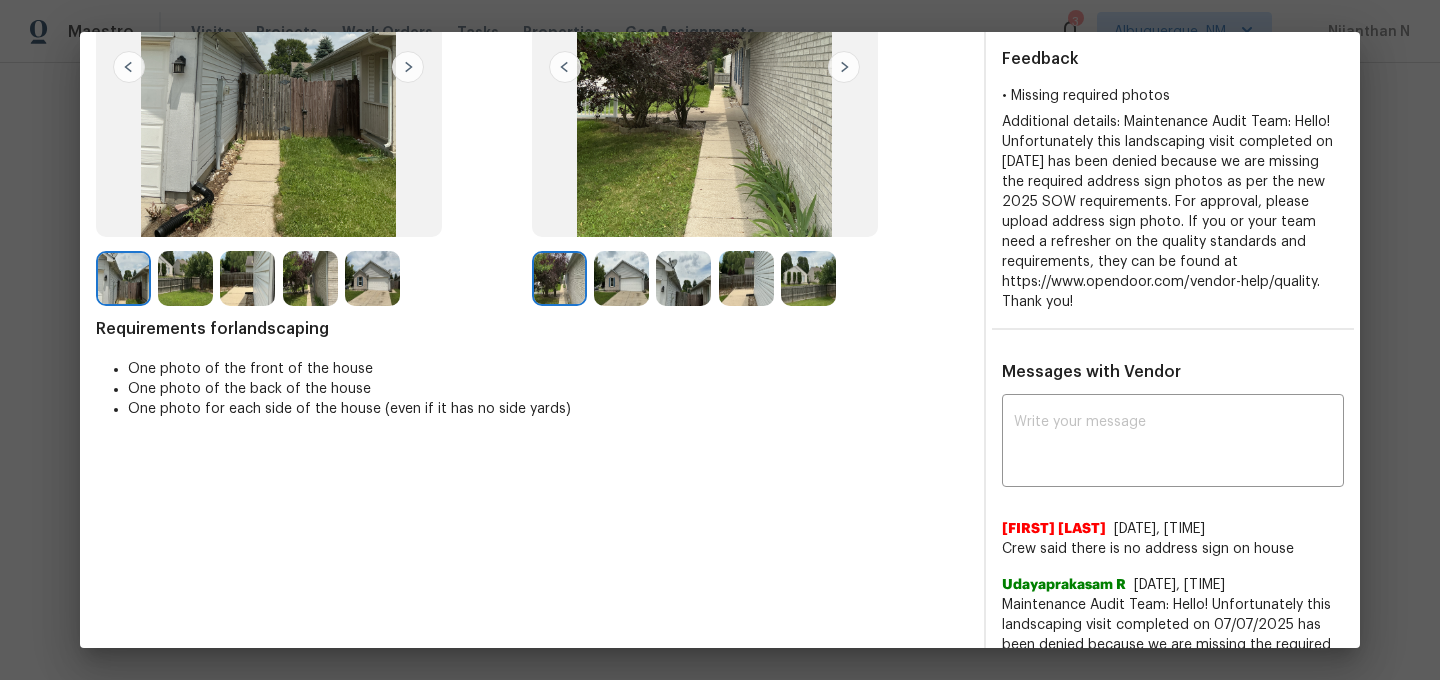 scroll, scrollTop: 157, scrollLeft: 0, axis: vertical 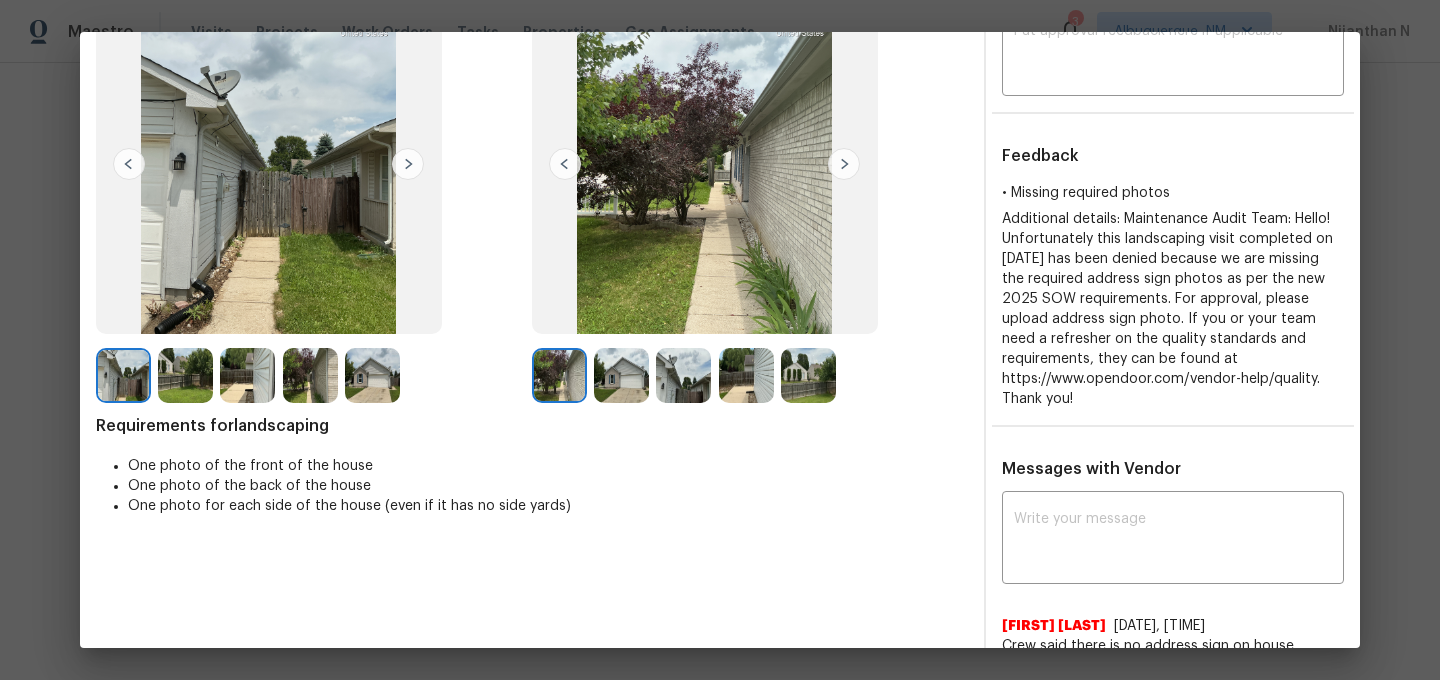 click at bounding box center [621, 375] 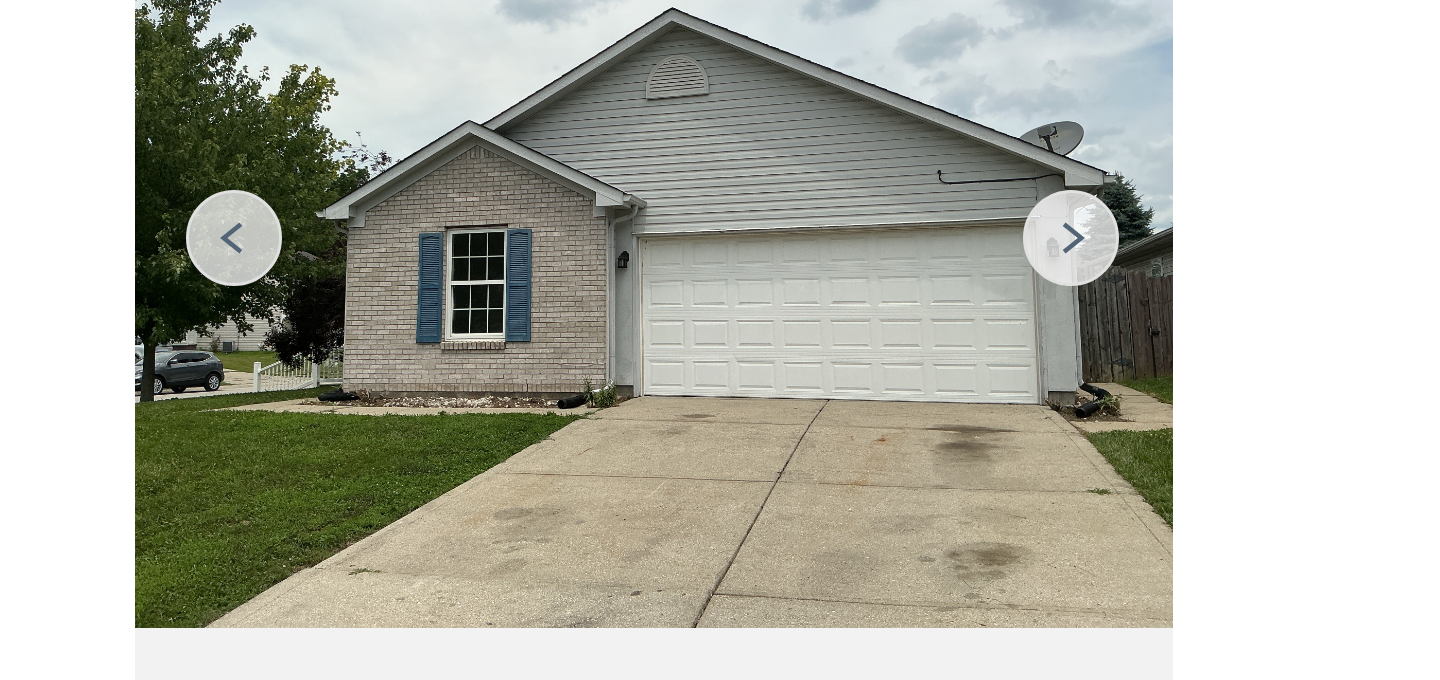 scroll, scrollTop: 125, scrollLeft: 0, axis: vertical 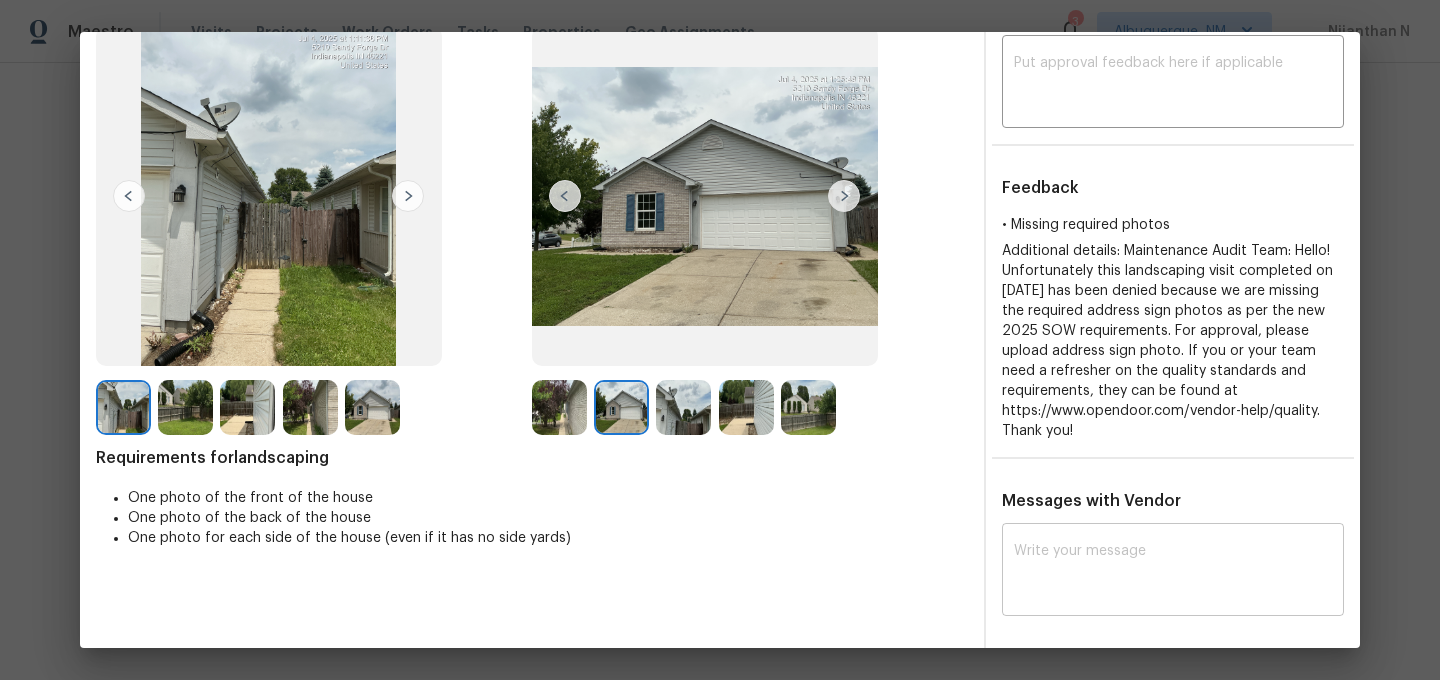 click at bounding box center (1173, 572) 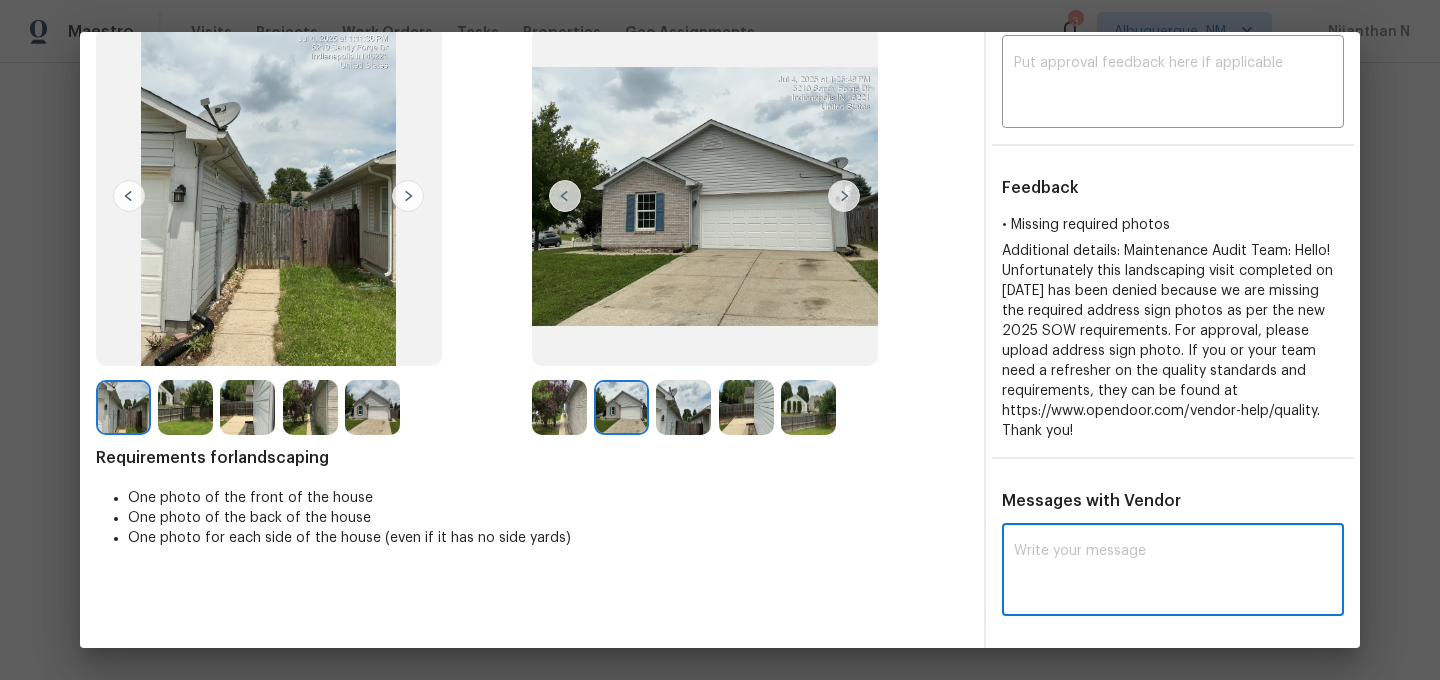 paste on "Maintenance Audit Team: Hello! Thank you for the feedback after further review this visit was approved." 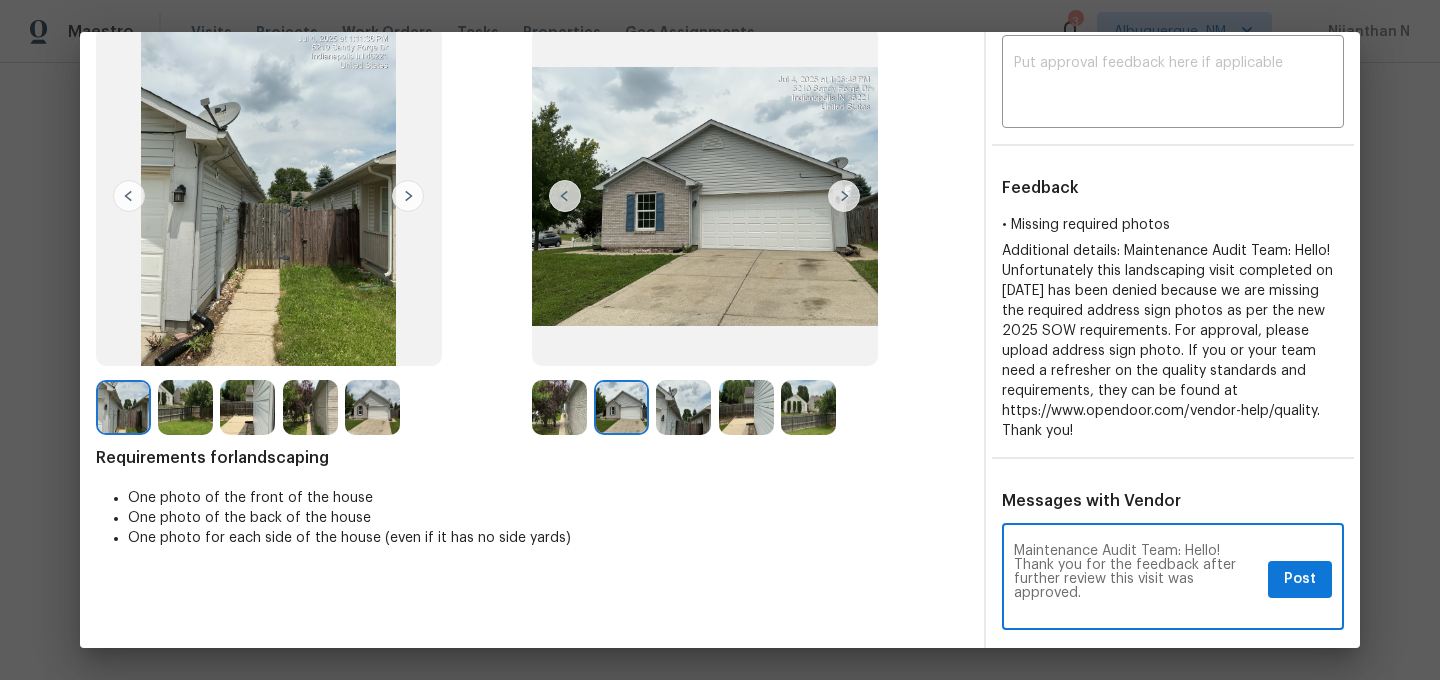 scroll, scrollTop: 0, scrollLeft: 0, axis: both 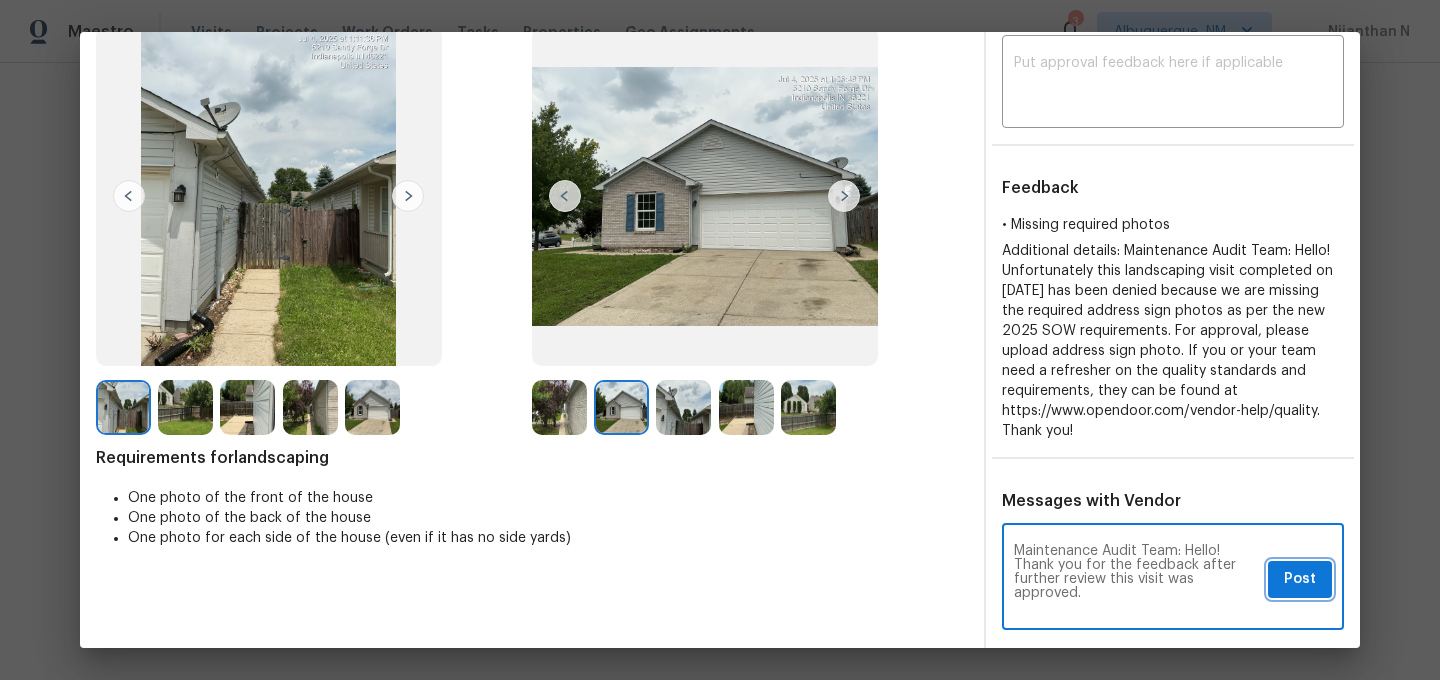 click on "Post" at bounding box center (1300, 579) 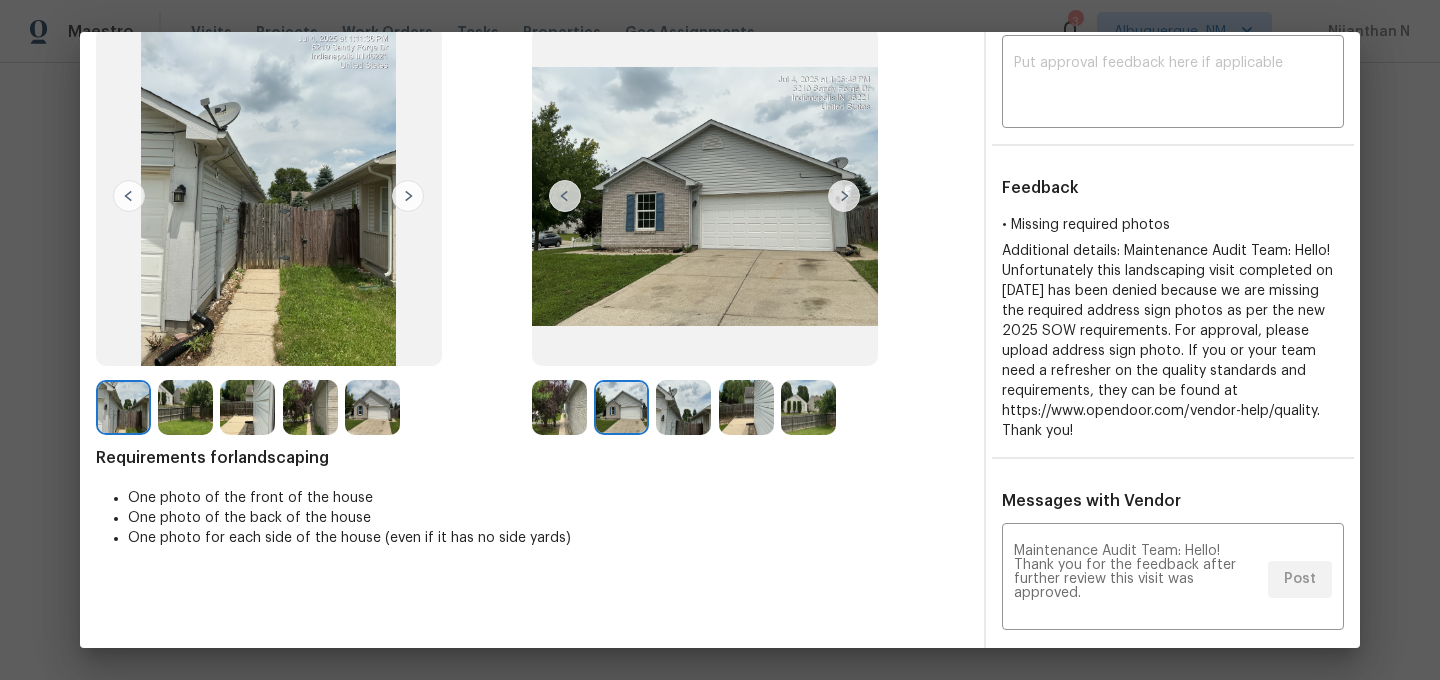 scroll, scrollTop: 0, scrollLeft: 0, axis: both 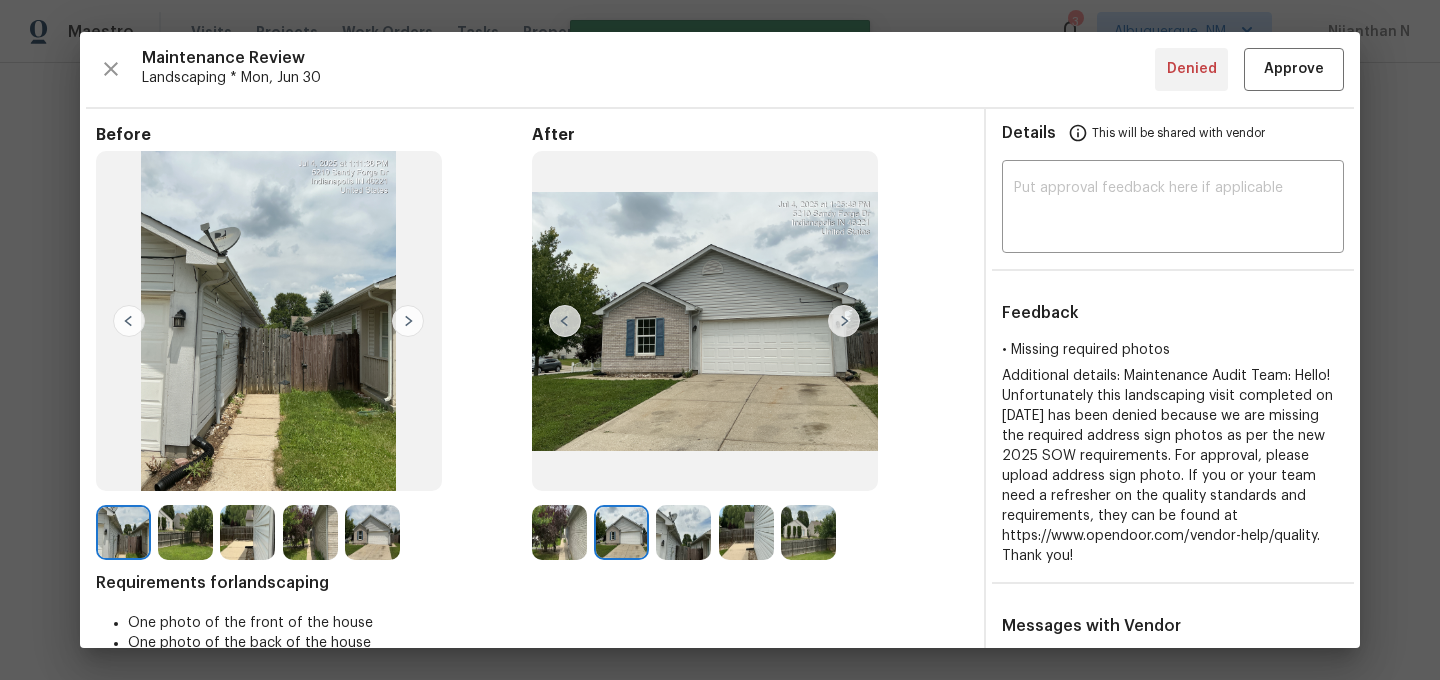 type 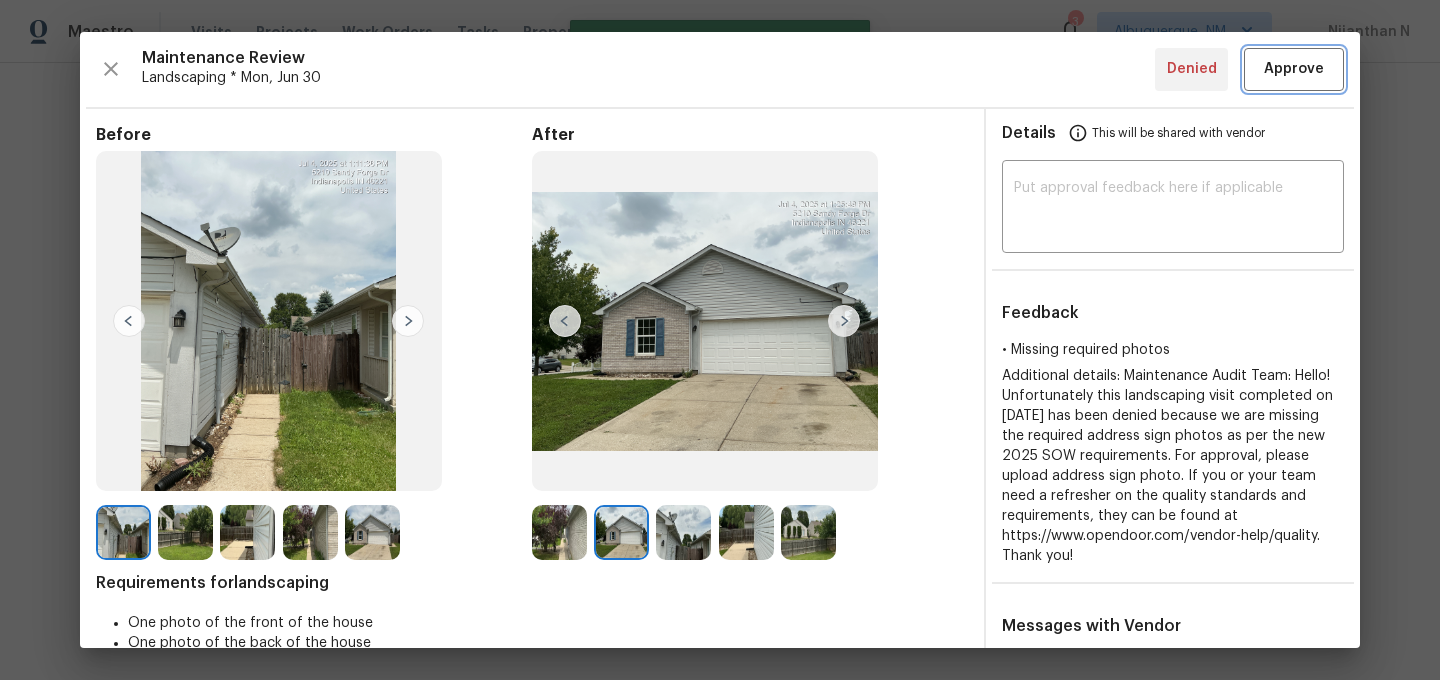 click on "Approve" at bounding box center (1294, 69) 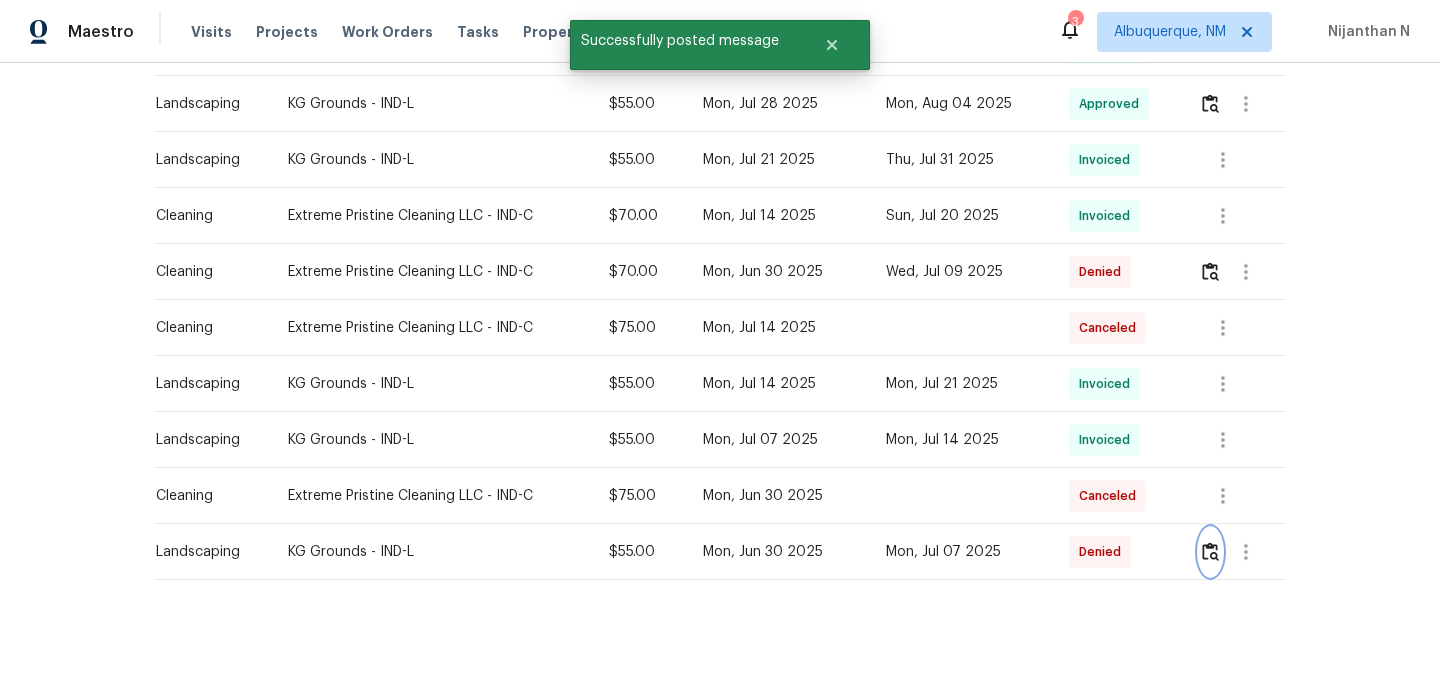 scroll, scrollTop: 576, scrollLeft: 0, axis: vertical 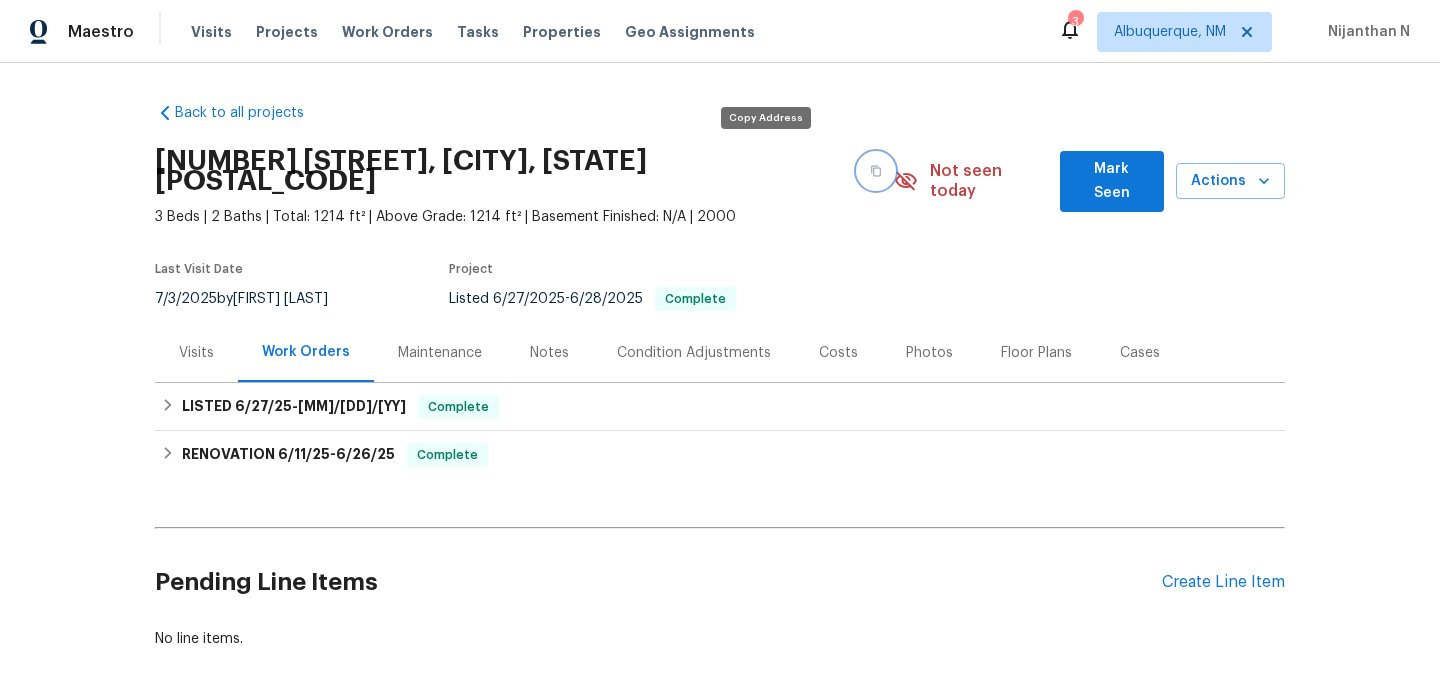click 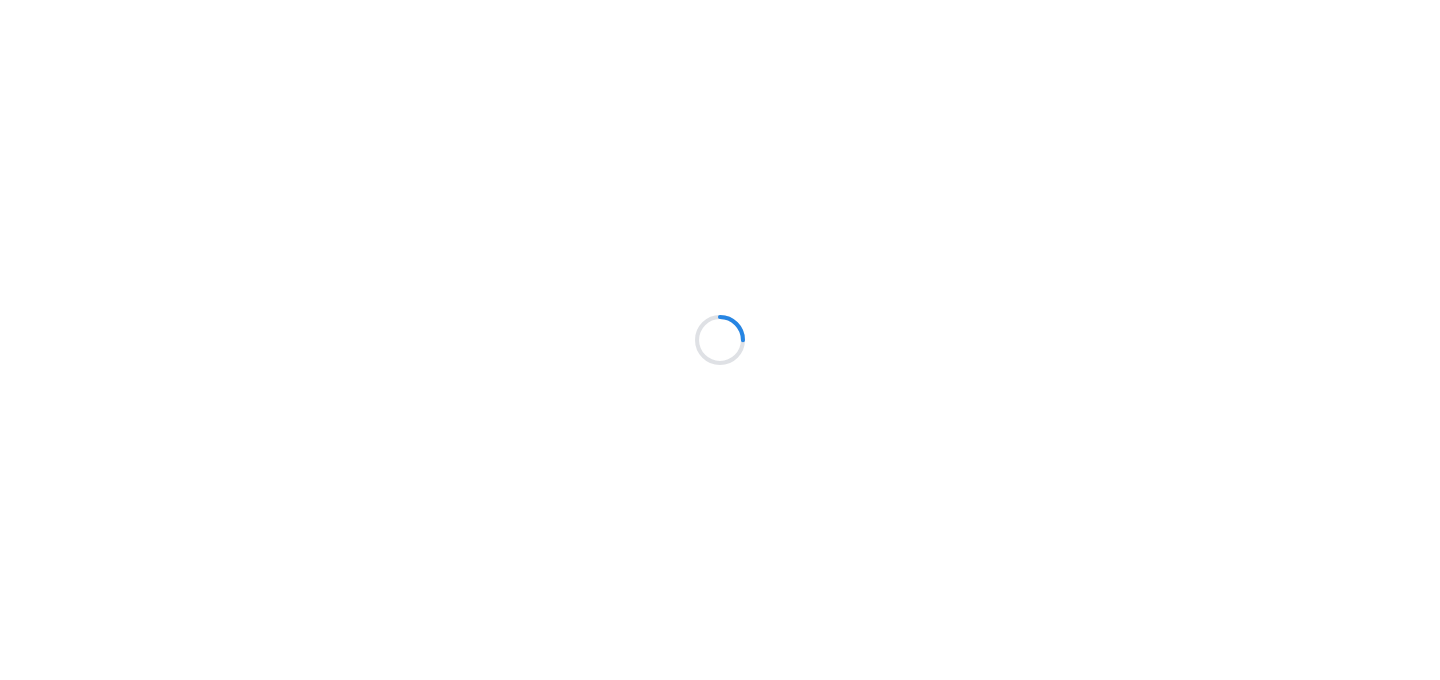 scroll, scrollTop: 0, scrollLeft: 0, axis: both 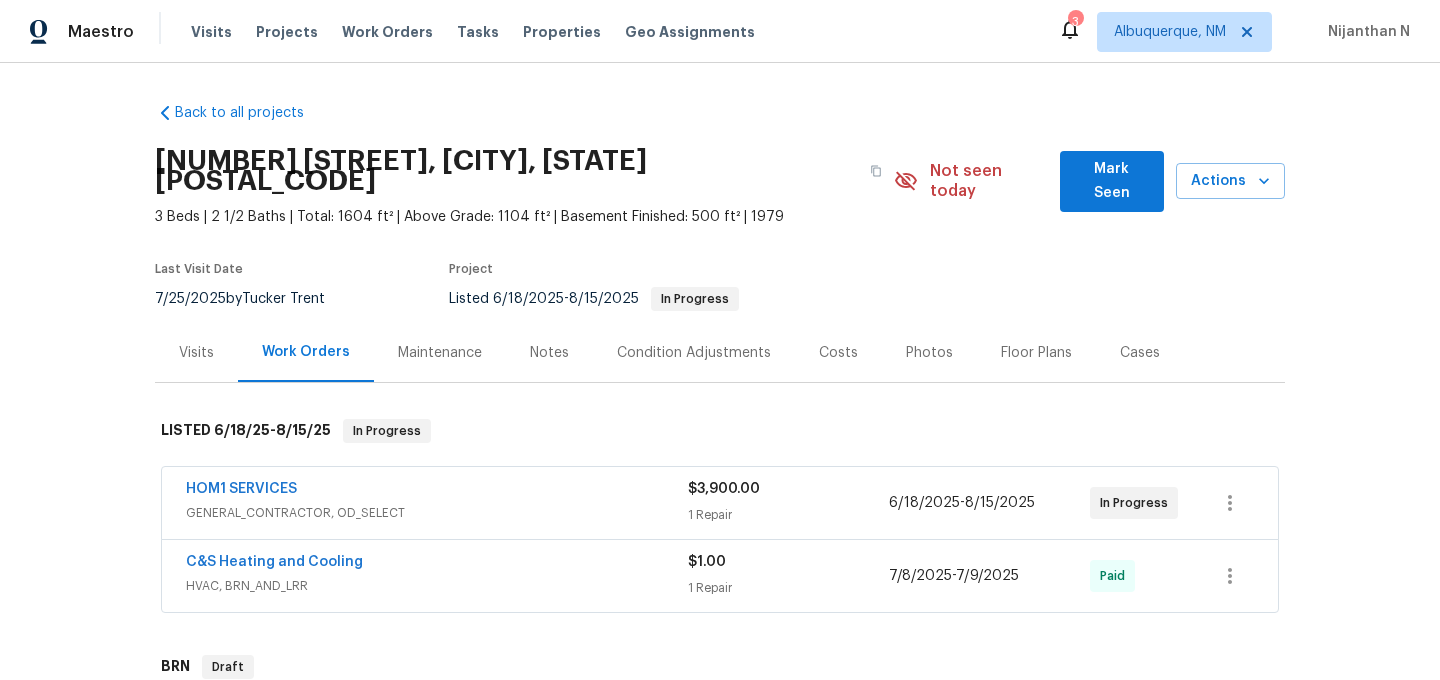 click on "Maintenance" at bounding box center (440, 353) 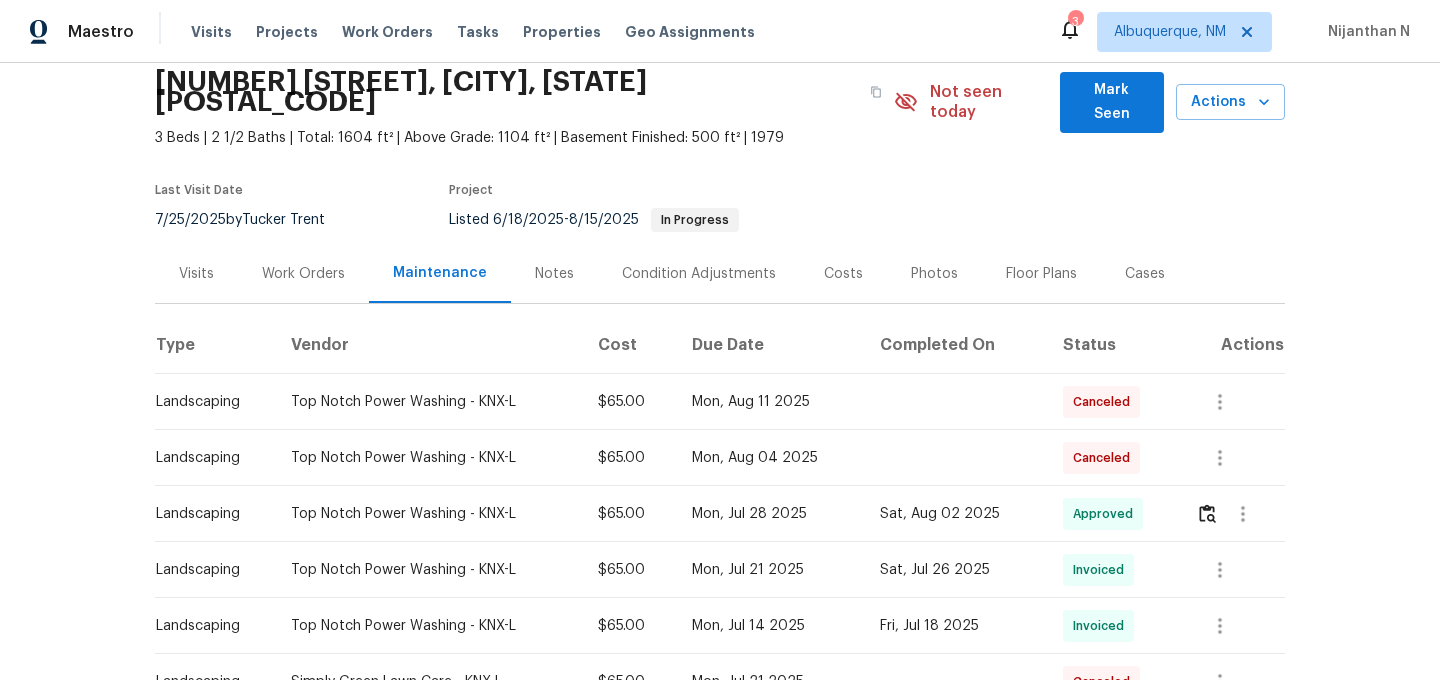 scroll, scrollTop: 0, scrollLeft: 0, axis: both 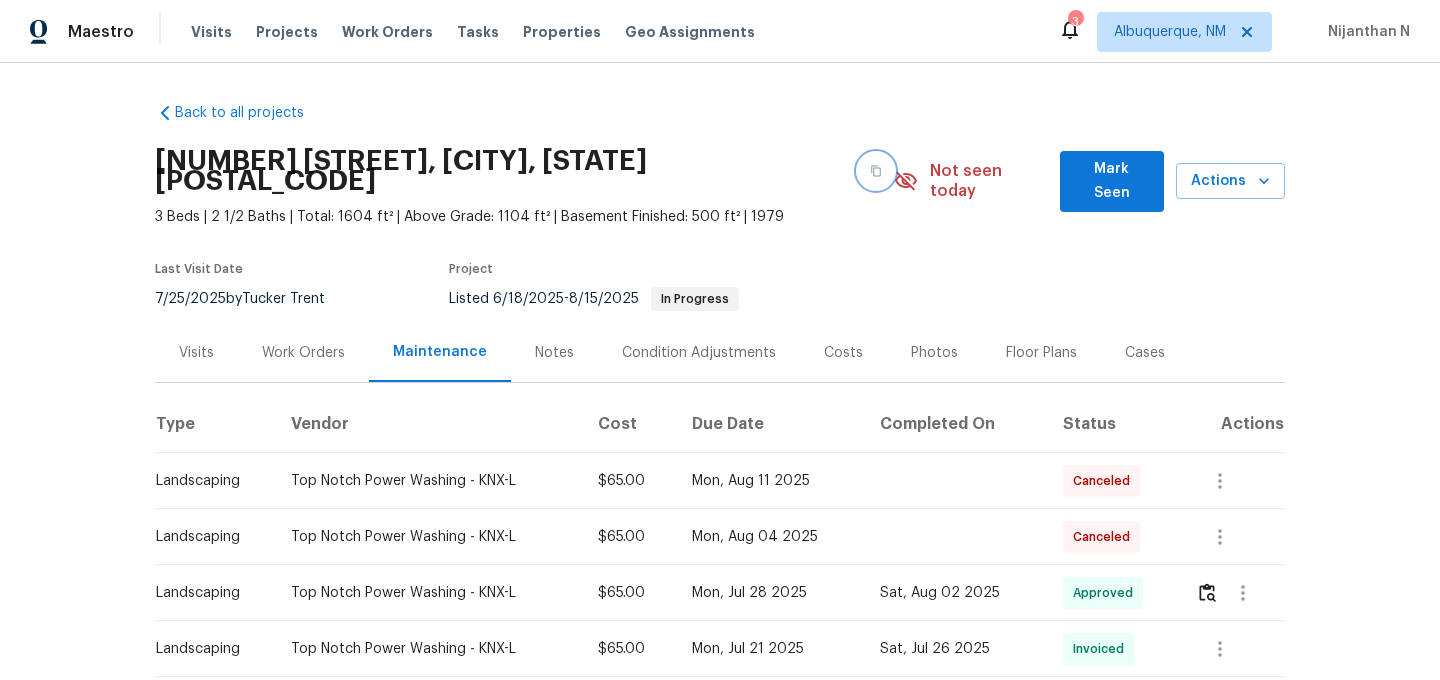 click at bounding box center [876, 171] 